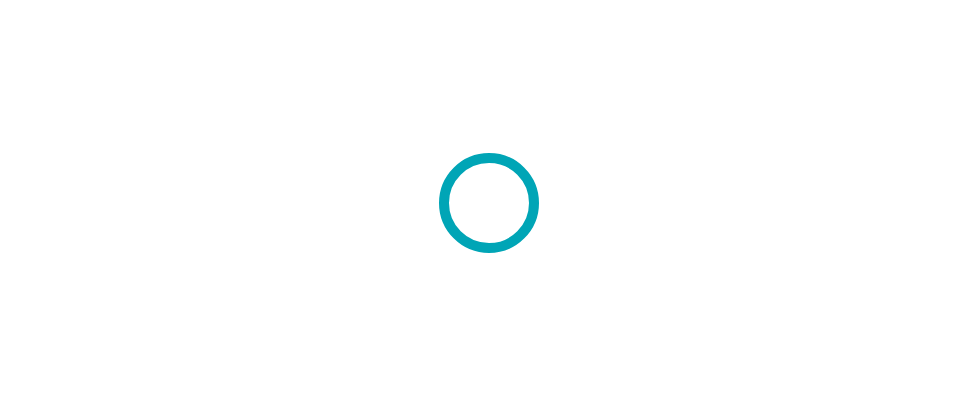 scroll, scrollTop: 0, scrollLeft: 0, axis: both 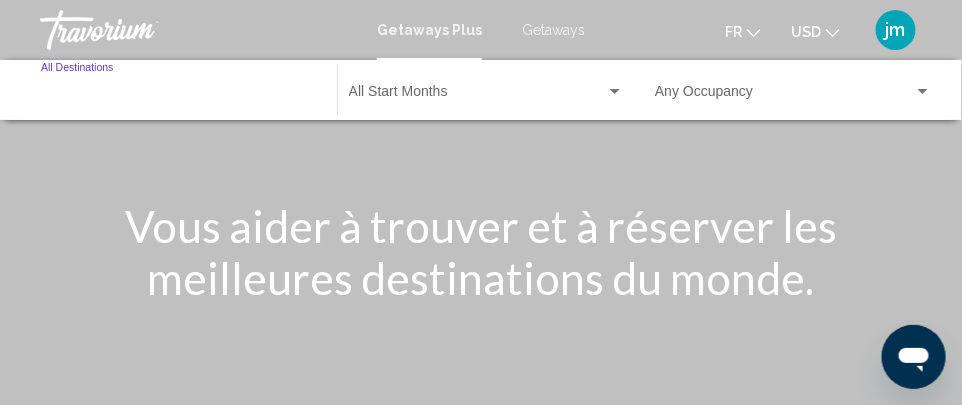 click on "Destination All Destinations" at bounding box center [179, 96] 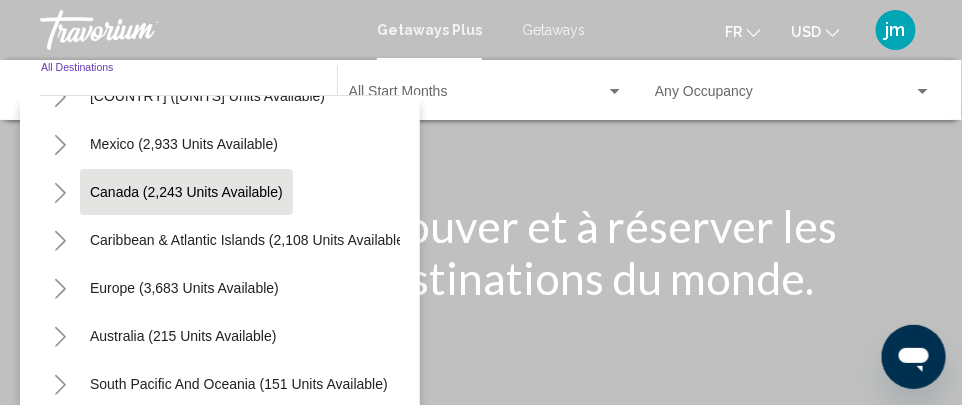 scroll, scrollTop: 85, scrollLeft: 0, axis: vertical 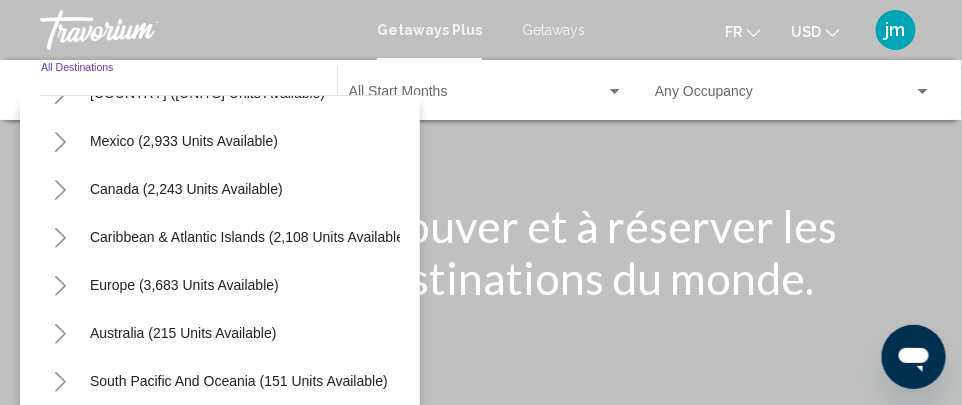 click 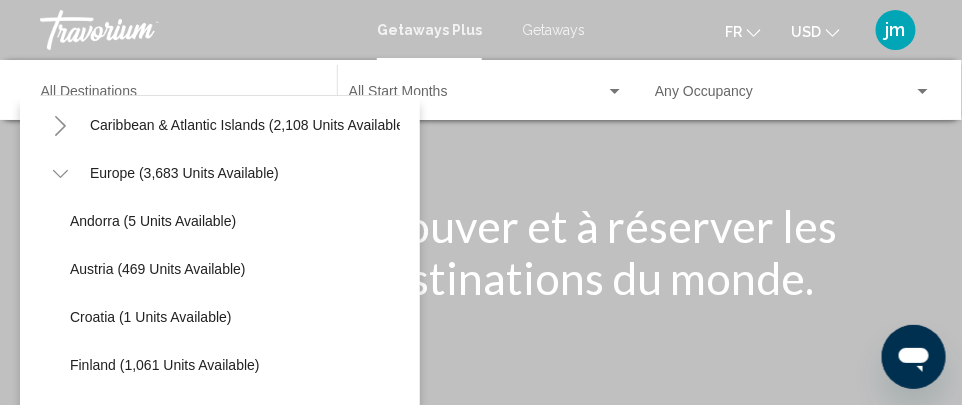 scroll, scrollTop: 200, scrollLeft: 0, axis: vertical 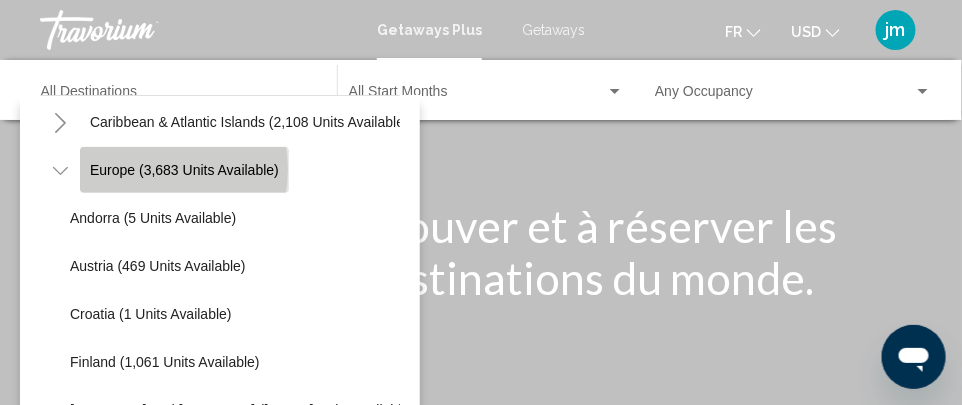 click on "Europe (3,683 units available)" 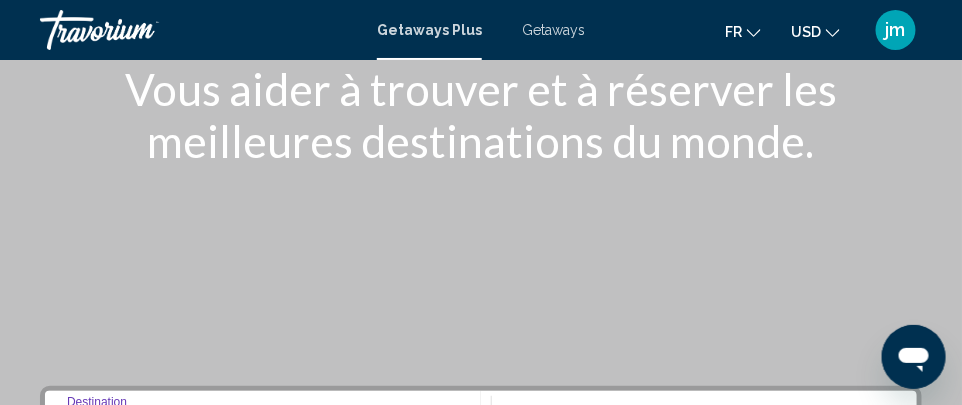 scroll, scrollTop: 141, scrollLeft: 0, axis: vertical 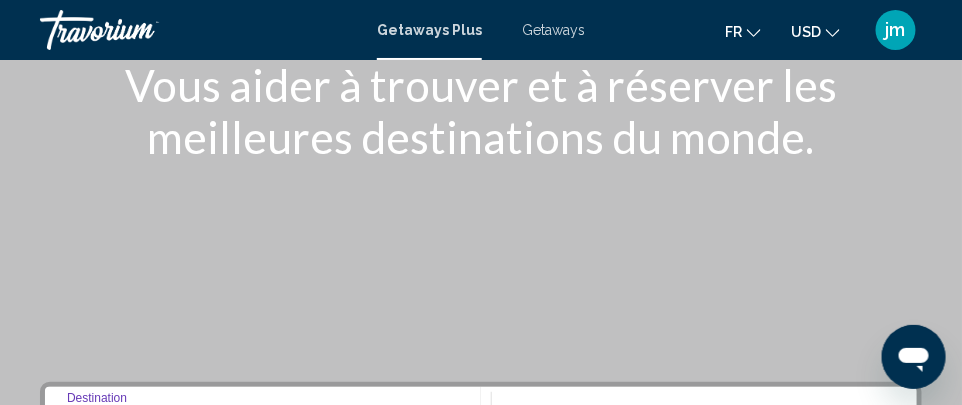 click on "Getaways" at bounding box center (553, 30) 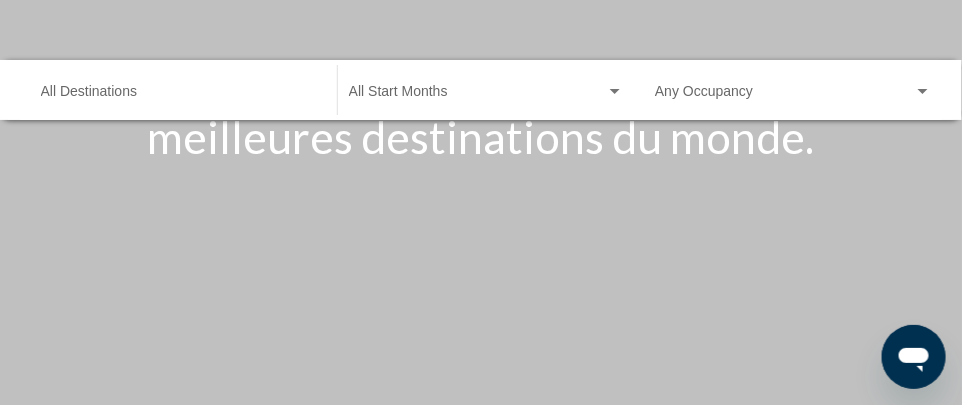 scroll, scrollTop: 0, scrollLeft: 0, axis: both 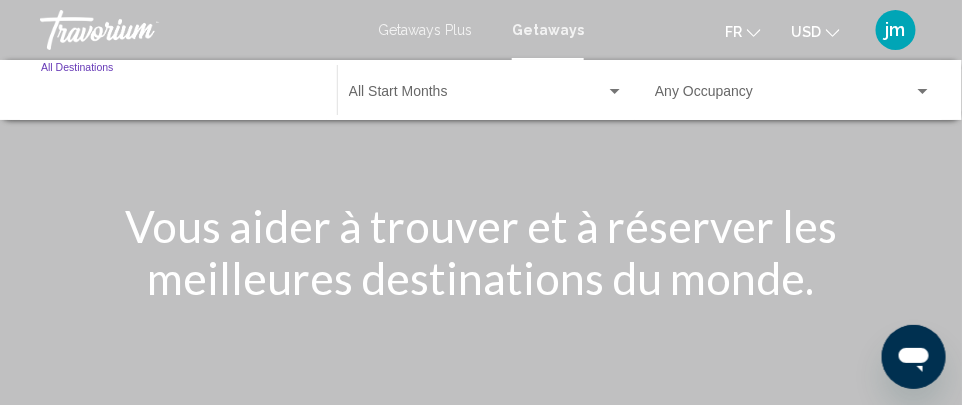 click on "Destination All Destinations" at bounding box center (179, 96) 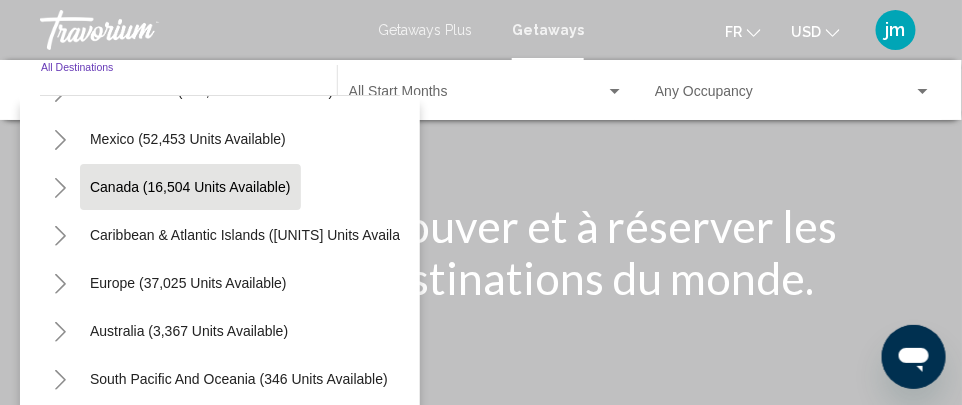 scroll, scrollTop: 91, scrollLeft: 0, axis: vertical 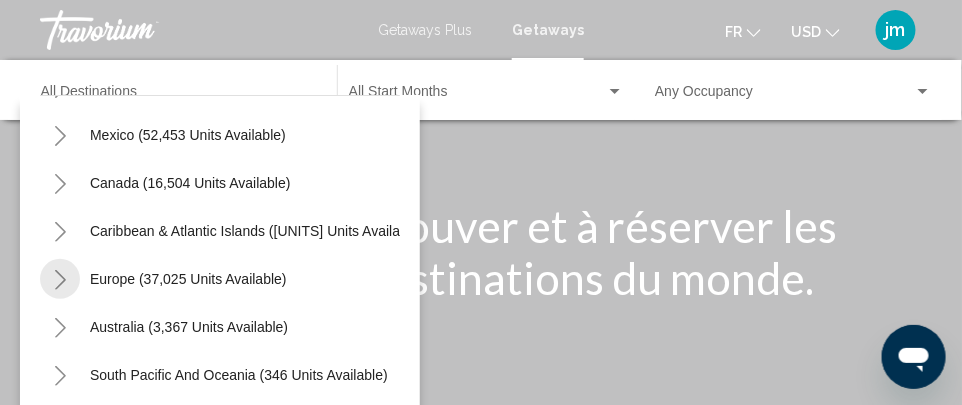 click 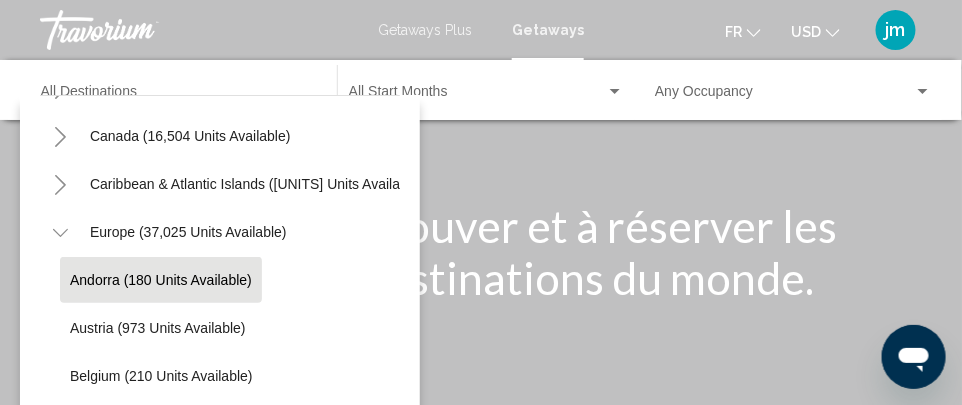 scroll, scrollTop: 140, scrollLeft: 0, axis: vertical 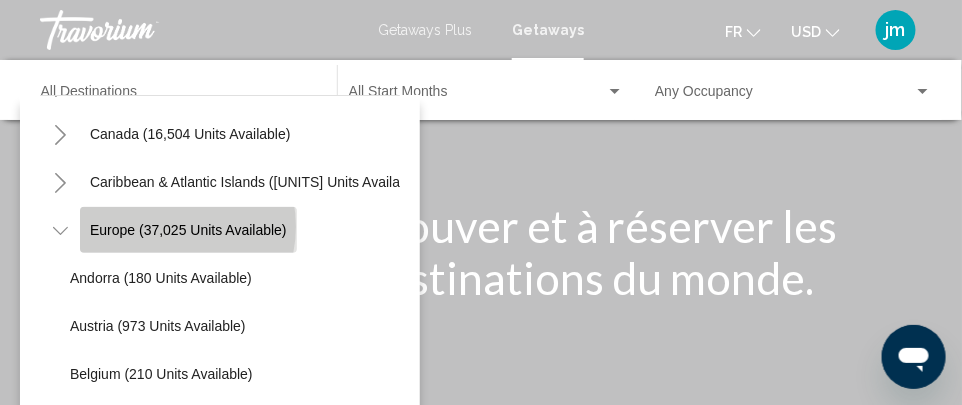 click on "Europe (37,025 units available)" 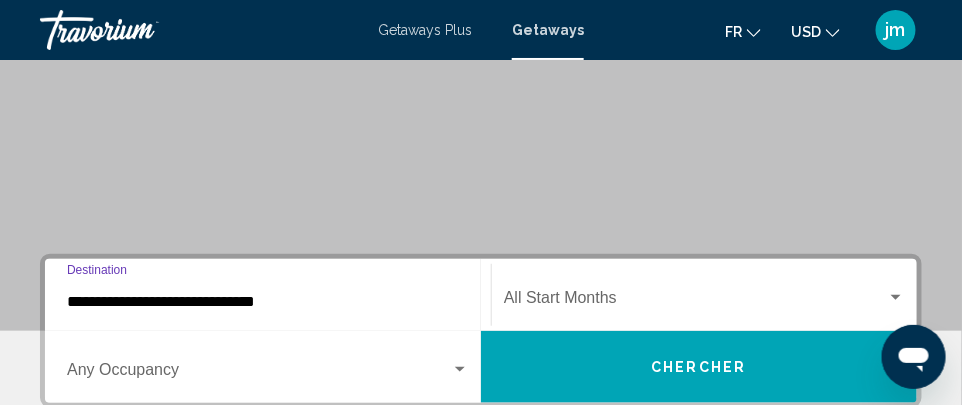 scroll, scrollTop: 322, scrollLeft: 0, axis: vertical 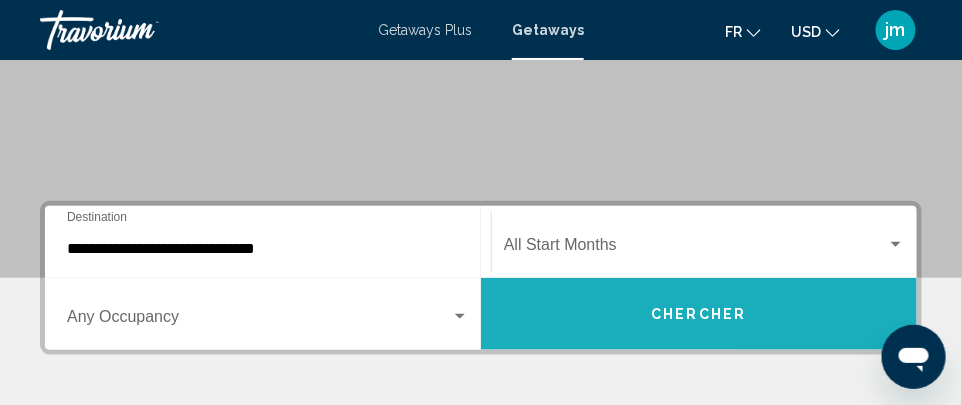 click on "Chercher" at bounding box center [699, 314] 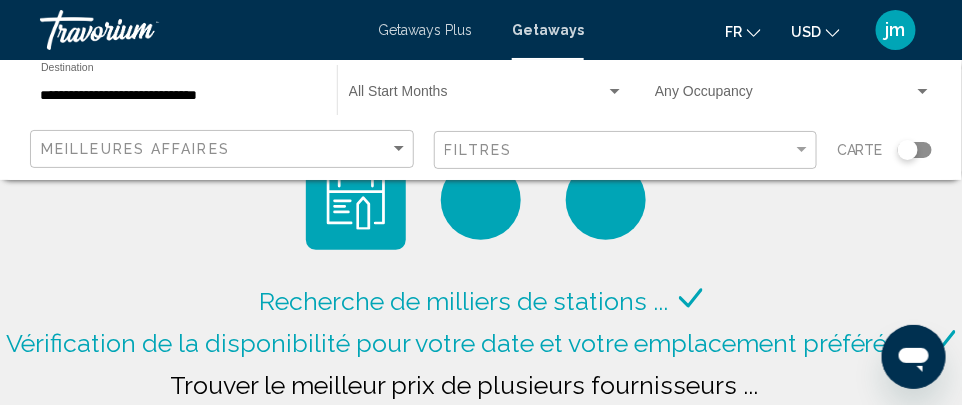 click 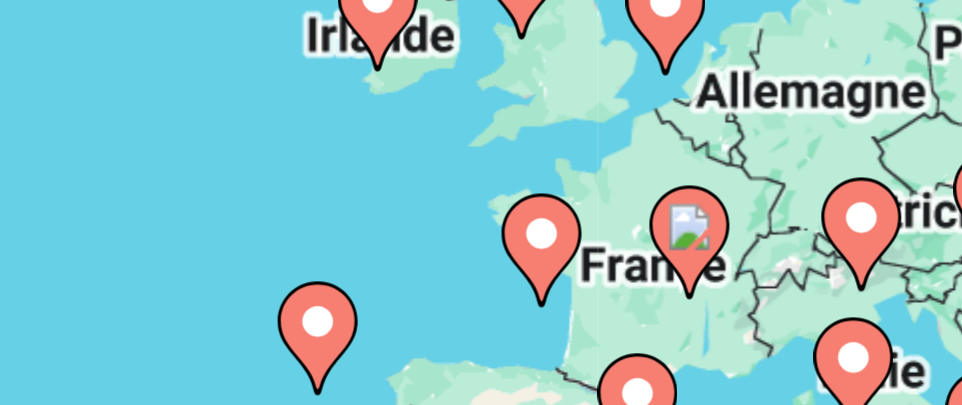 click 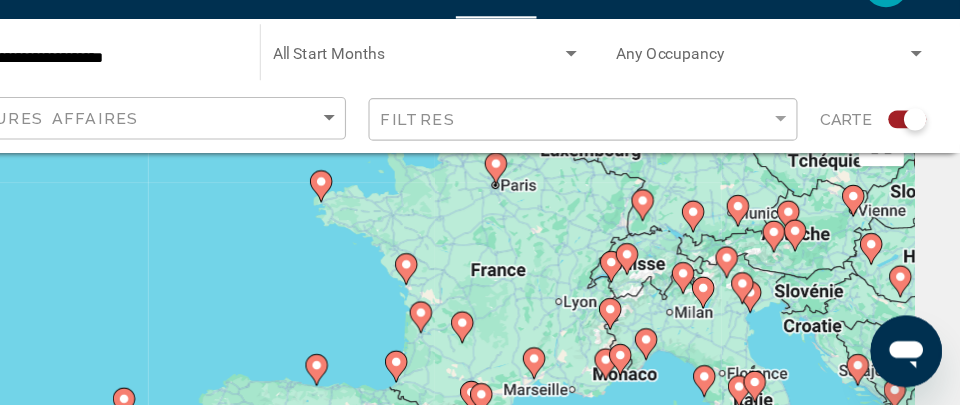 scroll, scrollTop: 57, scrollLeft: 0, axis: vertical 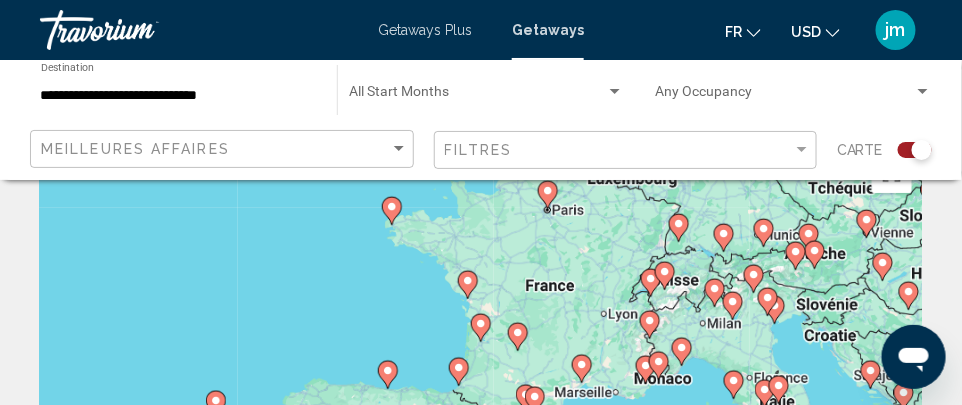 click 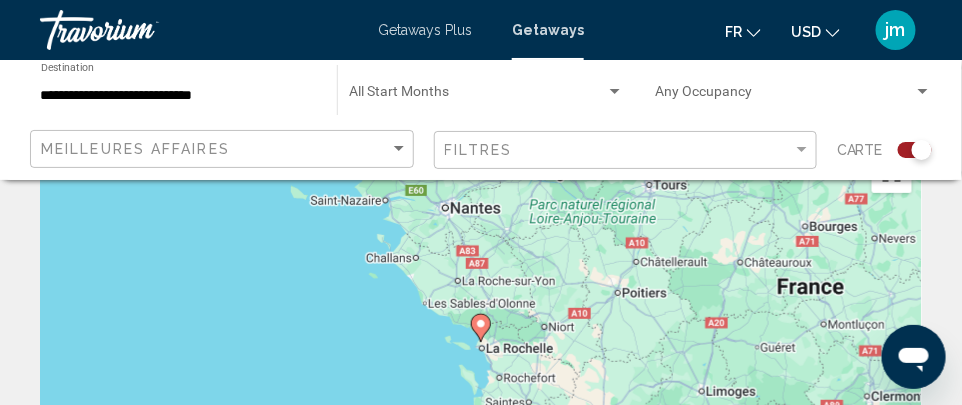 click 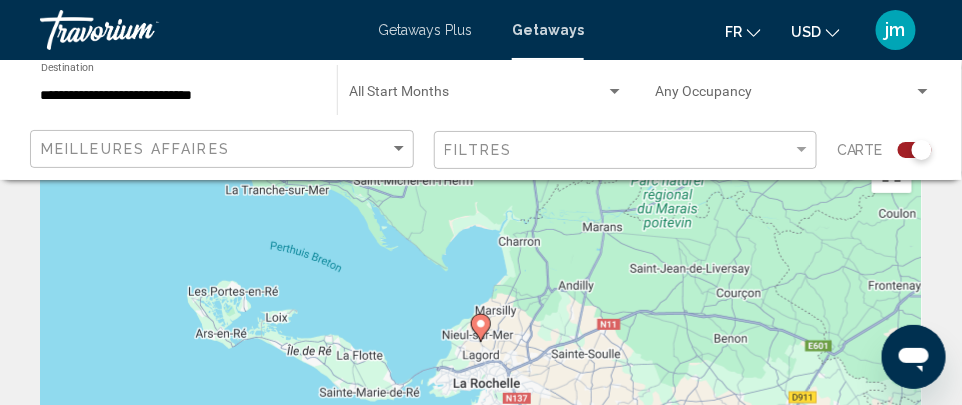 click 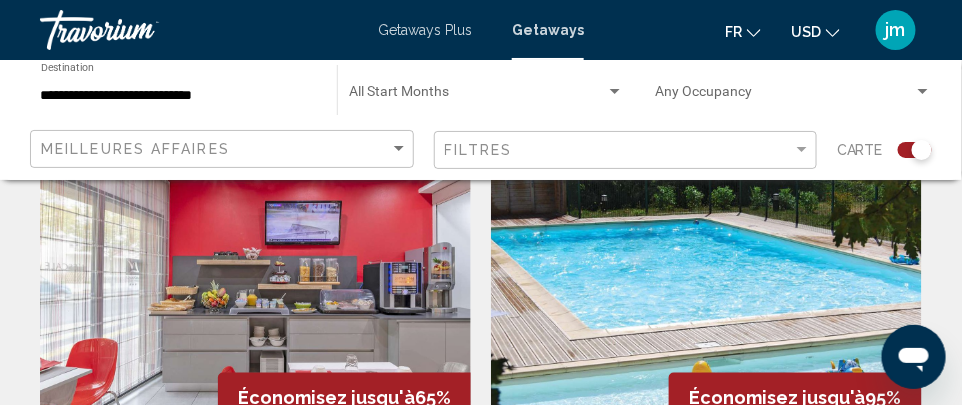 scroll, scrollTop: 577, scrollLeft: 0, axis: vertical 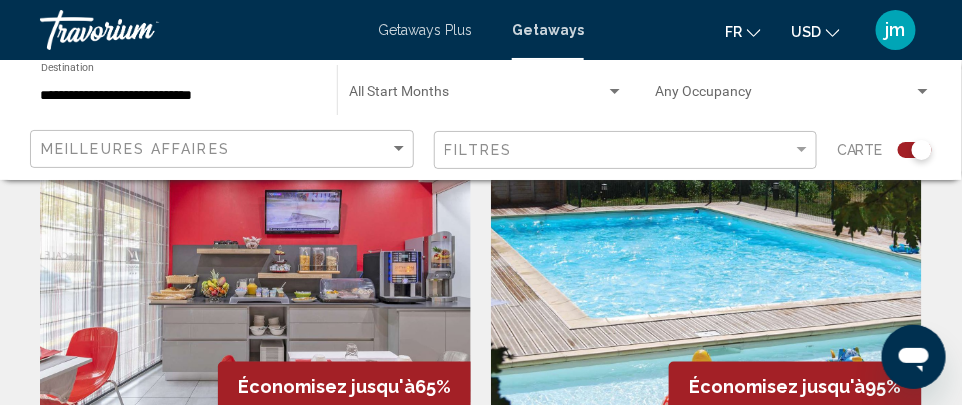 click at bounding box center (706, 273) 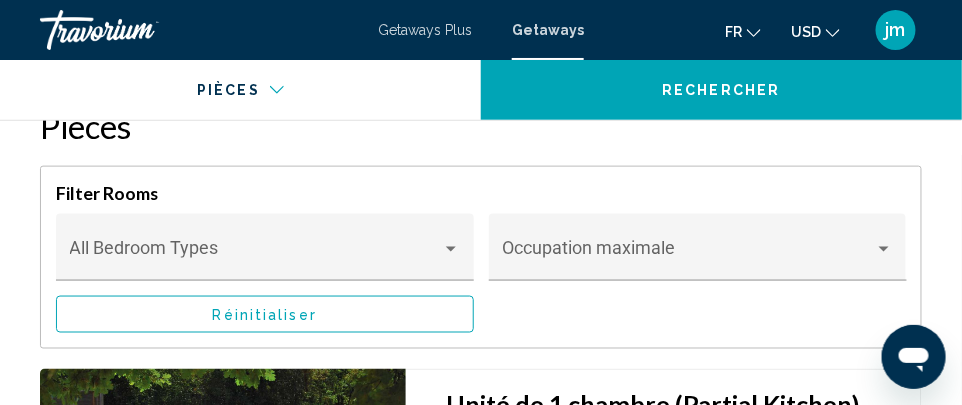 scroll, scrollTop: 3913, scrollLeft: 0, axis: vertical 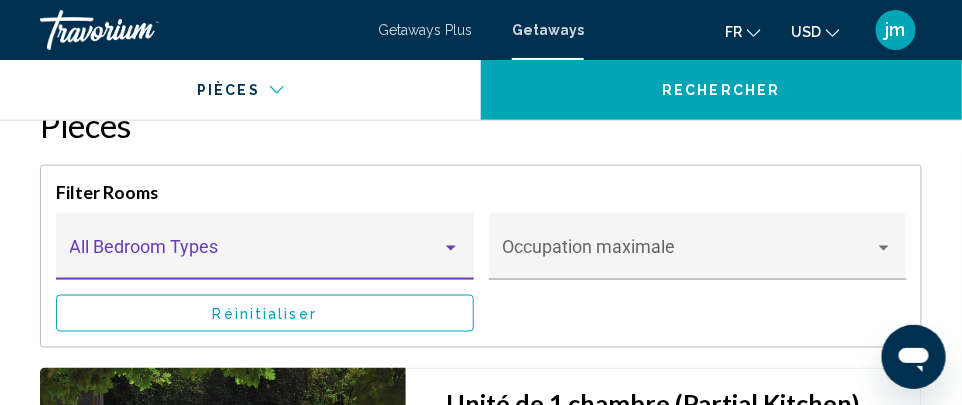 click at bounding box center [451, 248] 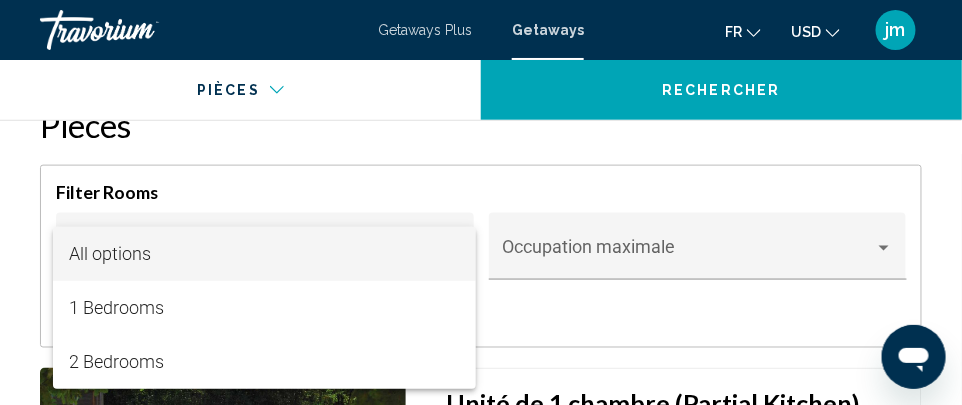 click at bounding box center [481, 202] 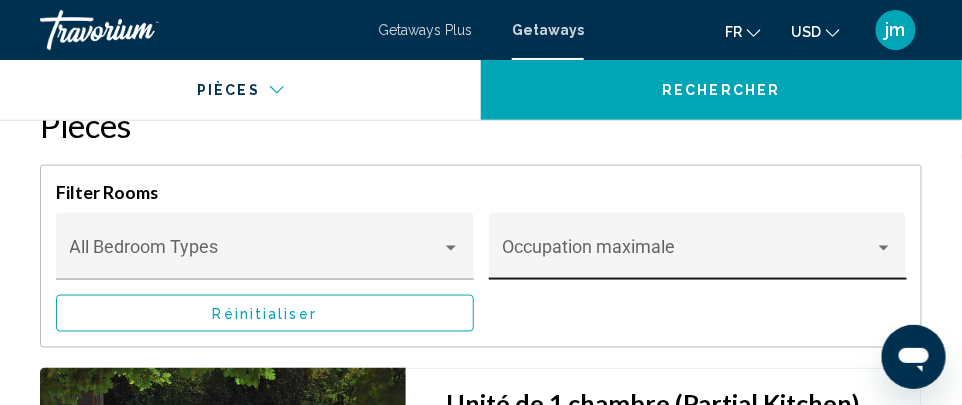 click on "Occupation maximale" at bounding box center (697, 253) 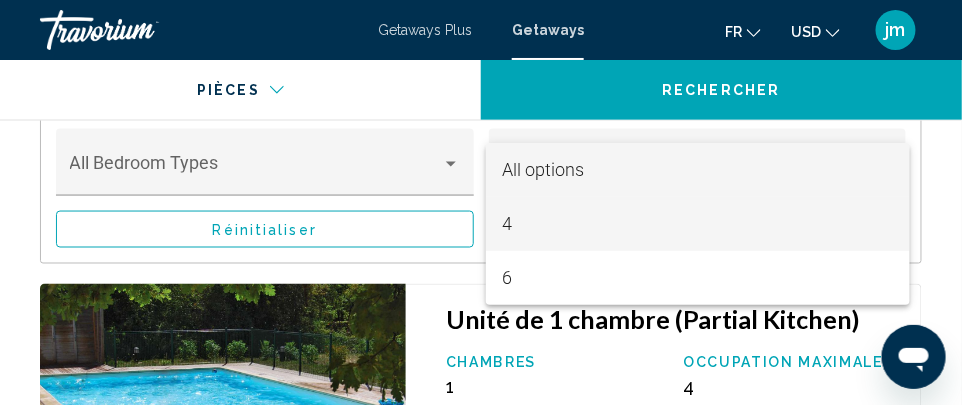 scroll, scrollTop: 3998, scrollLeft: 0, axis: vertical 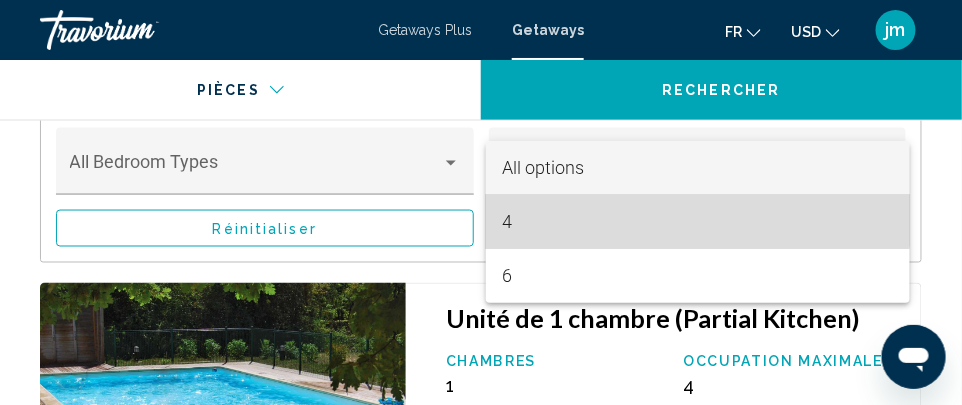 click on "4" at bounding box center [697, 222] 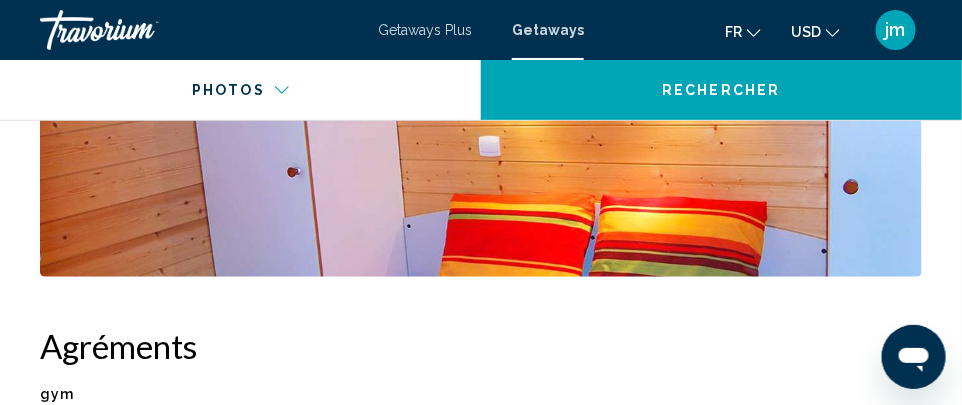 scroll, scrollTop: 1946, scrollLeft: 0, axis: vertical 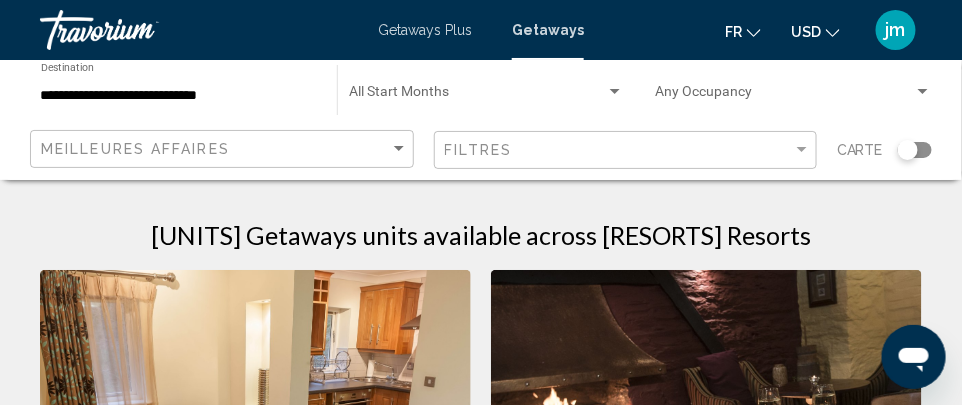 click 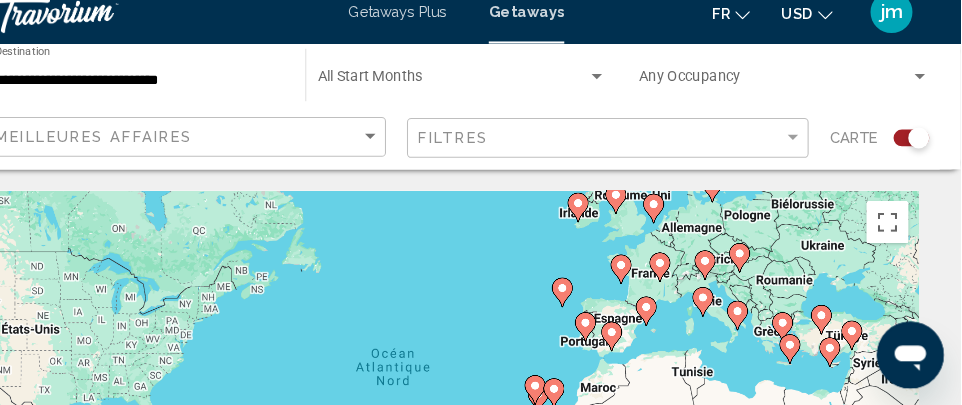 scroll, scrollTop: 7, scrollLeft: 0, axis: vertical 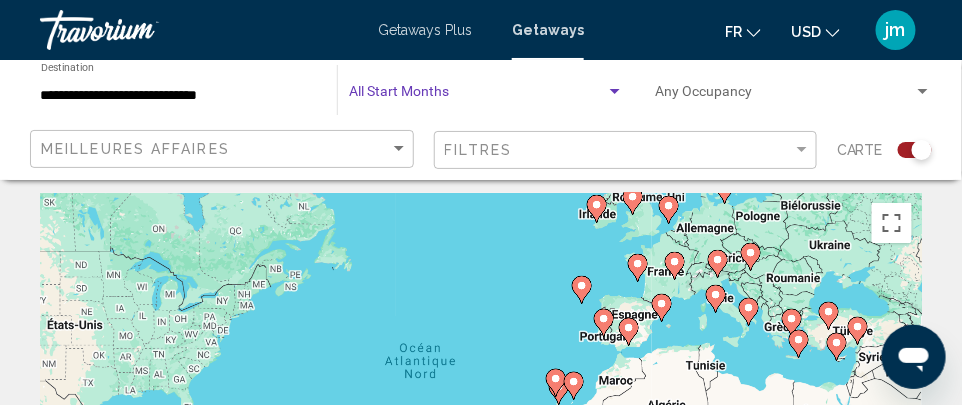 click at bounding box center (615, 91) 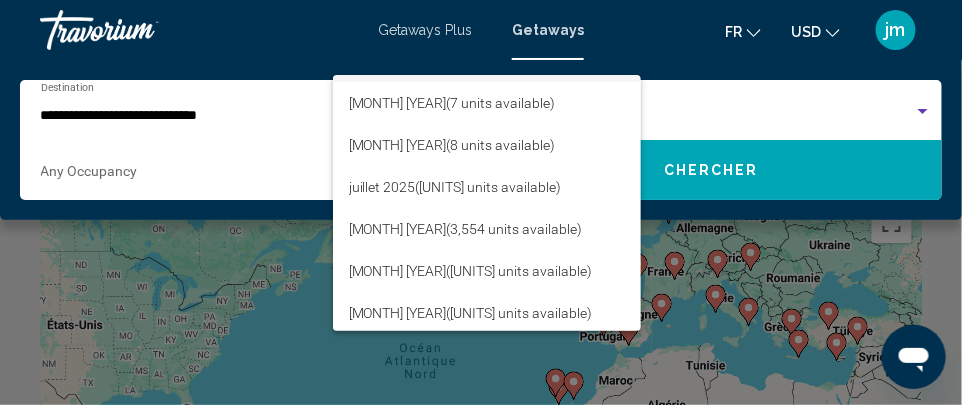 scroll, scrollTop: 205, scrollLeft: 0, axis: vertical 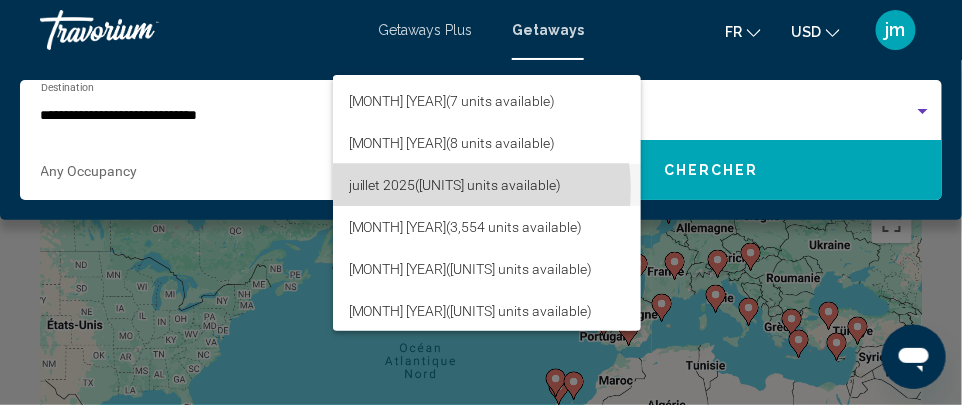 click on "juillet 2025  (616 units available)" at bounding box center [487, 185] 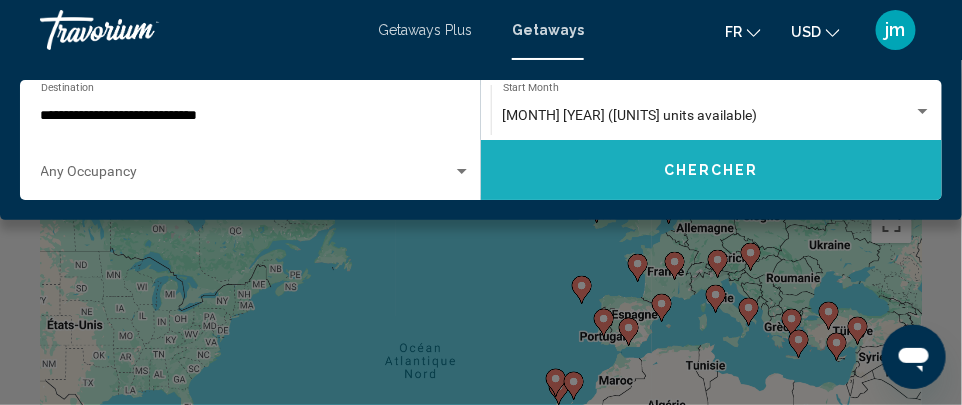 click on "Chercher" 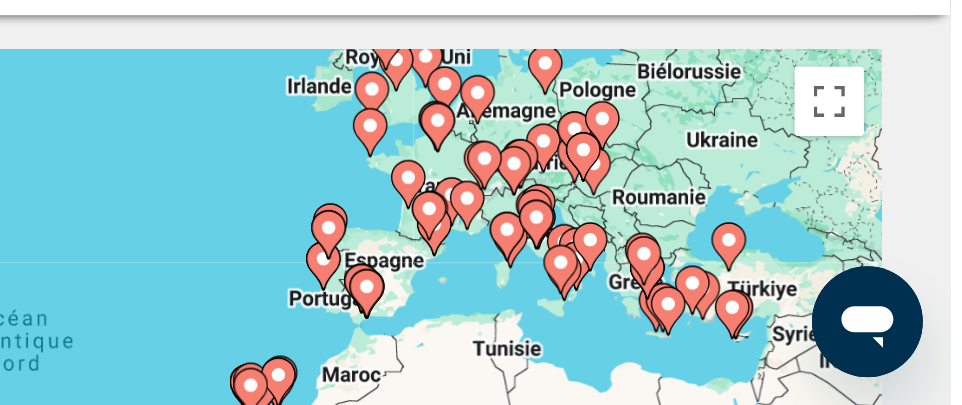 scroll, scrollTop: 0, scrollLeft: 0, axis: both 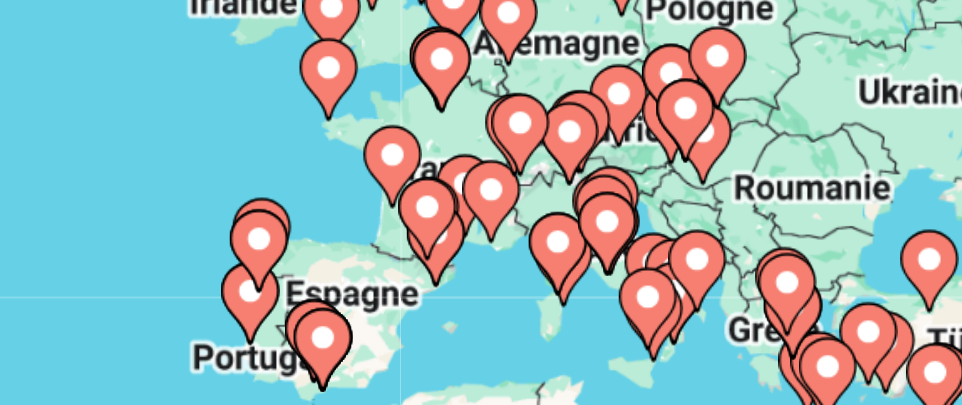 click 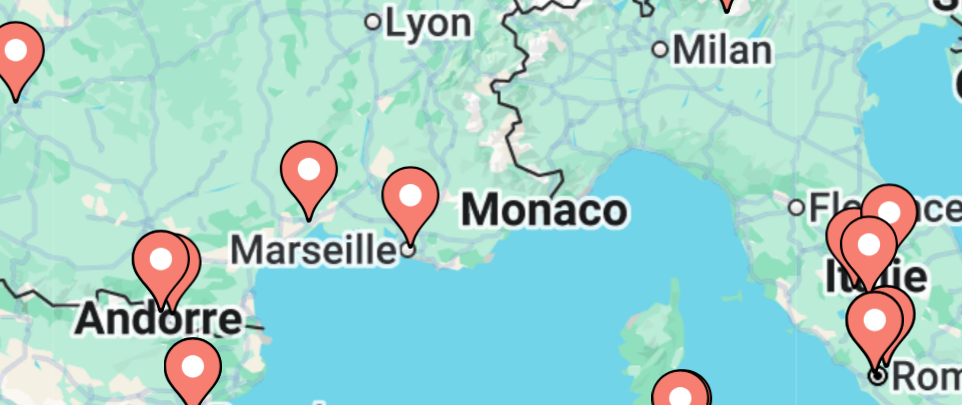 scroll, scrollTop: 34, scrollLeft: 0, axis: vertical 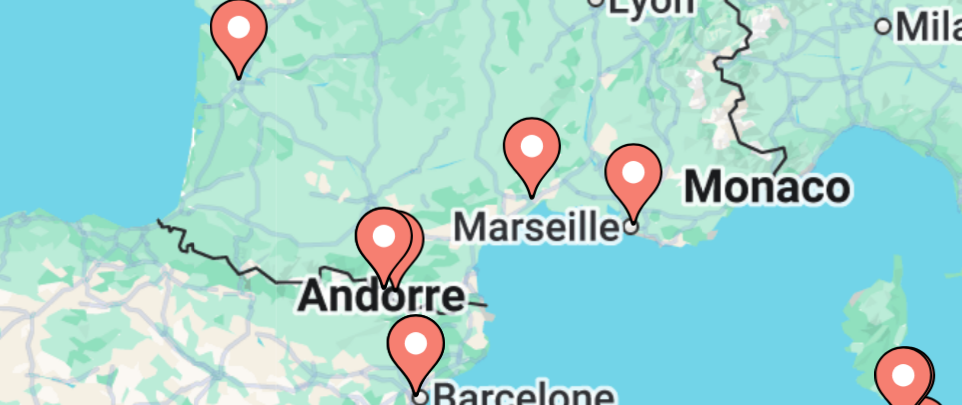 click 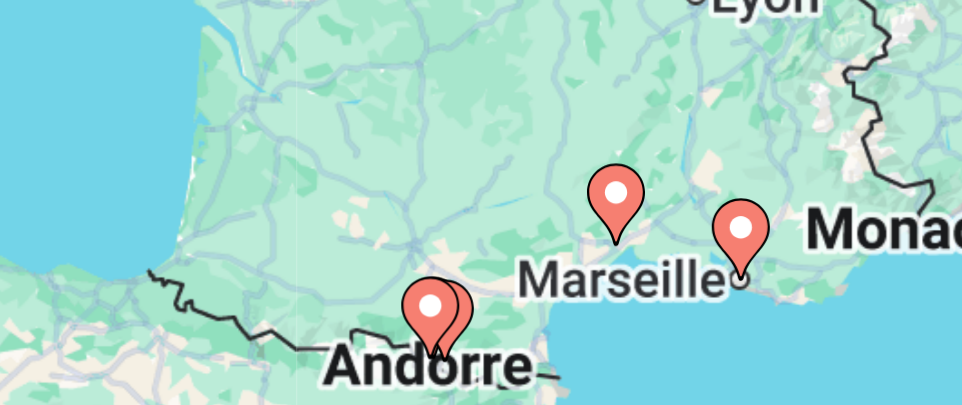scroll, scrollTop: 33, scrollLeft: 0, axis: vertical 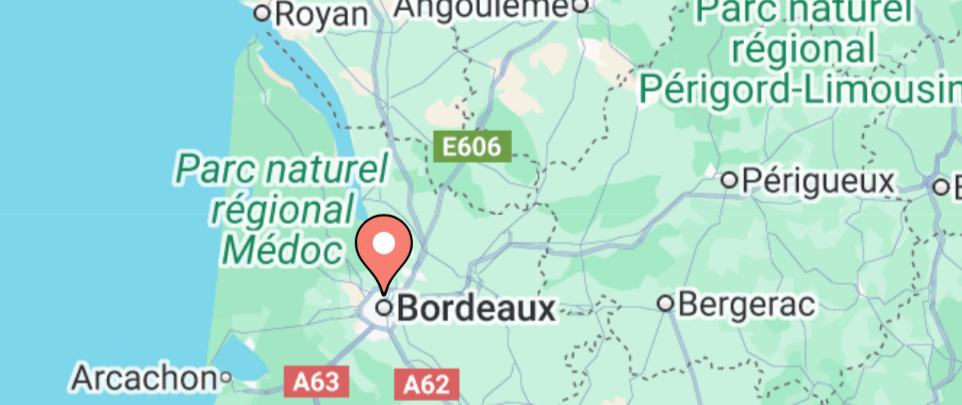 click 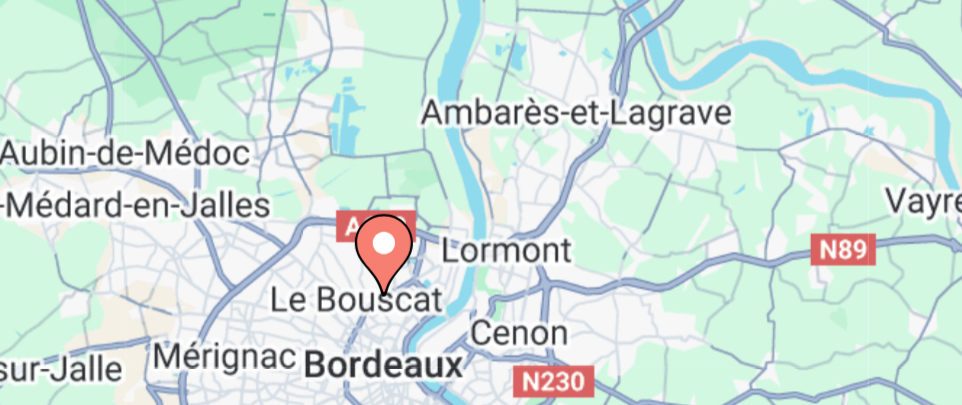 click 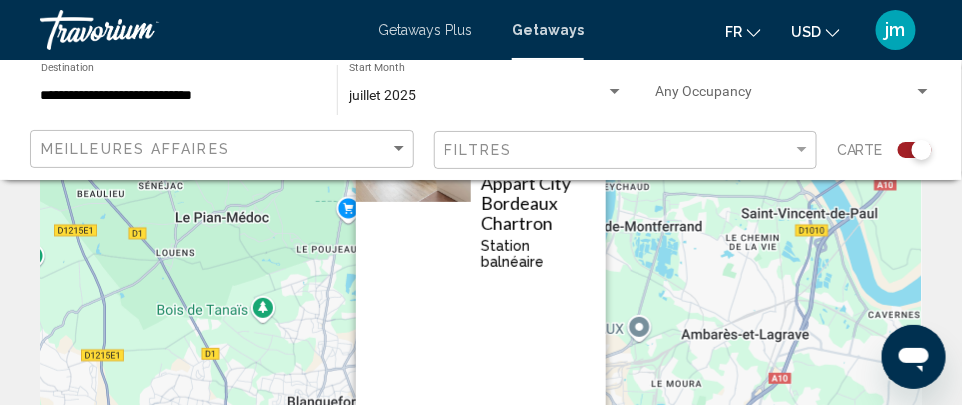 scroll, scrollTop: 61, scrollLeft: 0, axis: vertical 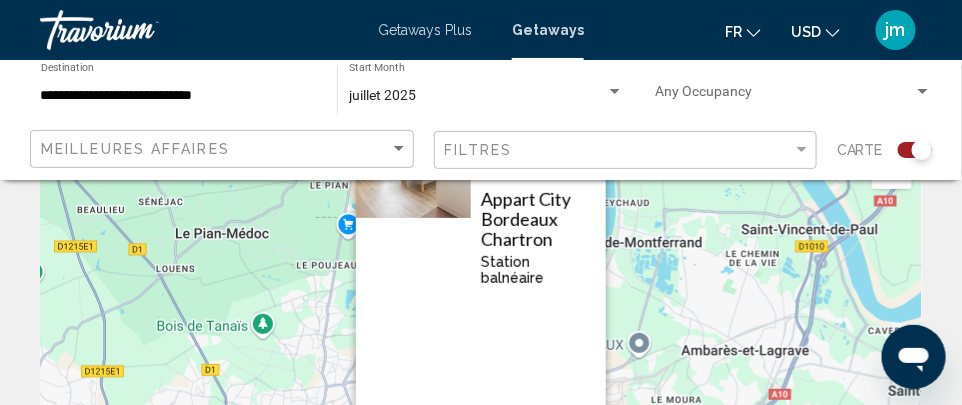 click on "Pour naviguer, appuyez sur les touches fléchées. Pour activer le glissement avec le clavier, appuyez sur Alt+Entrée. Une fois ce mode activé, utilisez les touches fléchées pour déplacer le repère. Pour valider le déplacement, appuyez sur Entrée. Pour annuler, appuyez sur Échap.  Appart City Bordeaux Chartron  Station balnéaire  -  Ceci est une station d'adultes seulement
33300 Bordeaux, France  De $1,059.99 USD $469.99 USD  Pour 7 nuits Vous sauvegardez  $590.00 USD  View Resort" at bounding box center (481, 339) 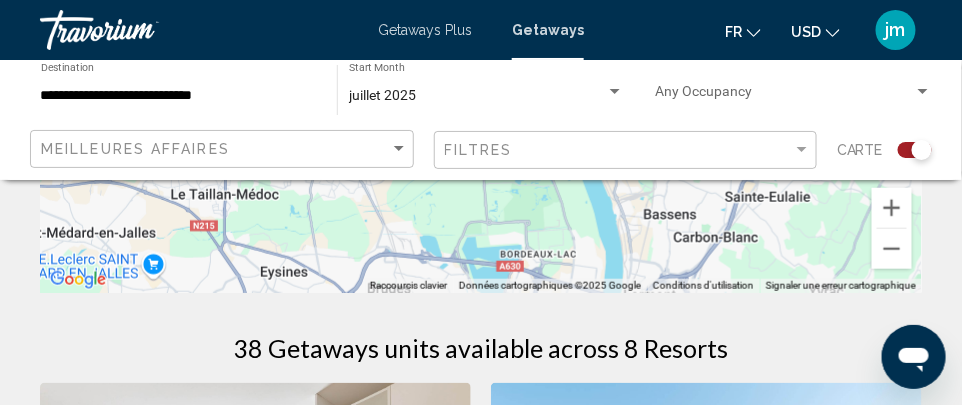 scroll, scrollTop: 305, scrollLeft: 0, axis: vertical 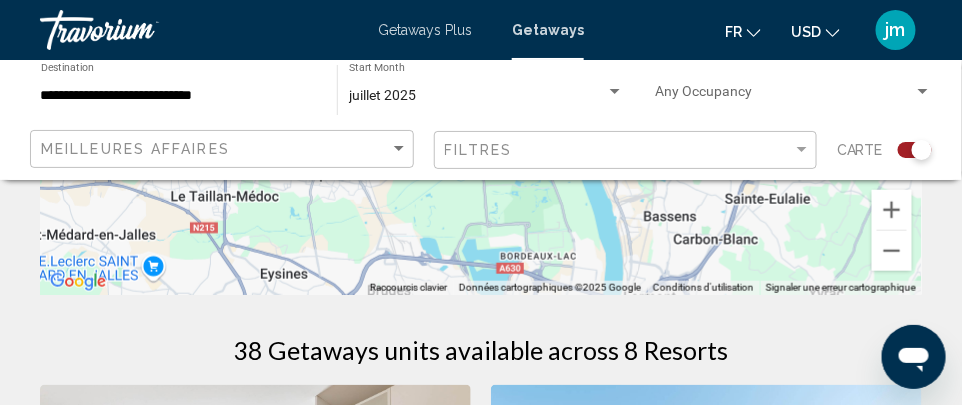 click on "Occupancy Any Occupancy" 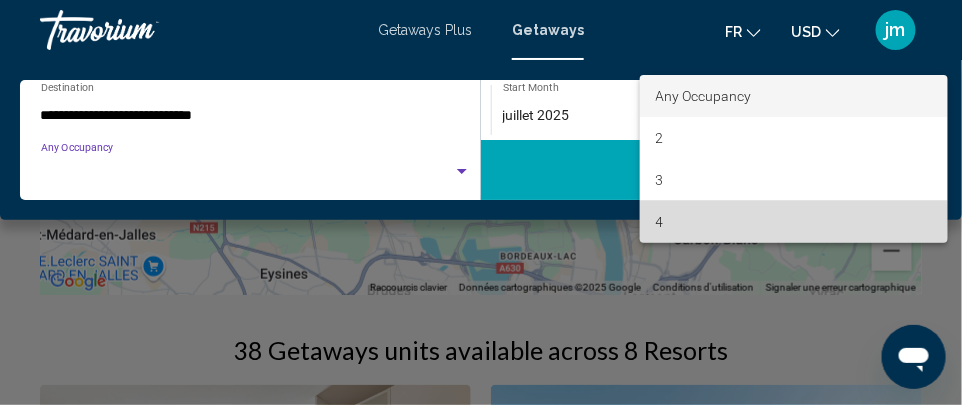 click on "4" at bounding box center [794, 222] 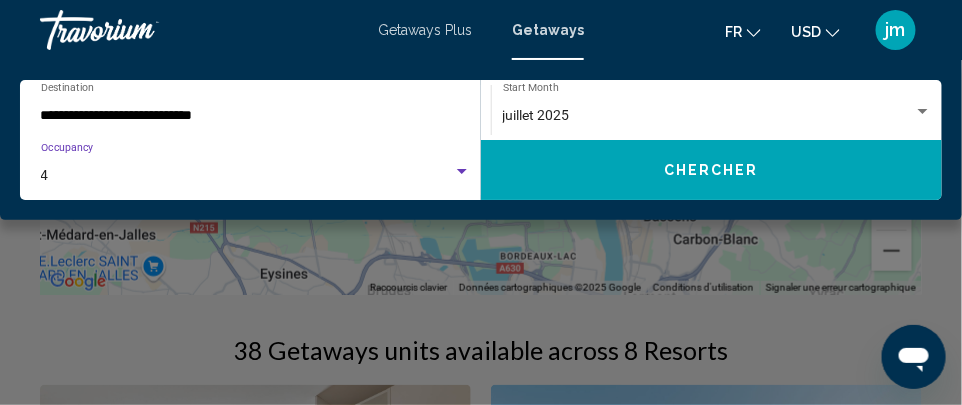 click on "Chercher" 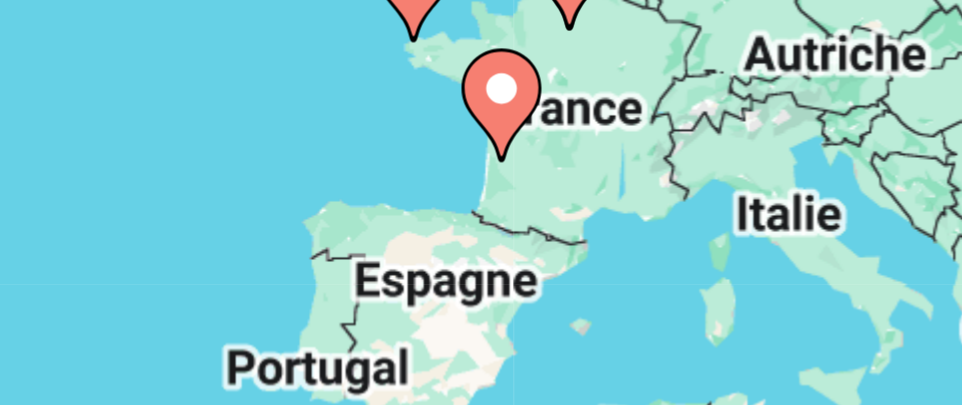 scroll, scrollTop: 47, scrollLeft: 0, axis: vertical 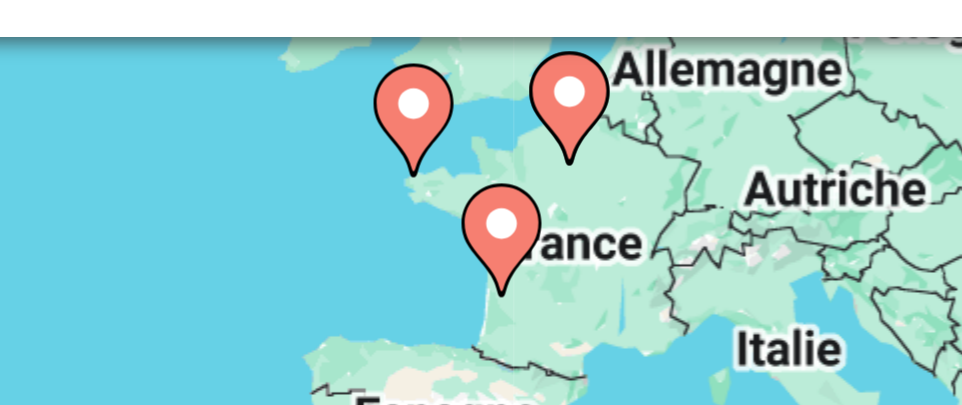 click on "Pour naviguer, appuyez sur les touches fléchées. Pour activer le glissement avec le clavier, appuyez sur Alt+Entrée. Une fois ce mode activé, utilisez les touches fléchées pour déplacer le repère. Pour valider le déplacement, appuyez sur Entrée. Pour annuler, appuyez sur Échap." at bounding box center (481, 353) 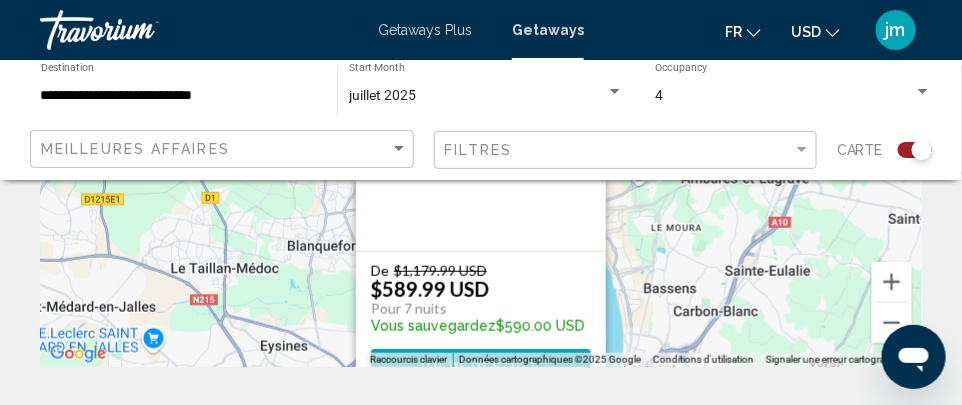 scroll, scrollTop: 235, scrollLeft: 0, axis: vertical 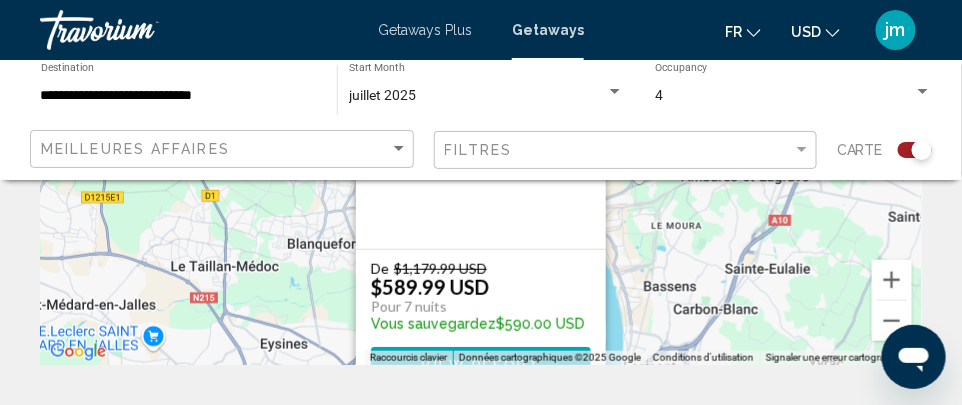 click on "Pour naviguer, appuyez sur les touches fléchées. Pour activer le glissement avec le clavier, appuyez sur Alt+Entrée. Une fois ce mode activé, utilisez les touches fléchées pour déplacer le repère. Pour valider le déplacement, appuyez sur Entrée. Pour annuler, appuyez sur Échap.  Appart City Bordeaux Chartron  Station balnéaire  -  Ceci est une station d'adultes seulement
33300 Bordeaux, France  De $1,179.99 USD $589.99 USD  Pour 7 nuits Vous sauvegardez  $590.00 USD  View Resort" at bounding box center (481, 165) 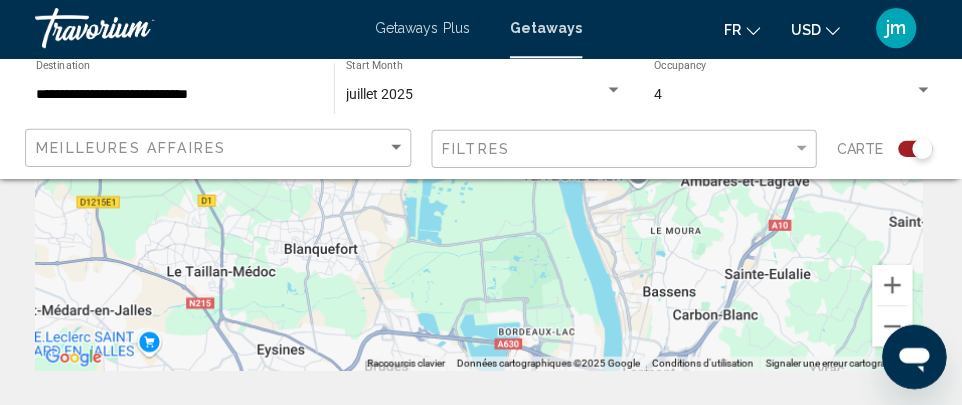 scroll, scrollTop: 230, scrollLeft: 0, axis: vertical 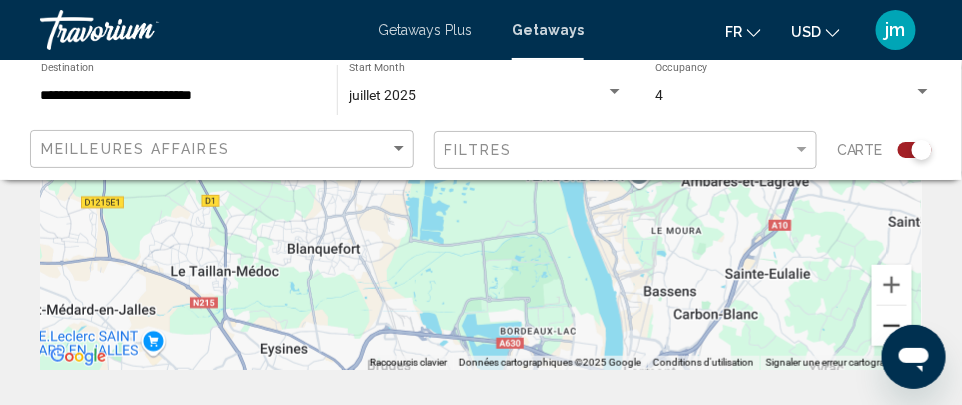 click at bounding box center (892, 326) 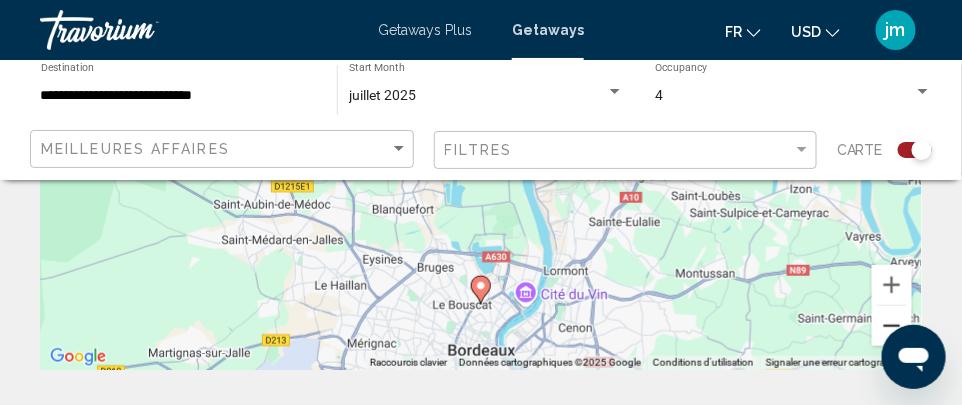 click at bounding box center [892, 326] 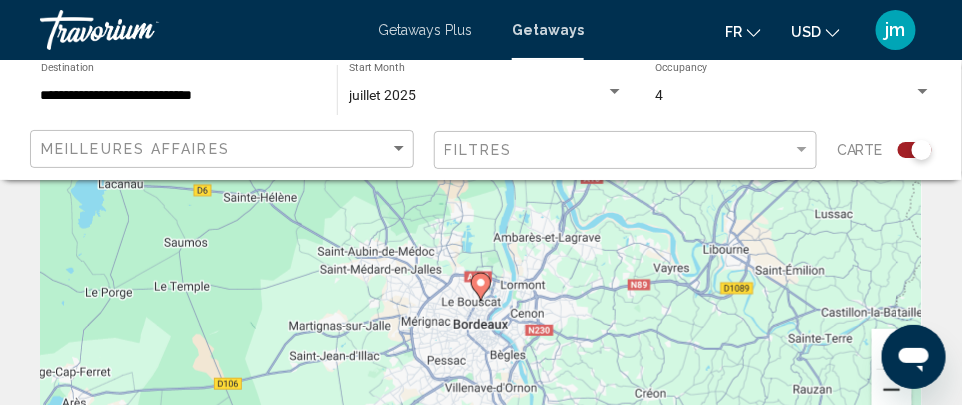 scroll, scrollTop: 174, scrollLeft: 0, axis: vertical 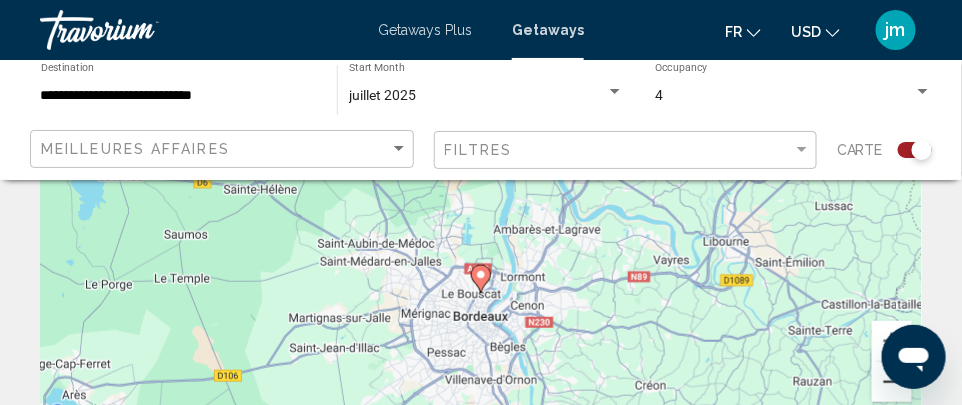 click at bounding box center [892, 382] 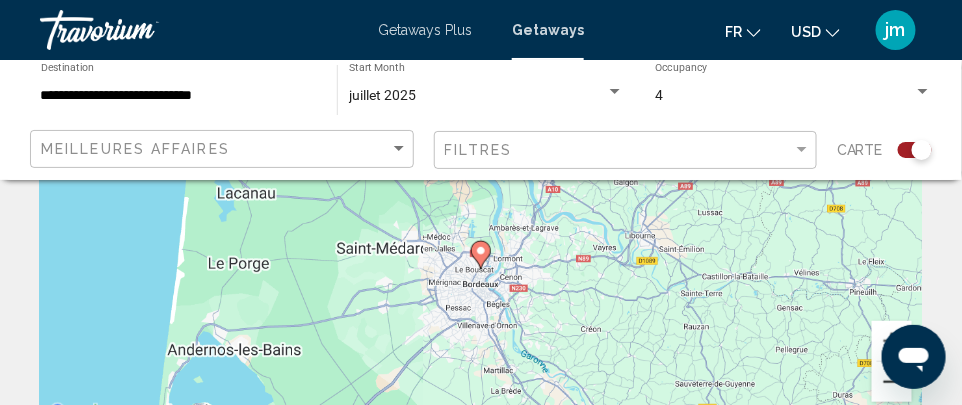 click at bounding box center [892, 382] 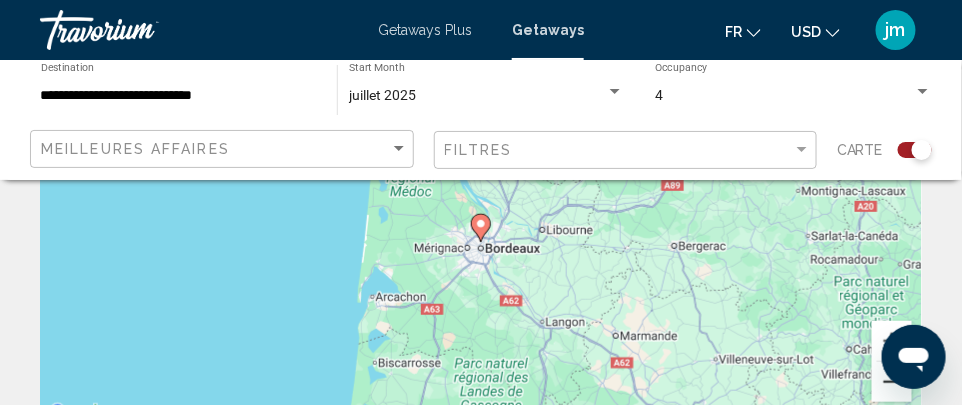 click at bounding box center (892, 382) 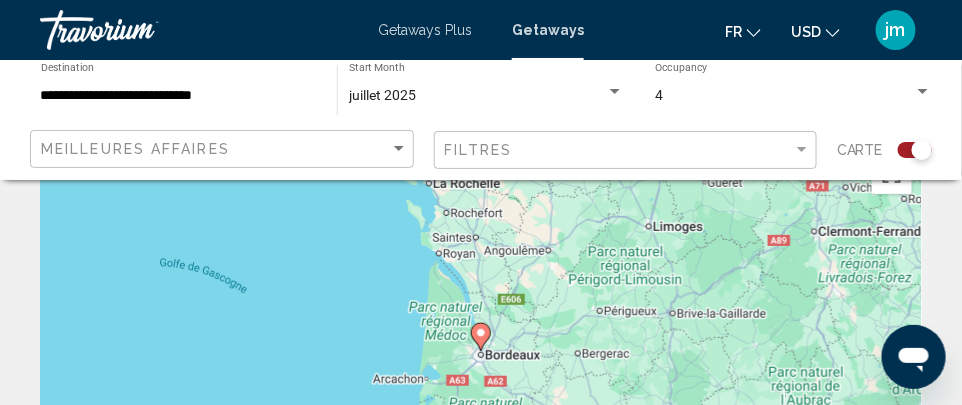 scroll, scrollTop: 0, scrollLeft: 0, axis: both 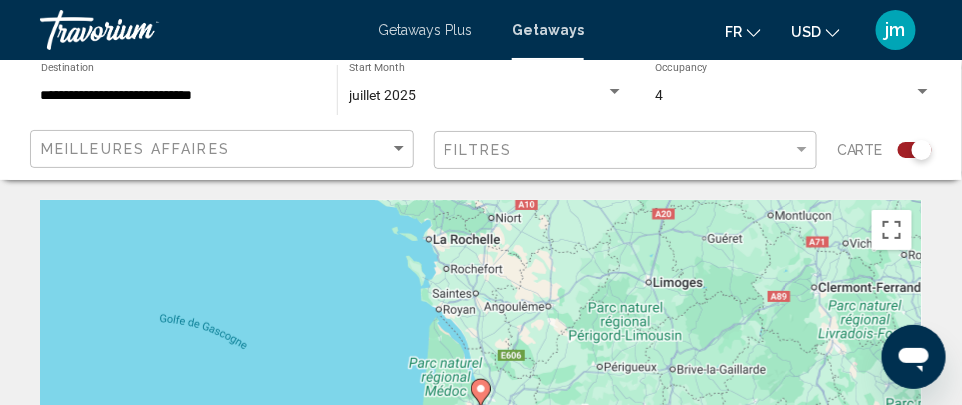click on "Getaways Plus Getaways fr
English Español Français Italiano Português русский USD
USD ($) MXN (Mex$) CAD (Can$) GBP (£) EUR (€) AUD (A$) NZD (NZ$) CNY (CN¥) jm Se connecter" at bounding box center (481, 30) 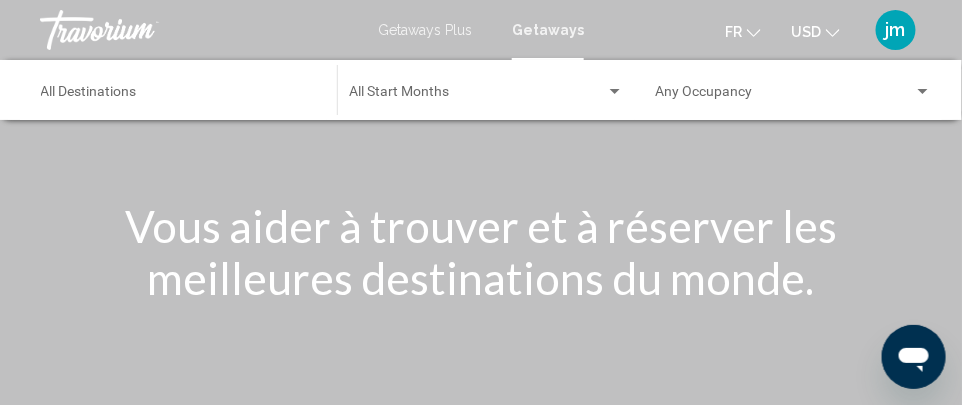 click on "Destination All Destinations" at bounding box center (179, 90) 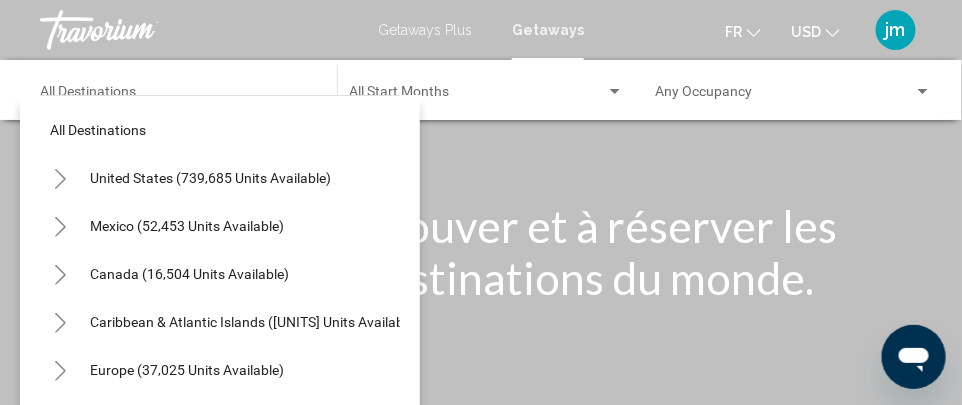 click on "Destination All Destinations" at bounding box center [179, 90] 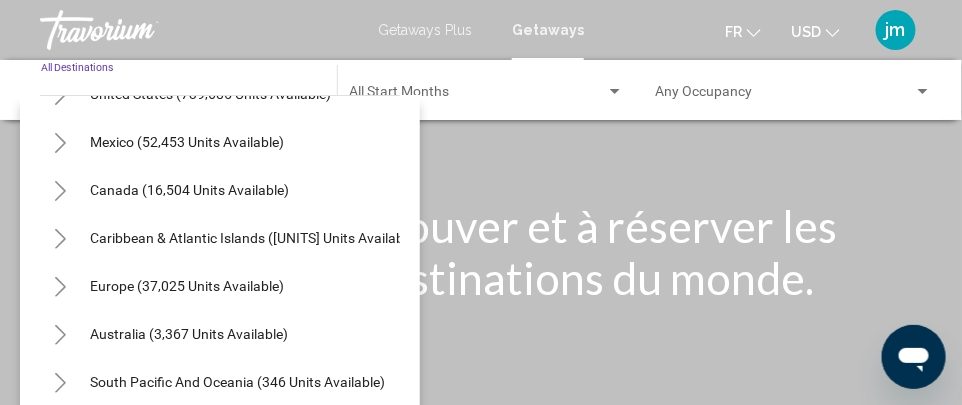 scroll, scrollTop: 88, scrollLeft: 0, axis: vertical 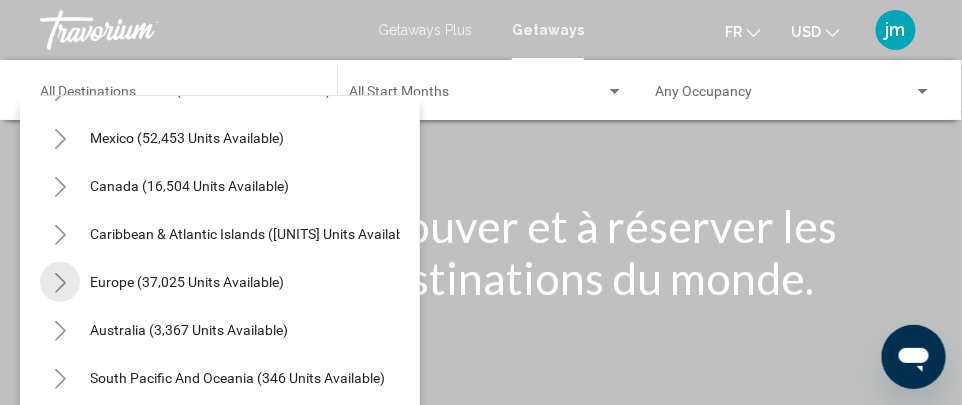 click 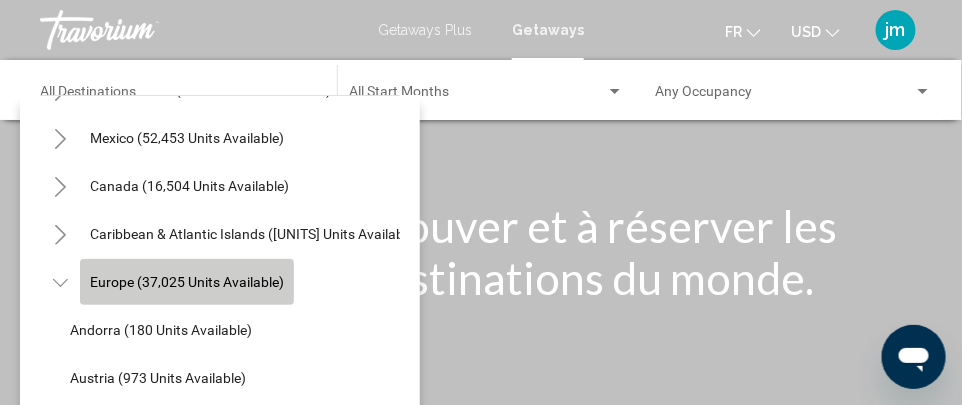 click on "Europe (37,025 units available)" 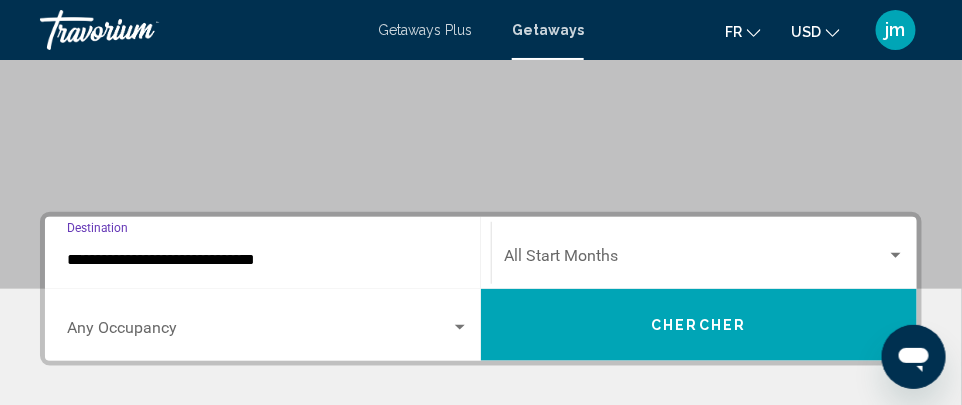 scroll, scrollTop: 312, scrollLeft: 0, axis: vertical 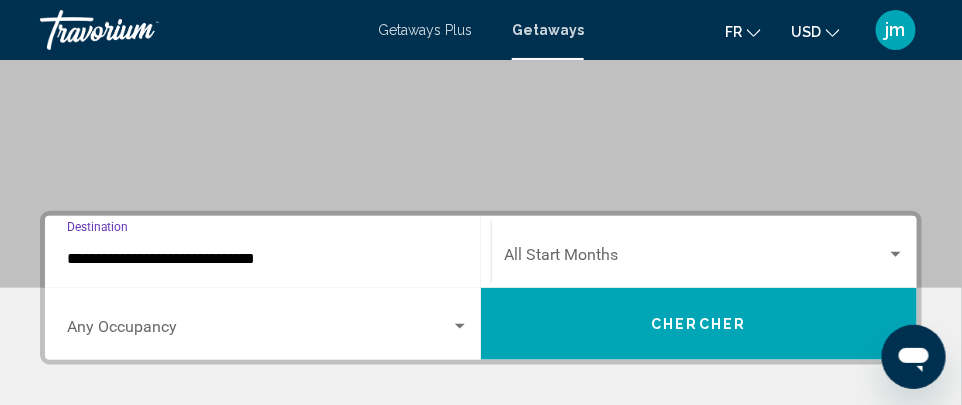 click on "Chercher" at bounding box center [699, 324] 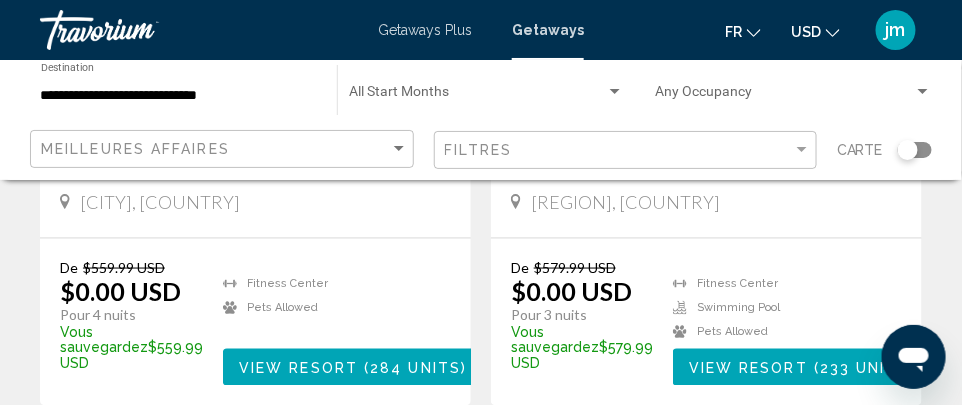 scroll, scrollTop: 513, scrollLeft: 0, axis: vertical 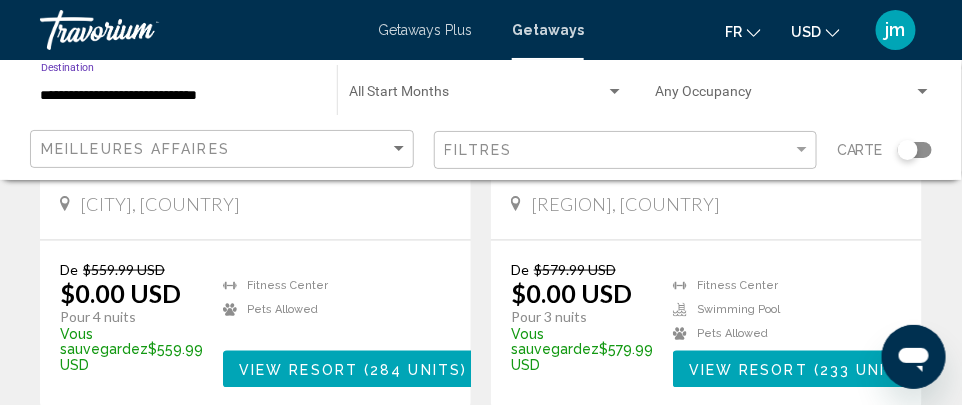 click on "**********" at bounding box center [179, 96] 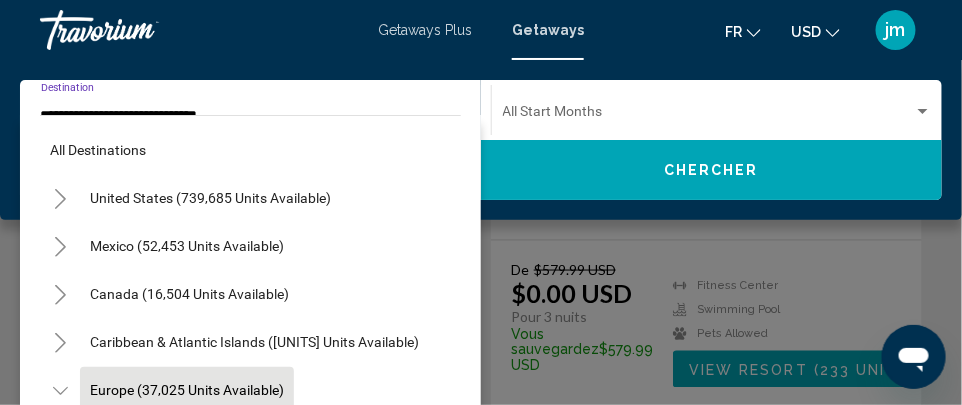 scroll, scrollTop: 118, scrollLeft: 0, axis: vertical 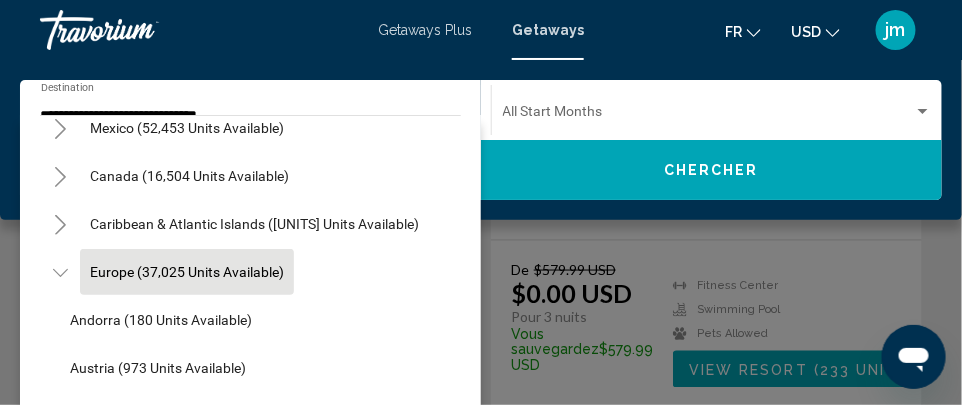 click on "**********" 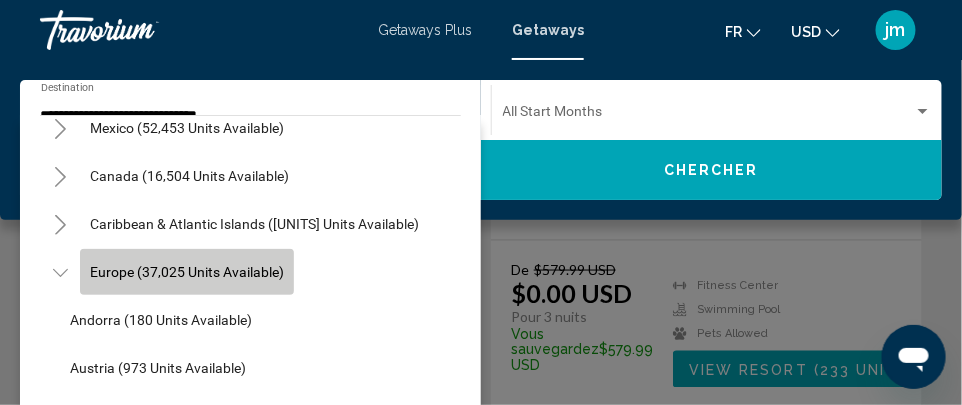 click on "Europe (37,025 units available)" 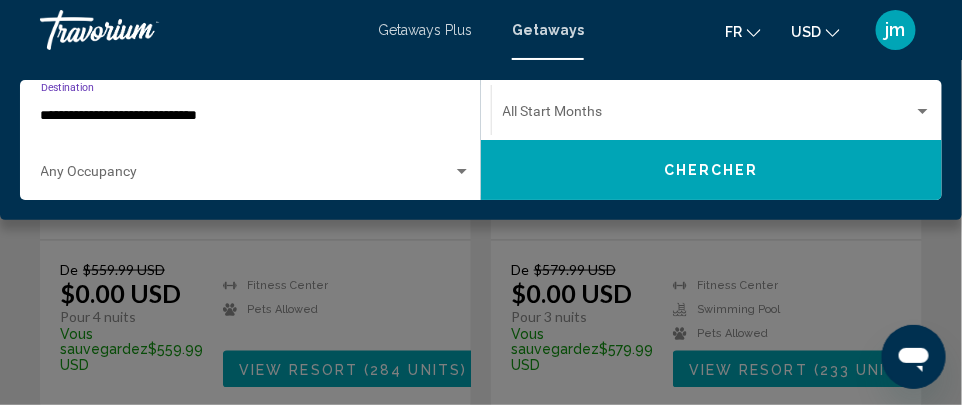 click on "**********" 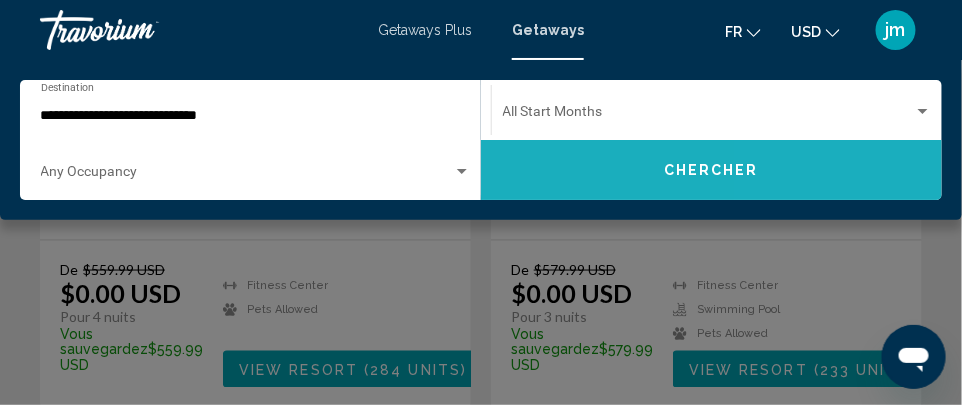 click on "Chercher" 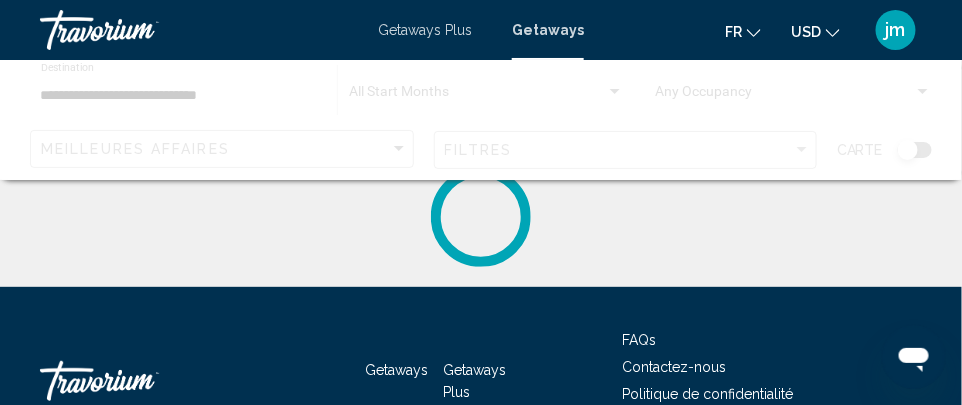 scroll, scrollTop: 0, scrollLeft: 0, axis: both 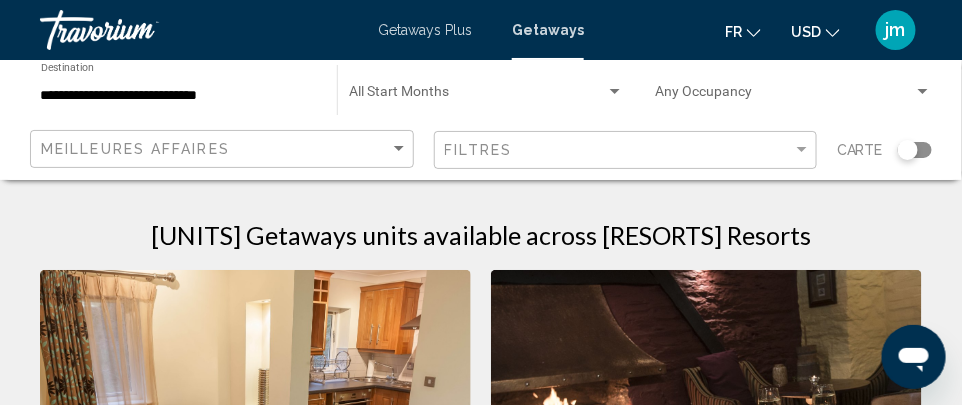 click 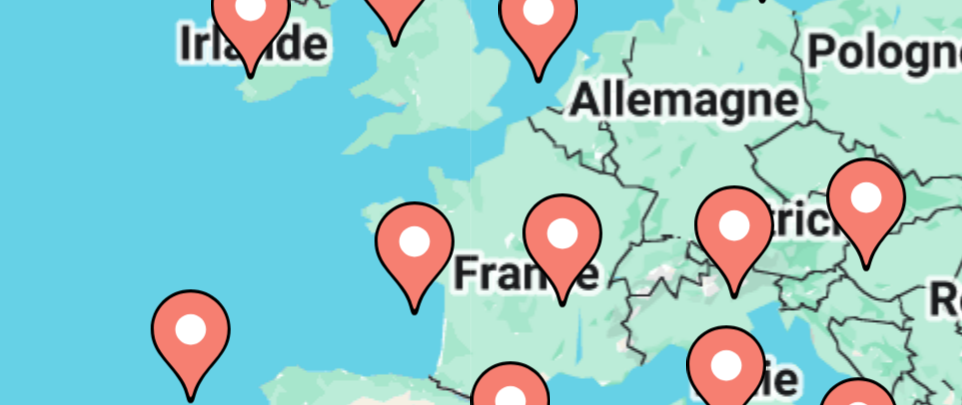 click 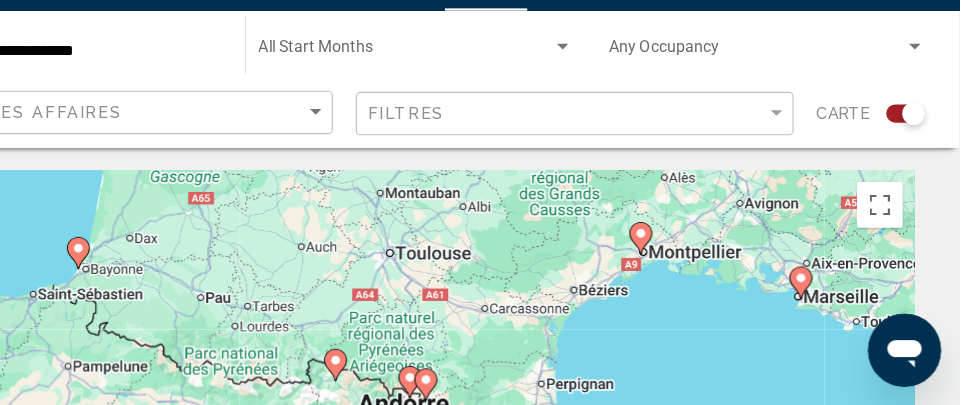 scroll, scrollTop: 0, scrollLeft: 0, axis: both 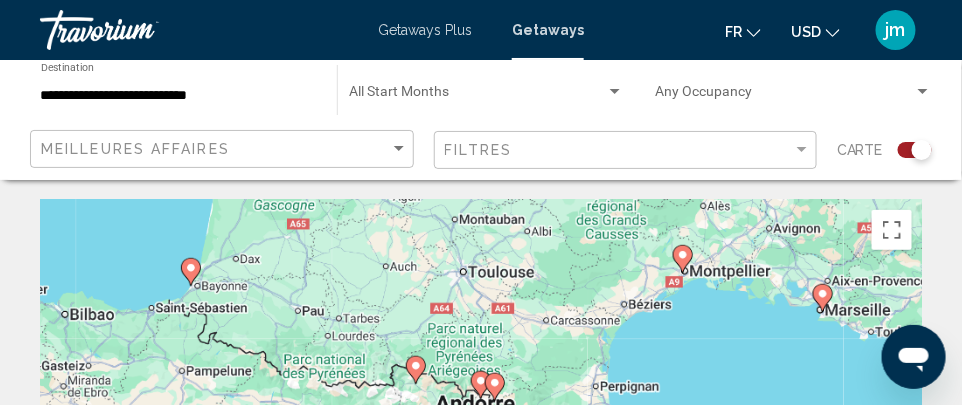 click 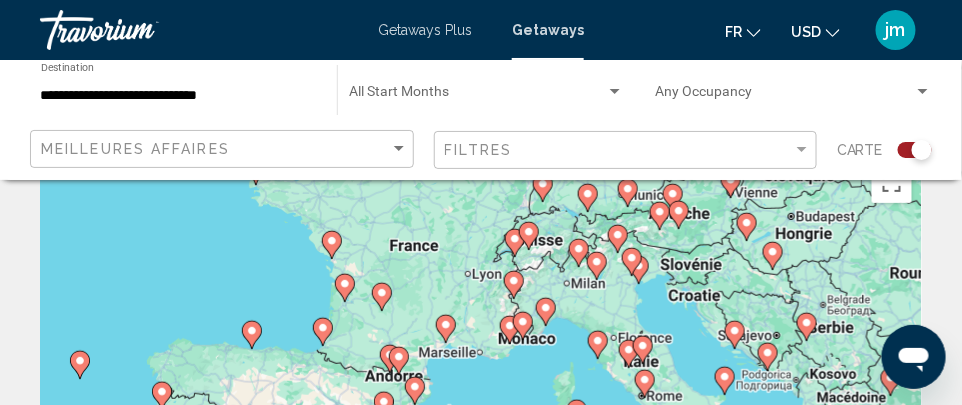 scroll, scrollTop: 58, scrollLeft: 0, axis: vertical 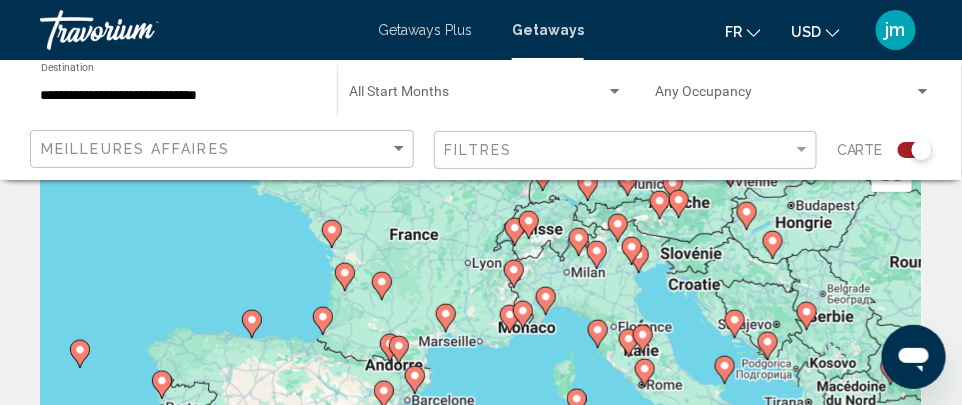 click 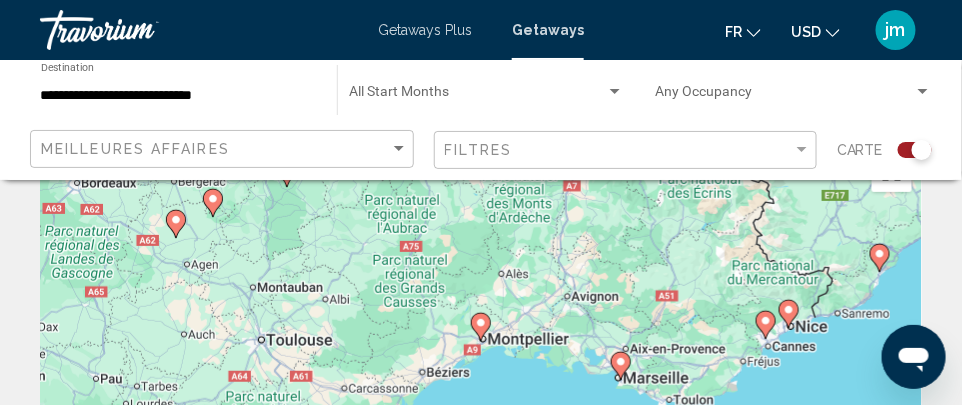 click 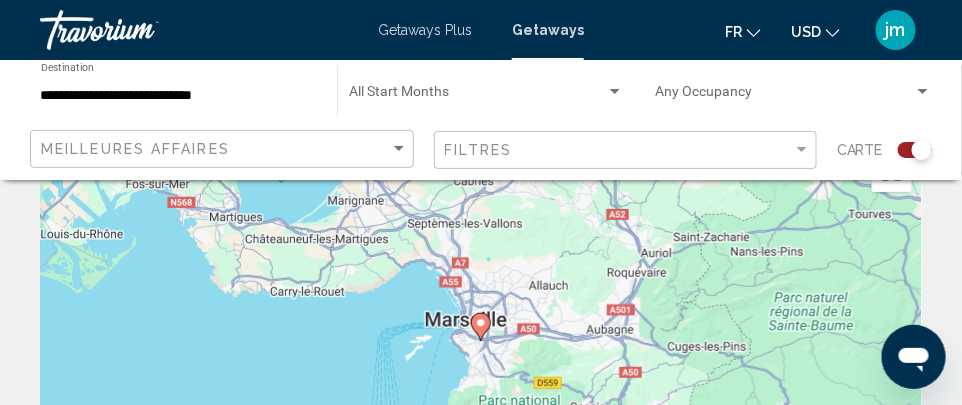 click 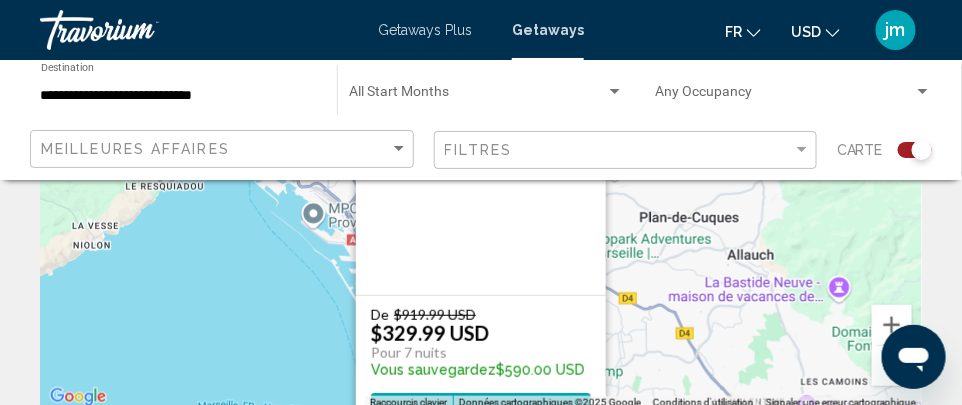 scroll, scrollTop: 189, scrollLeft: 0, axis: vertical 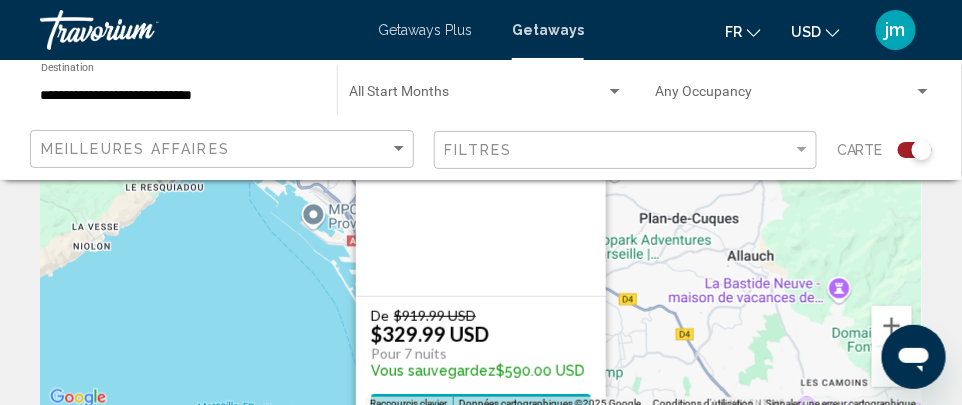 click on "Pour naviguer, appuyez sur les touches fléchées. Pour activer le glissement avec le clavier, appuyez sur Alt+Entrée. Une fois ce mode activé, utilisez les touches fléchées pour déplacer le repère. Pour valider le déplacement, appuyez sur Entrée. Pour annuler, appuyez sur Échap.  Appart City Marseille Prado  Station balnéaire  -  Ceci est une station d'adultes seulement
Marseille, France  De $919.99 USD $329.99 USD  Pour 7 nuits Vous sauvegardez  $590.00 USD  View Resort" at bounding box center (481, 211) 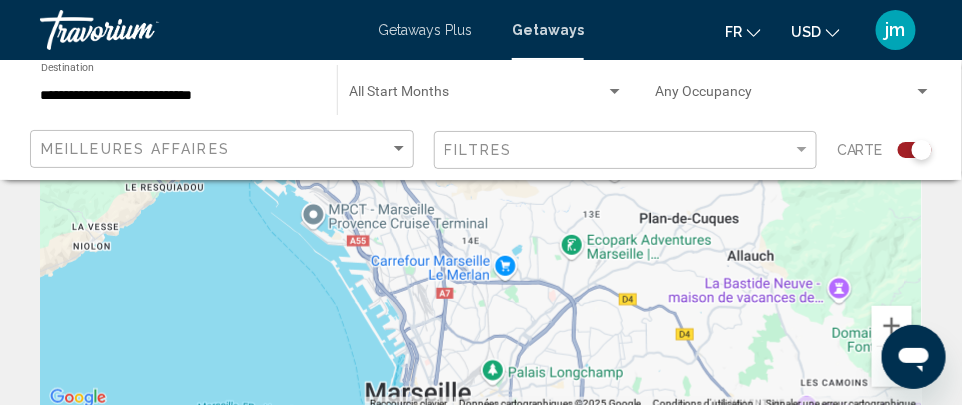 click at bounding box center [892, 367] 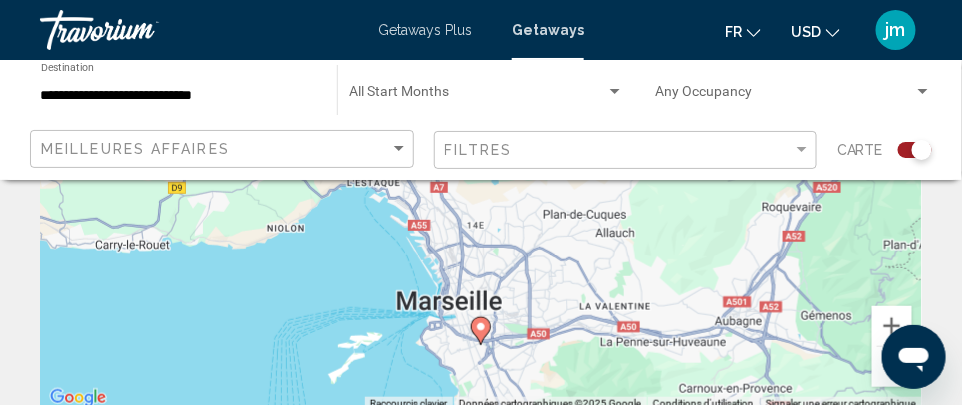 click at bounding box center [892, 367] 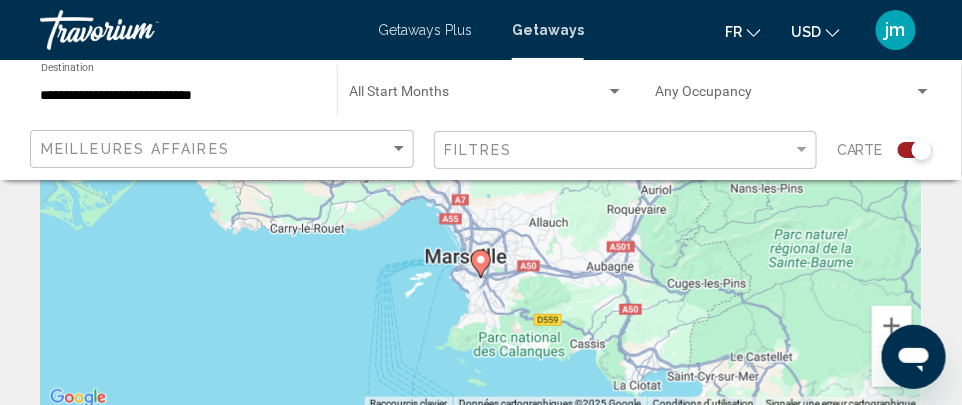 click at bounding box center (892, 367) 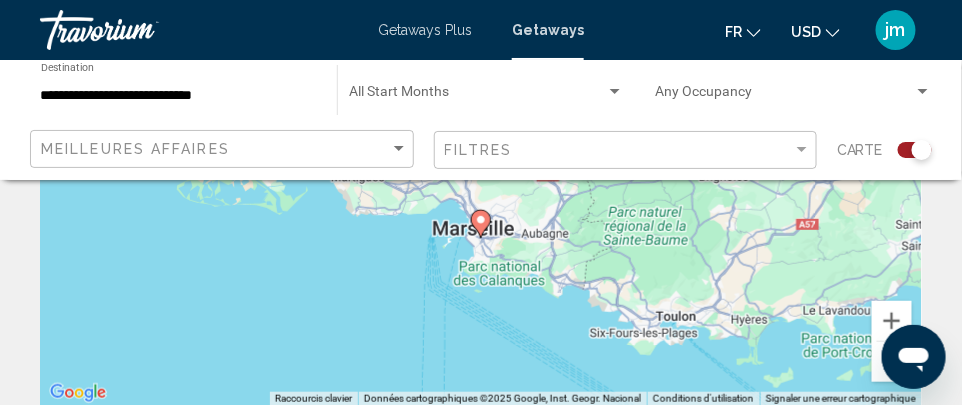 scroll, scrollTop: 195, scrollLeft: 0, axis: vertical 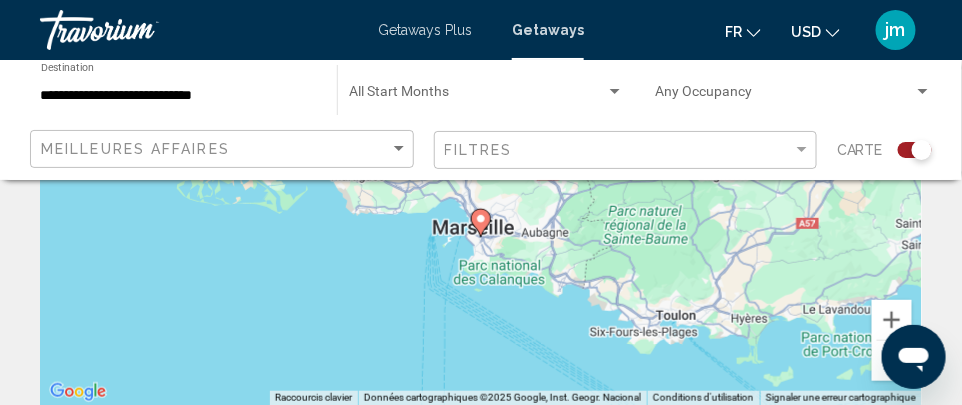 click at bounding box center (892, 361) 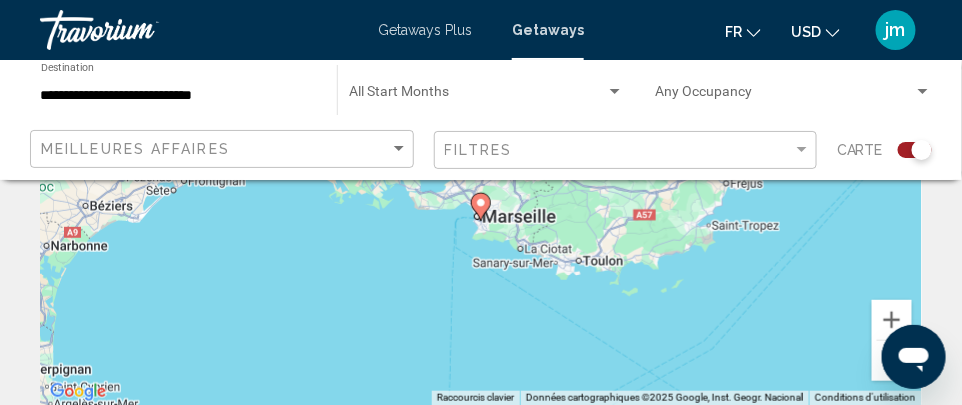 click at bounding box center [892, 361] 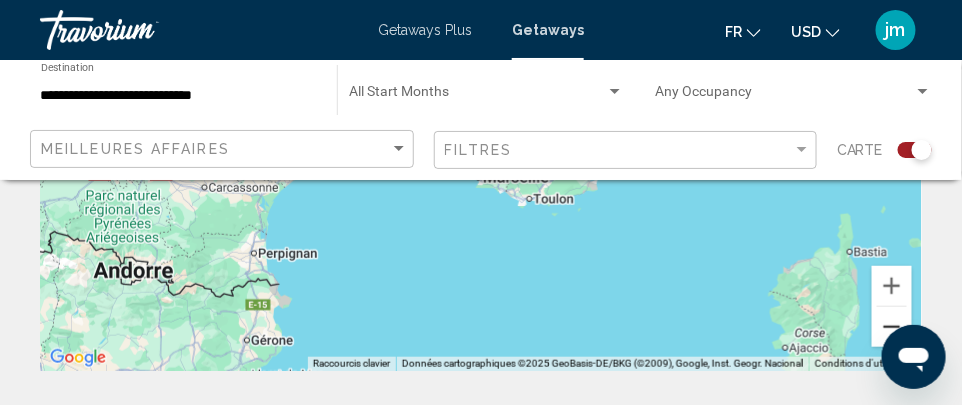 scroll, scrollTop: 229, scrollLeft: 0, axis: vertical 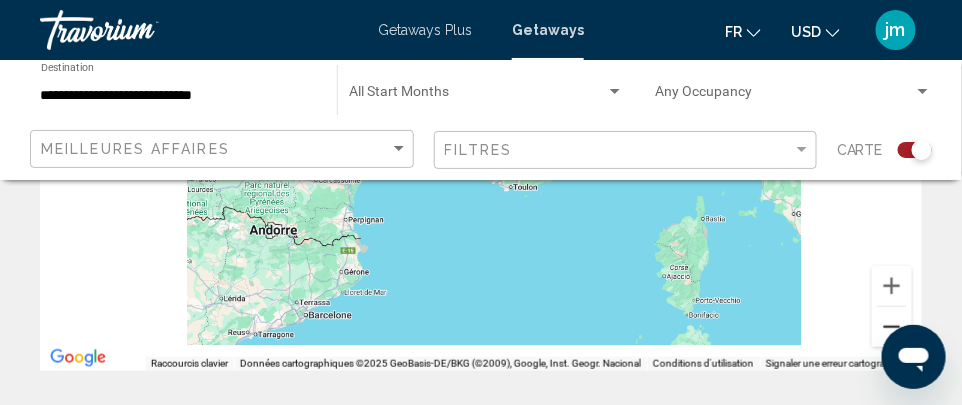 click at bounding box center [892, 327] 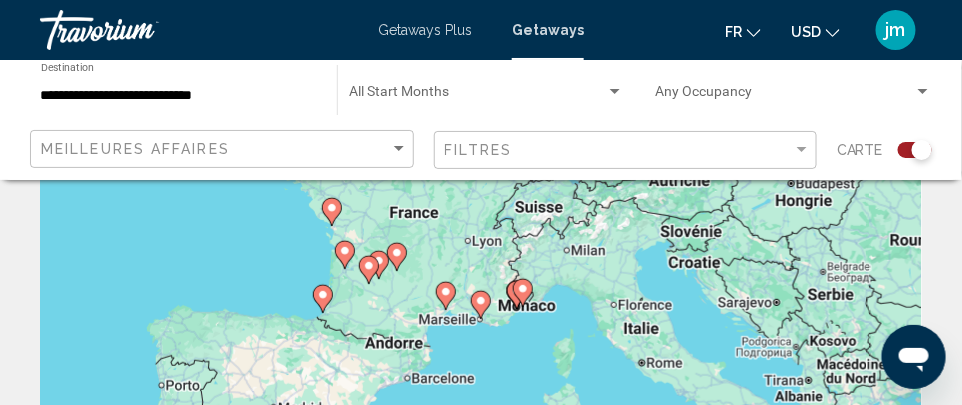 scroll, scrollTop: 82, scrollLeft: 0, axis: vertical 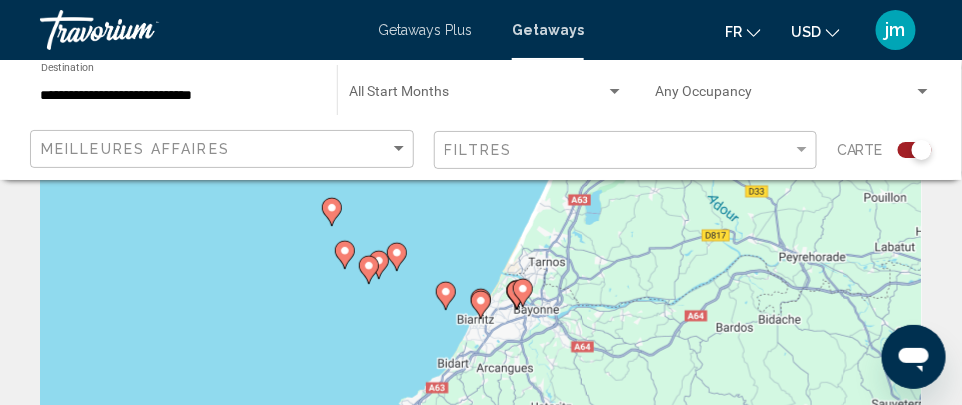 click 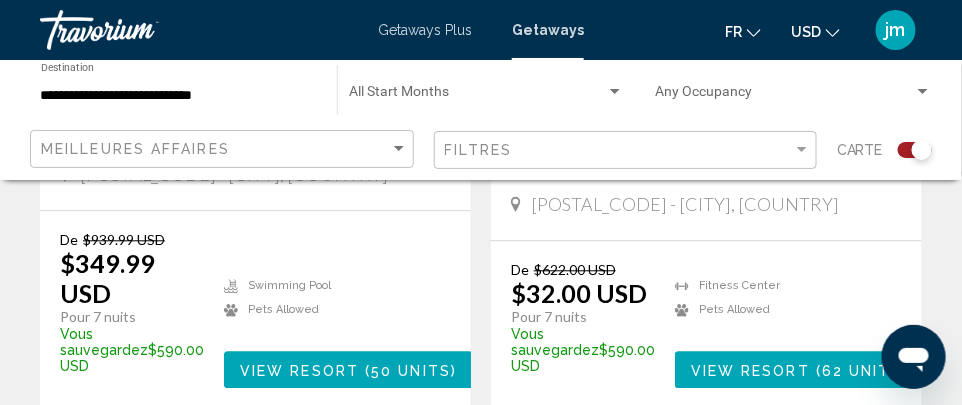 scroll, scrollTop: 949, scrollLeft: 0, axis: vertical 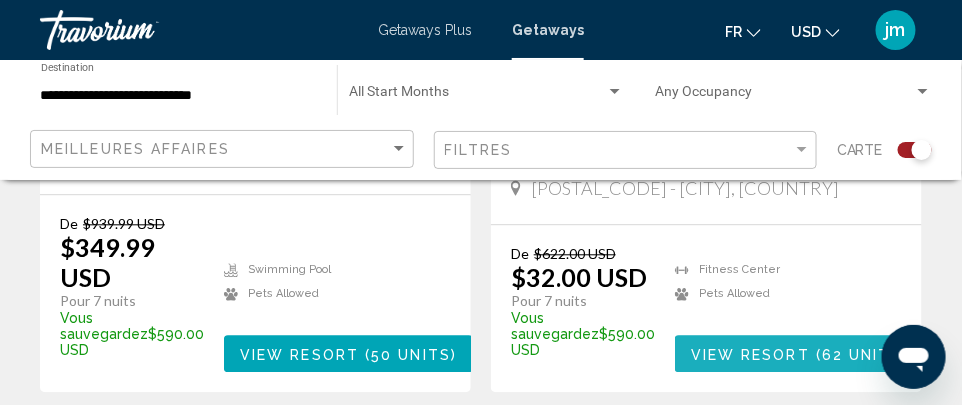 click on "View Resort" at bounding box center [750, 354] 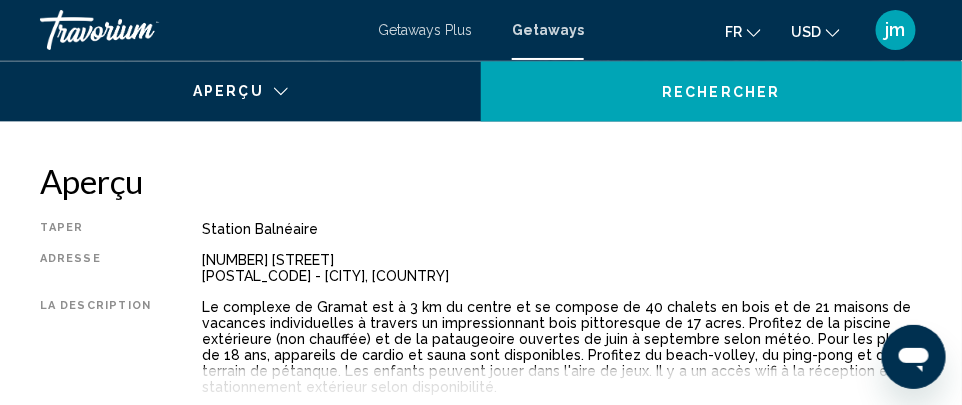 scroll, scrollTop: 332, scrollLeft: 0, axis: vertical 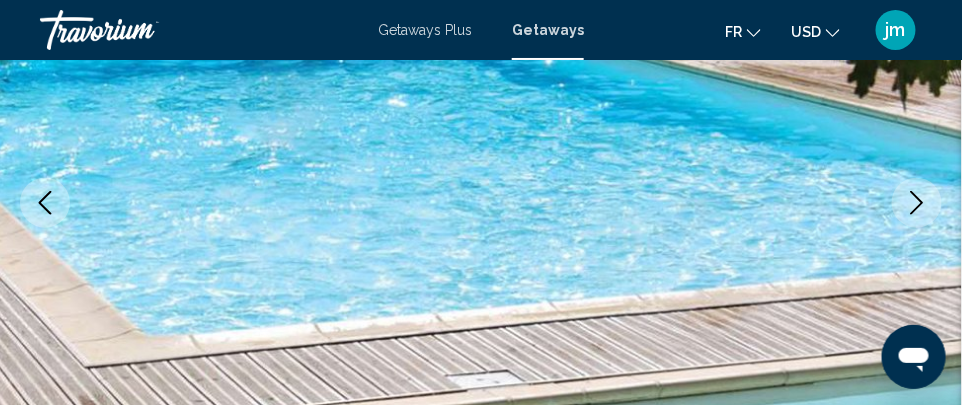 click 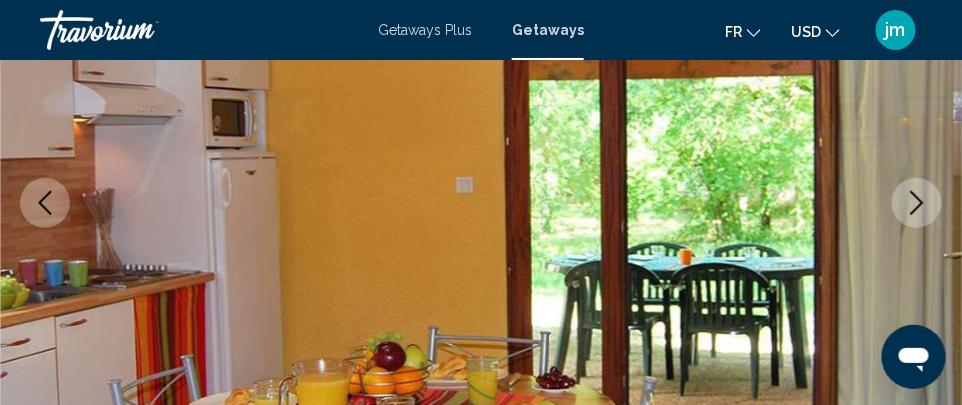click 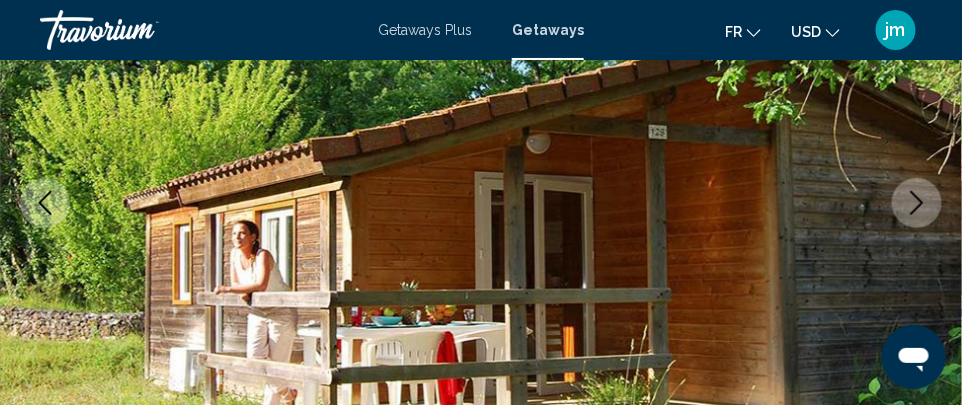 click 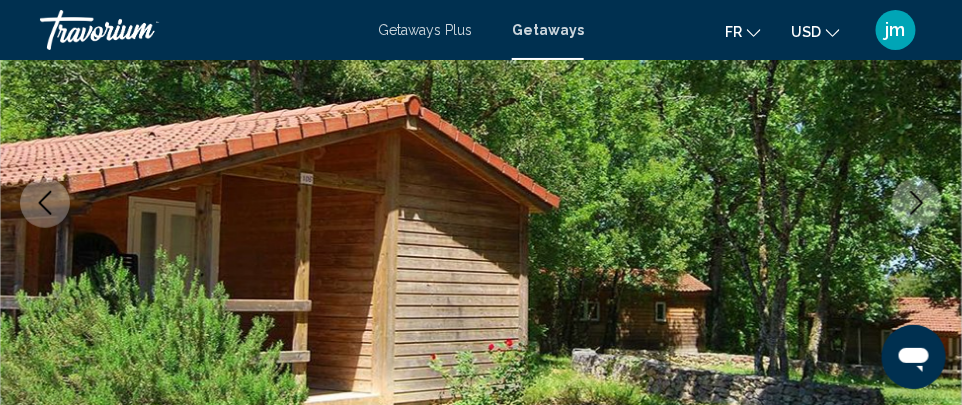 click 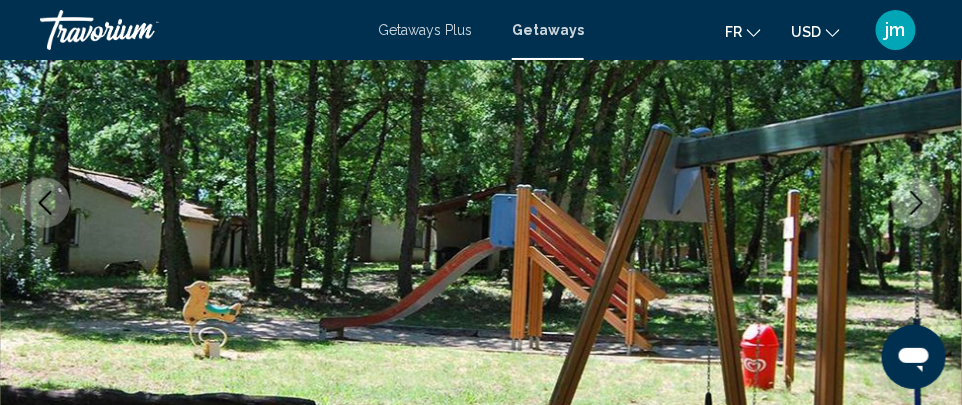 click 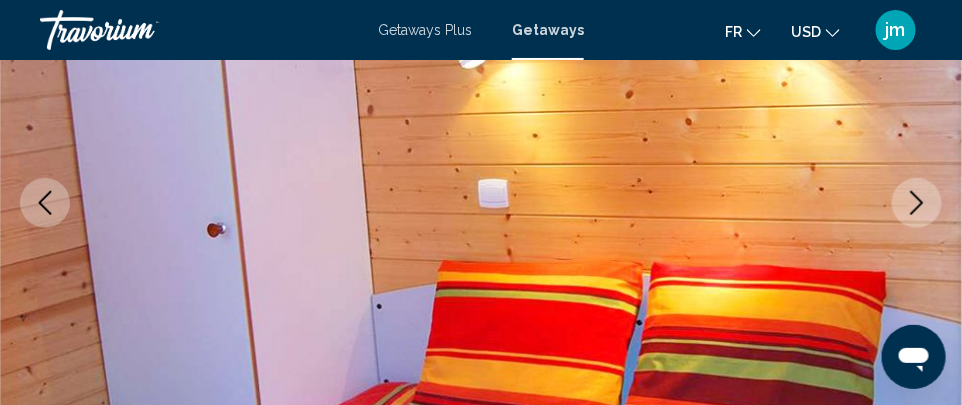 click 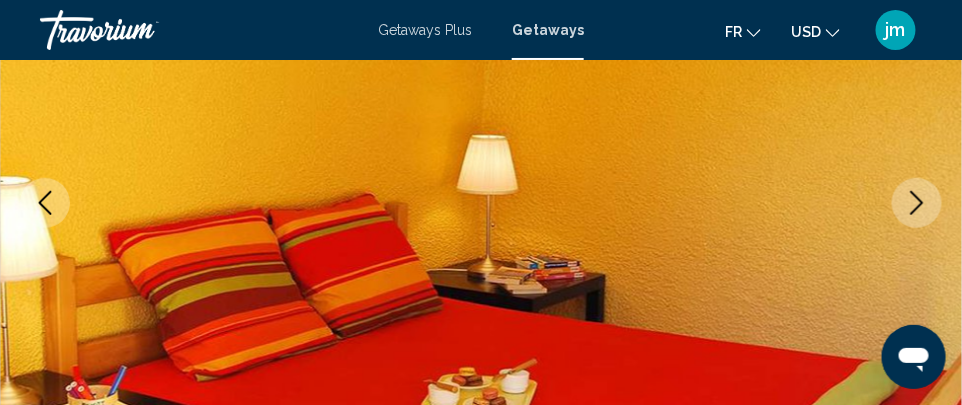click 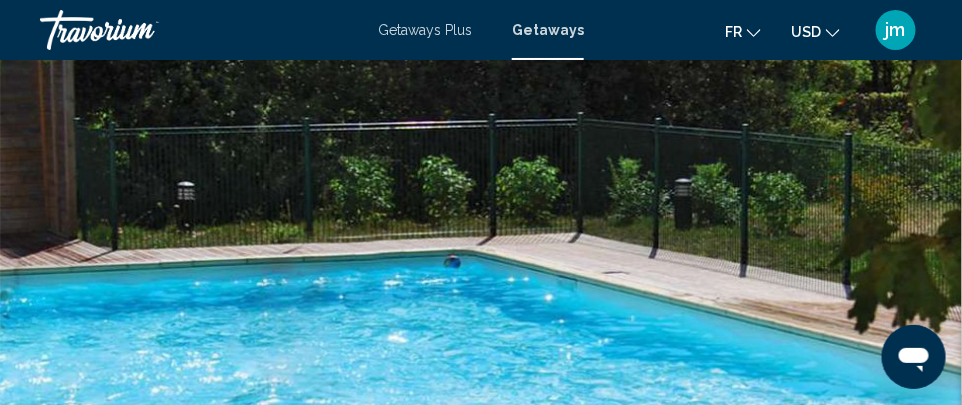 scroll, scrollTop: 0, scrollLeft: 0, axis: both 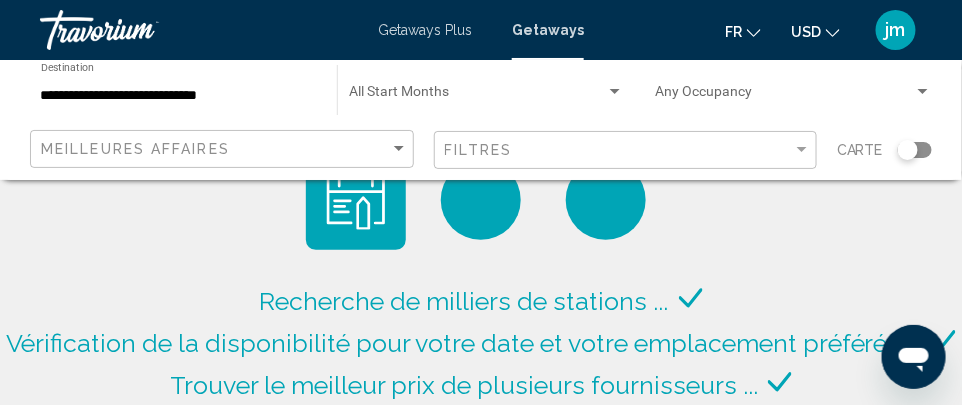click 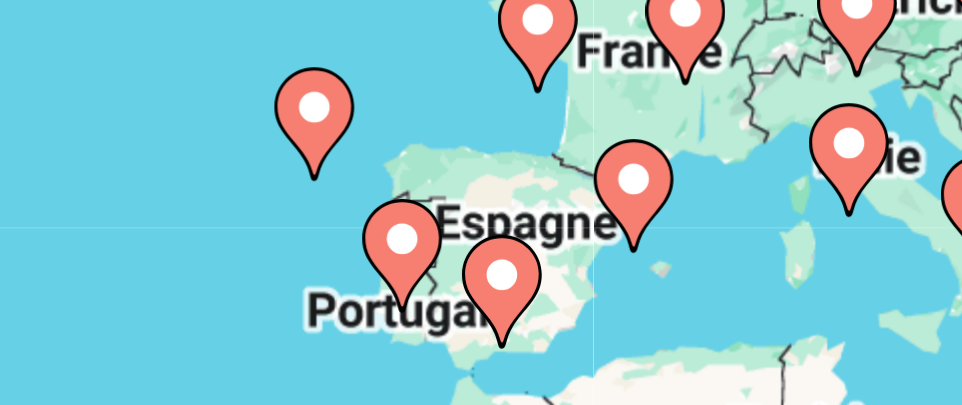 scroll, scrollTop: 2, scrollLeft: 0, axis: vertical 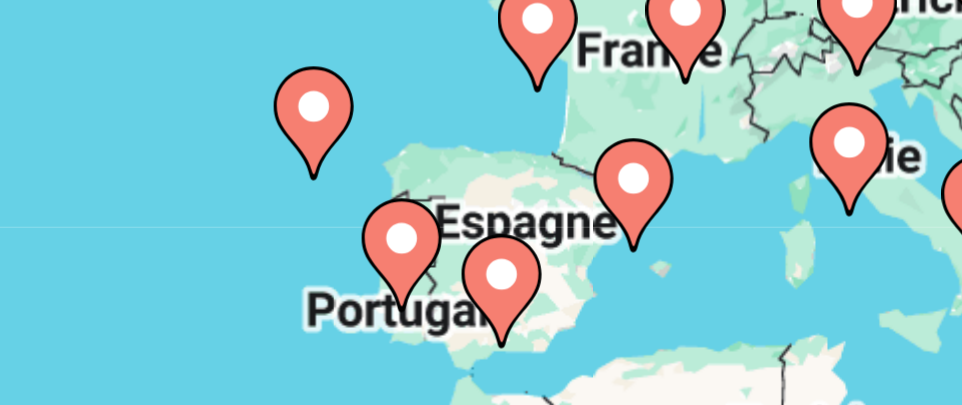 click on "Pour naviguer, appuyez sur les touches fléchées. Pour activer le glissement avec le clavier, appuyez sur Alt+Entrée. Une fois ce mode activé, utilisez les touches fléchées pour déplacer le repère. Pour valider le déplacement, appuyez sur Entrée. Pour annuler, appuyez sur Échap." at bounding box center (481, 398) 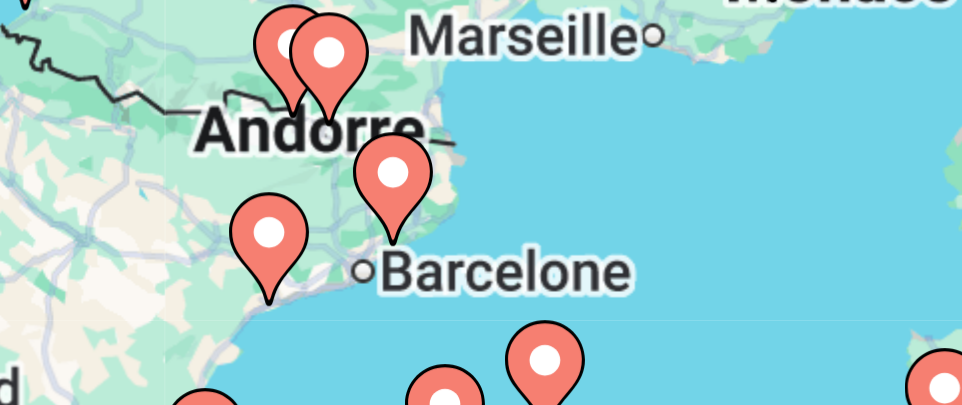 scroll, scrollTop: 2, scrollLeft: 0, axis: vertical 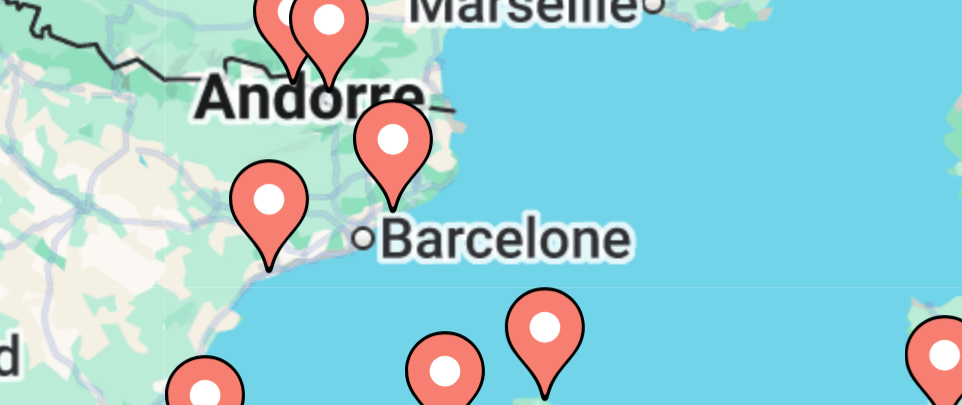 click 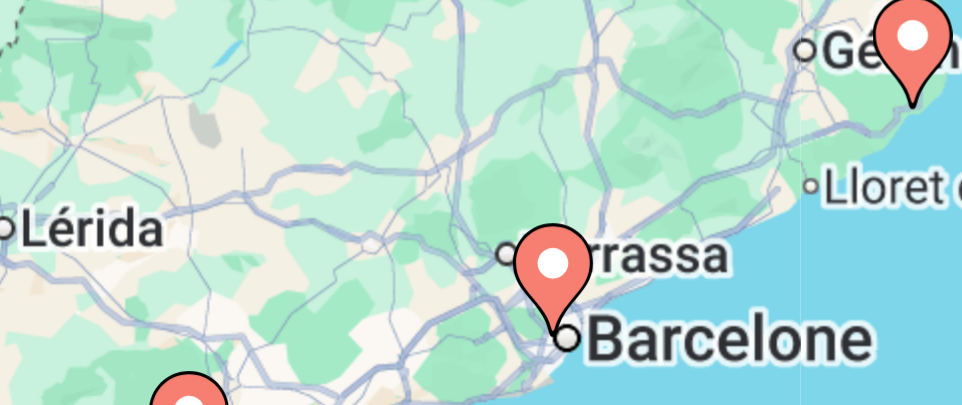 scroll, scrollTop: 14, scrollLeft: 0, axis: vertical 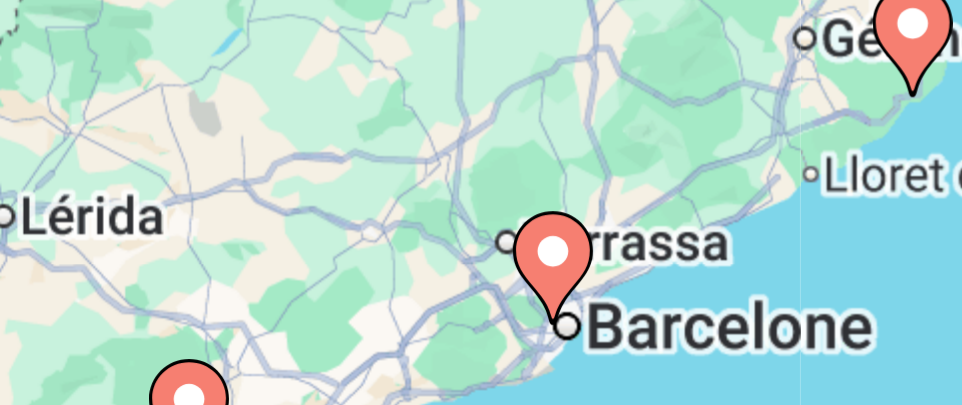 click 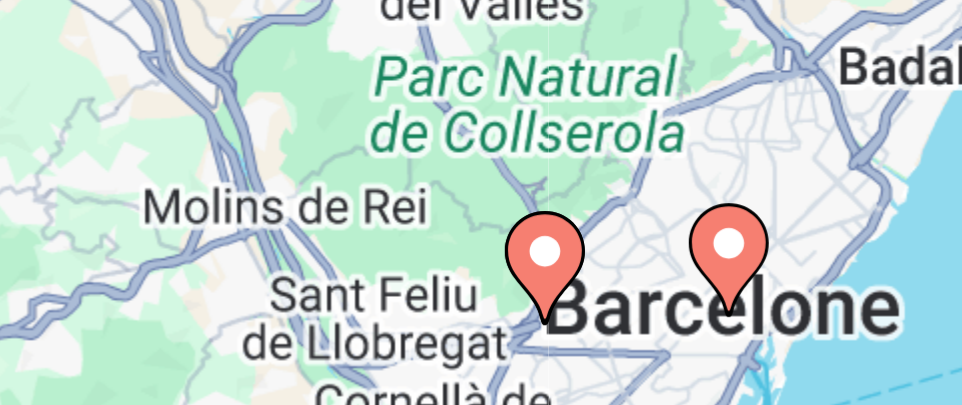 click 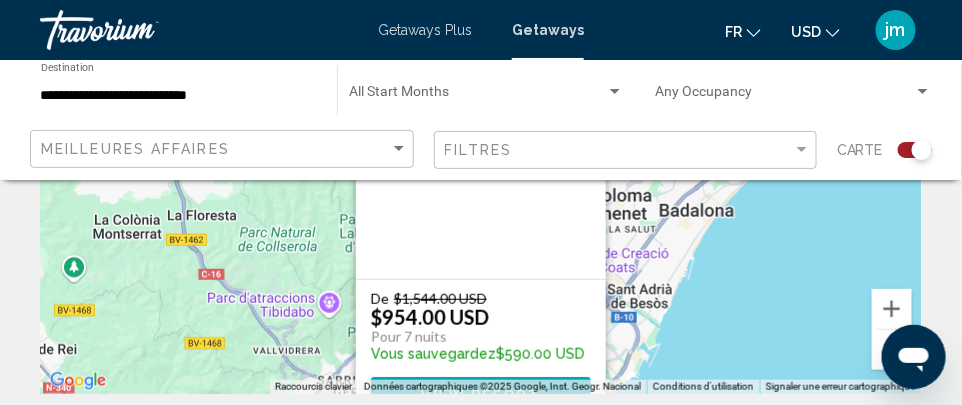scroll, scrollTop: 208, scrollLeft: 0, axis: vertical 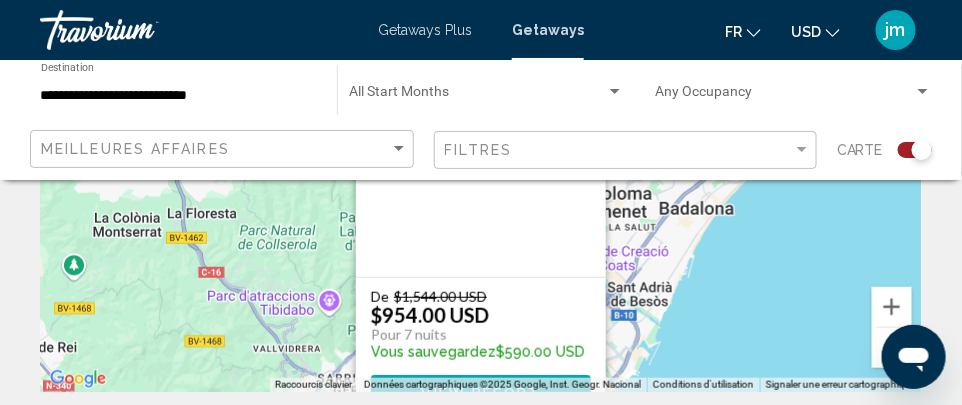 click on "Pour naviguer, appuyez sur les touches fléchées. Pour activer le glissement avec le clavier, appuyez sur Alt+Entrée. Une fois ce mode activé, utilisez les touches fléchées pour déplacer le repère. Pour valider le déplacement, appuyez sur Entrée. Pour annuler, appuyez sur Échap.  Citadines Barcelona Ramblas  Station balnéaire  -  Ceci est une station d'adultes seulement
Barcelona, 08002, ESP  De $1,544.00 USD $954.00 USD  Pour 7 nuits Vous sauvegardez  $590.00 USD  View Resort" at bounding box center (481, 192) 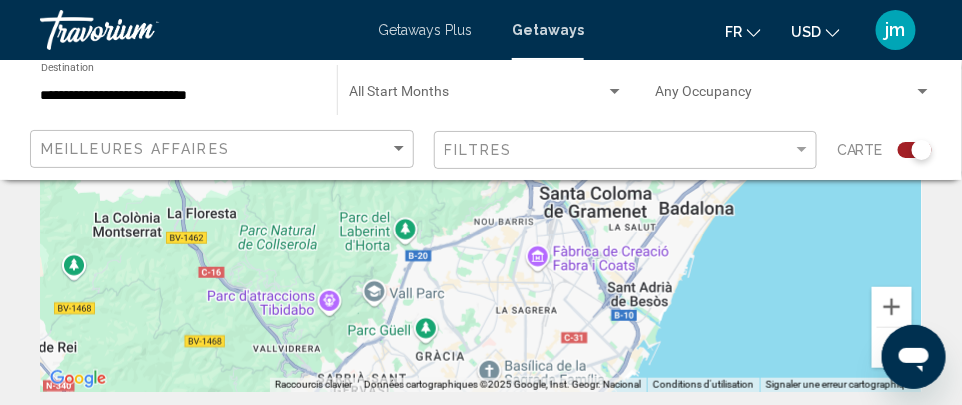 click at bounding box center (892, 348) 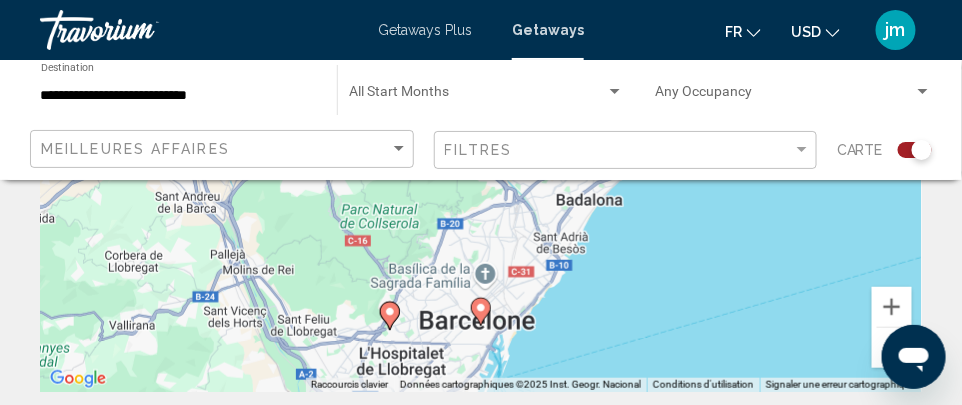 click 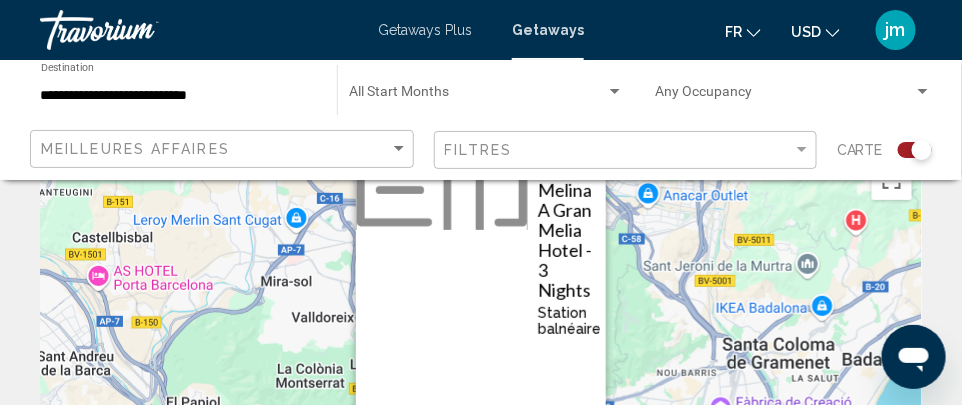 scroll, scrollTop: 43, scrollLeft: 0, axis: vertical 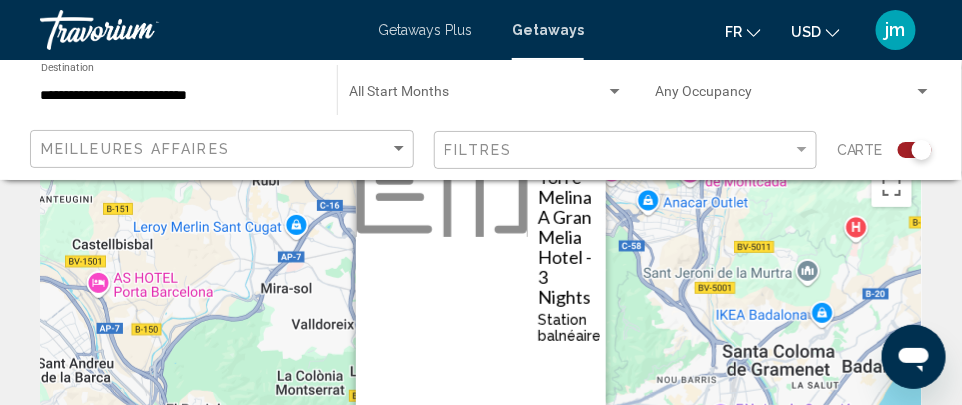 click on "Pour naviguer, appuyez sur les touches fléchées. Pour activer le glissement avec le clavier, appuyez sur Alt+Entrée. Une fois ce mode activé, utilisez les touches fléchées pour déplacer le repère. Pour valider le déplacement, appuyez sur Entrée. Pour annuler, appuyez sur Échap.  Torre Melina A Gran Melia Hotel - 3 Nights  Station balnéaire  -  Ceci est une station d'adultes seulement
Barcelona, Spain  De $1,269.99 USD $679.99 USD  Pour 3 nuits Vous sauvegardez  $590.00 USD  View Resort" at bounding box center (481, 357) 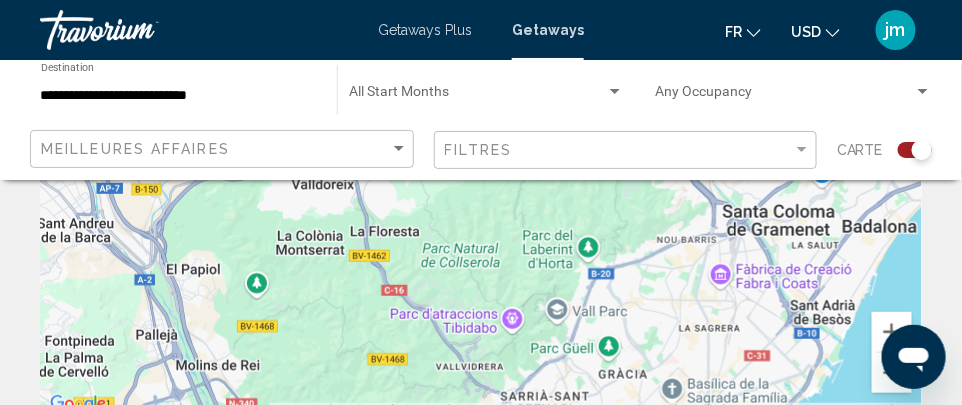 scroll, scrollTop: 187, scrollLeft: 0, axis: vertical 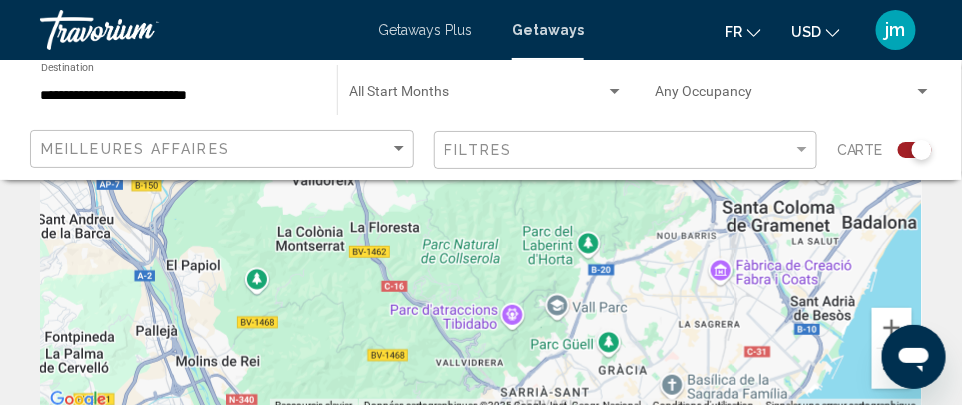 click at bounding box center (892, 369) 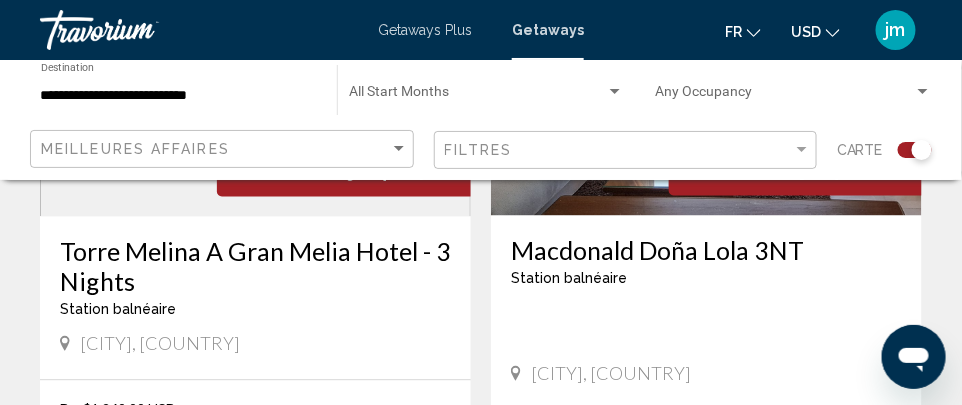 scroll, scrollTop: 787, scrollLeft: 0, axis: vertical 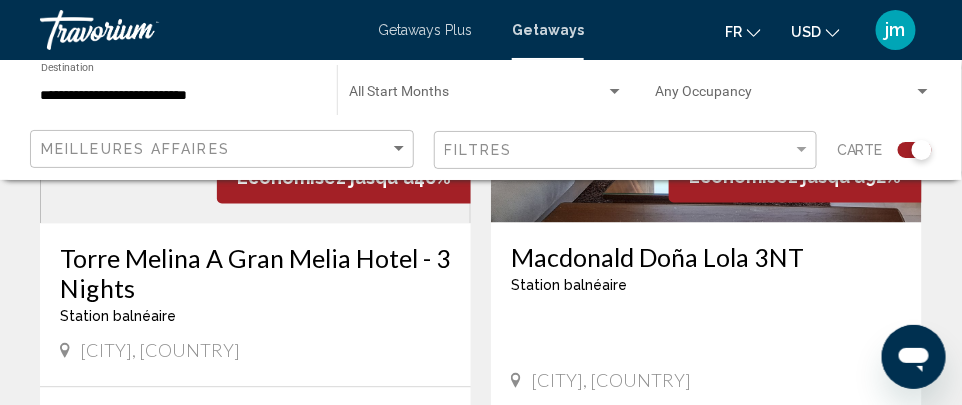 click on "Macdonald Doña Lola 3NT" at bounding box center (706, 258) 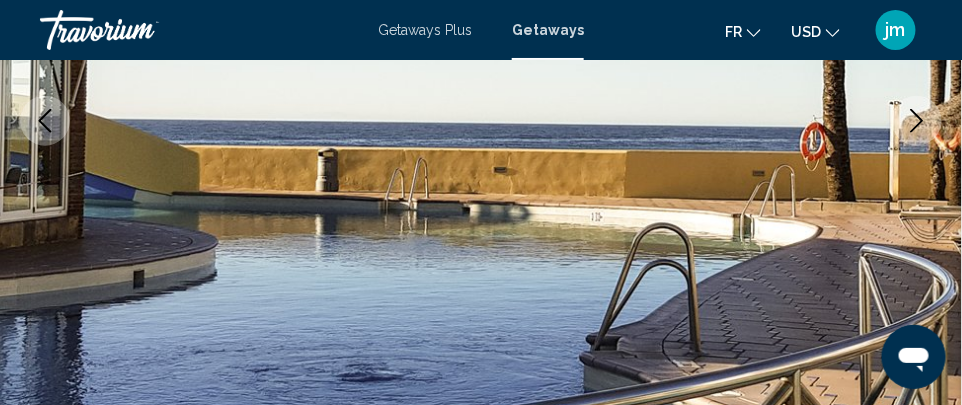 scroll, scrollTop: 415, scrollLeft: 0, axis: vertical 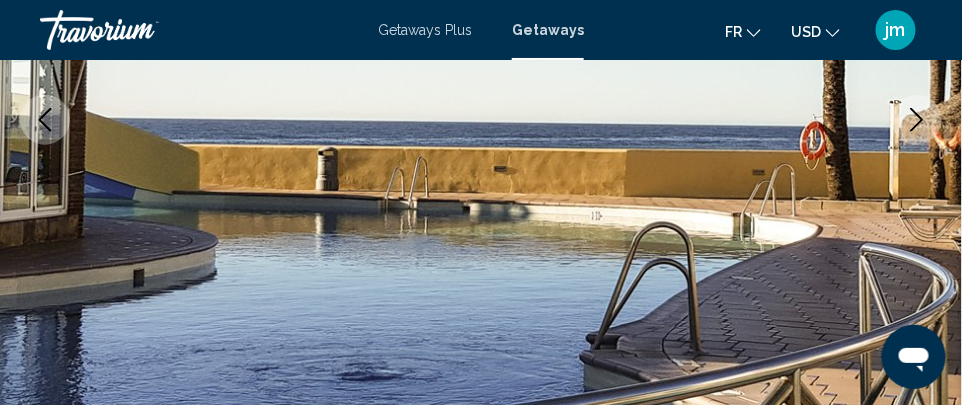 click at bounding box center [481, 120] 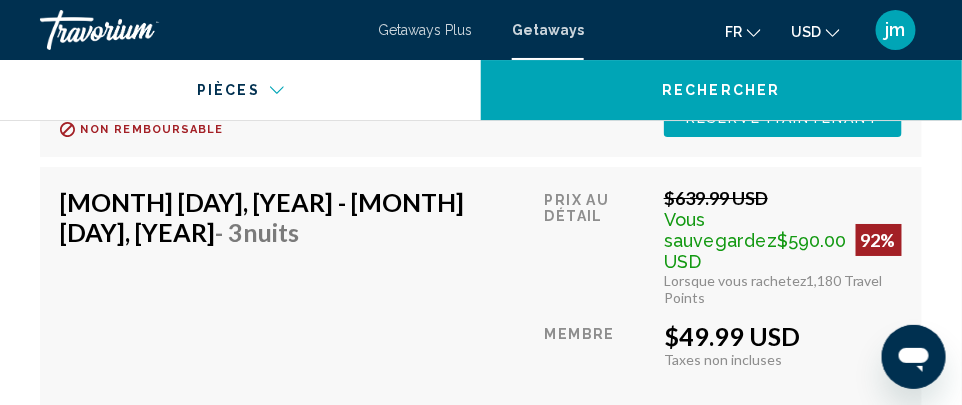 scroll, scrollTop: 6639, scrollLeft: 0, axis: vertical 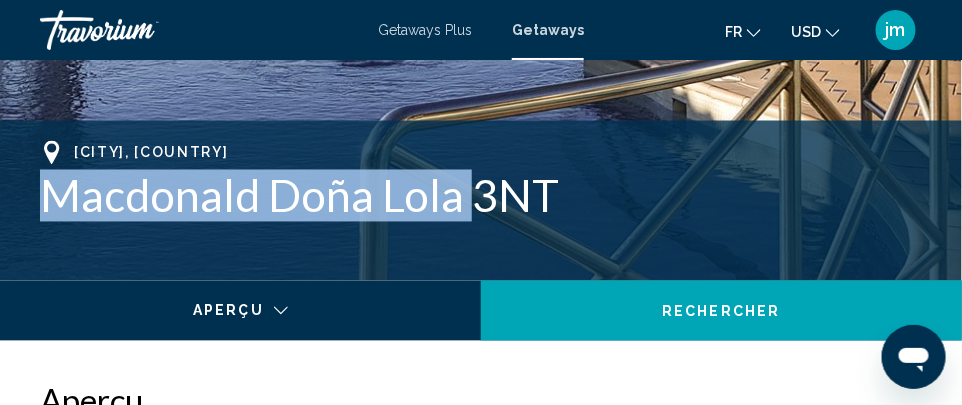 drag, startPoint x: 43, startPoint y: 197, endPoint x: 460, endPoint y: 187, distance: 417.11987 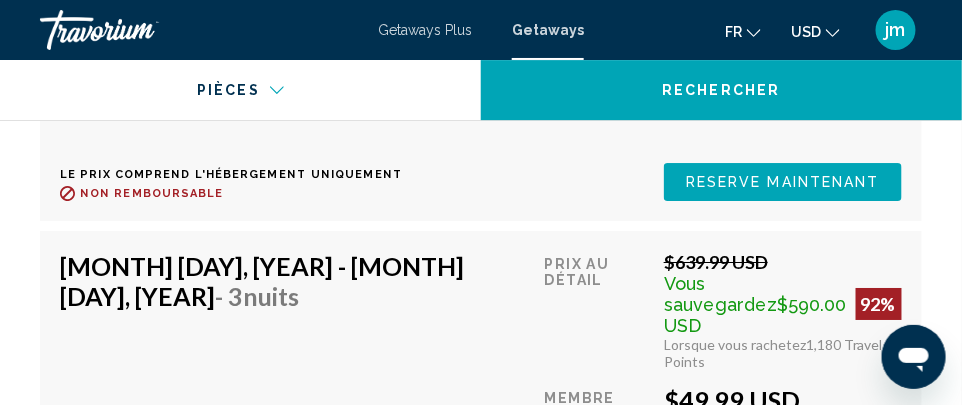 scroll, scrollTop: 6582, scrollLeft: 0, axis: vertical 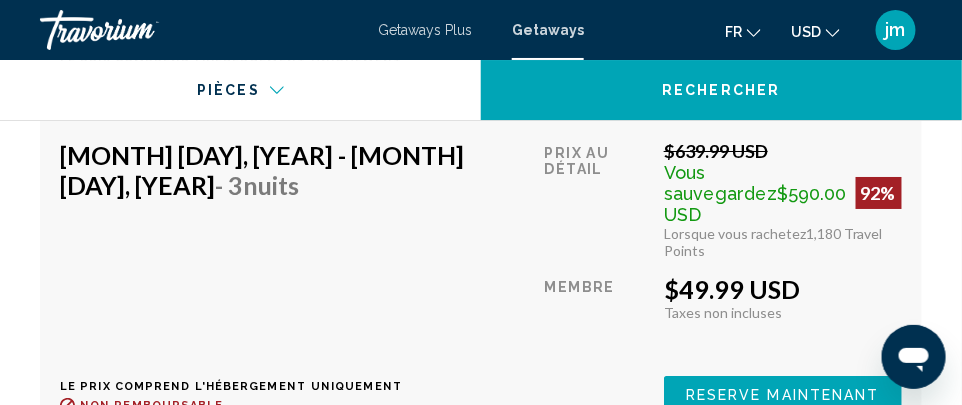 click on "Jan 16, 2026 - Jan 19, 2026  - 3  nuits Le prix comprend l'hébergement uniquement
Remboursable jusqu'à :
Non remboursable" at bounding box center (302, 599) 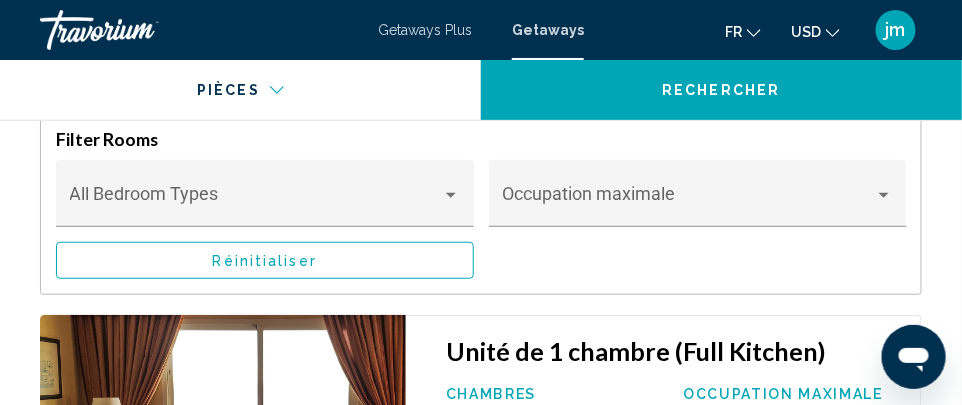 scroll, scrollTop: 3616, scrollLeft: 0, axis: vertical 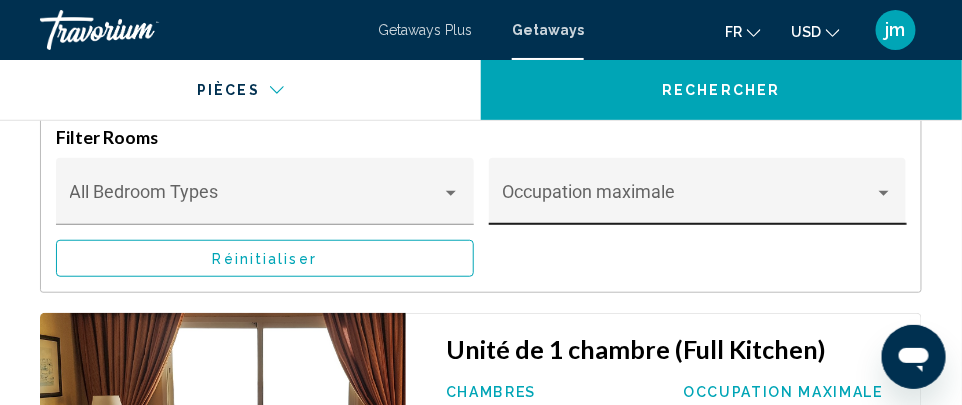 click on "Occupation maximale" at bounding box center [697, 198] 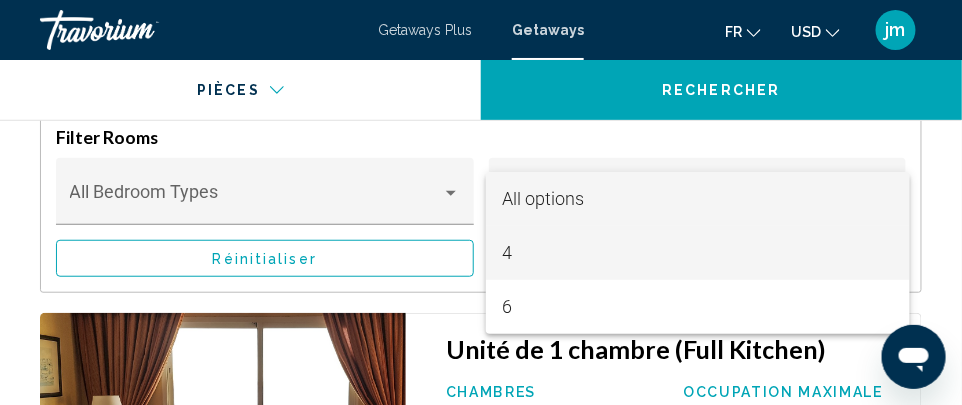 click on "4" at bounding box center (697, 253) 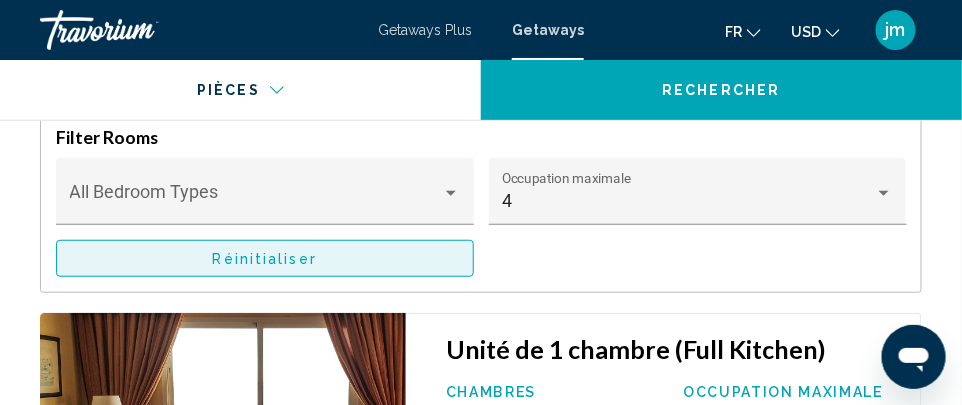 click on "Réinitialiser" at bounding box center [265, 258] 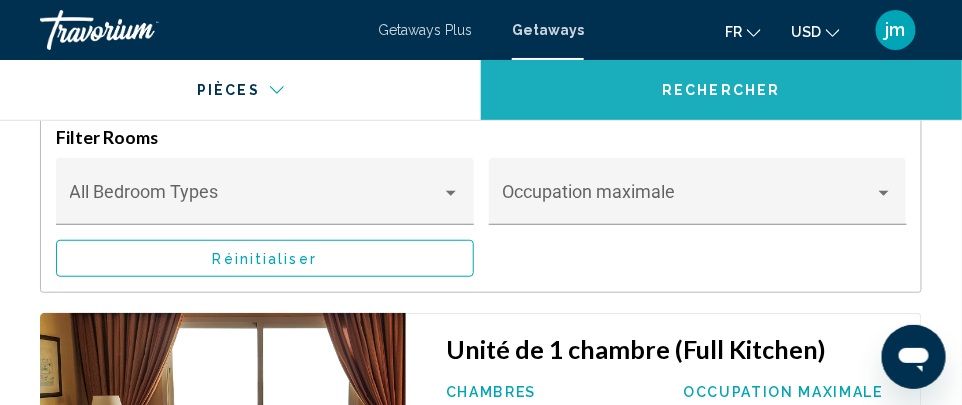 click on "Rechercher" 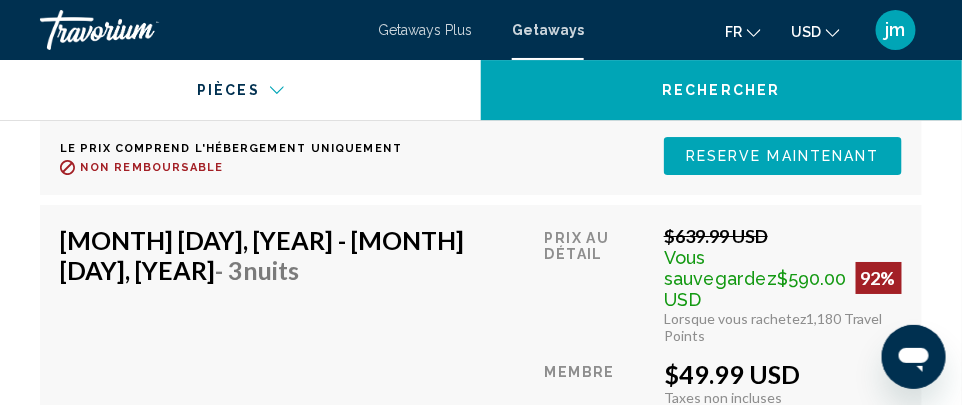 scroll, scrollTop: 6613, scrollLeft: 0, axis: vertical 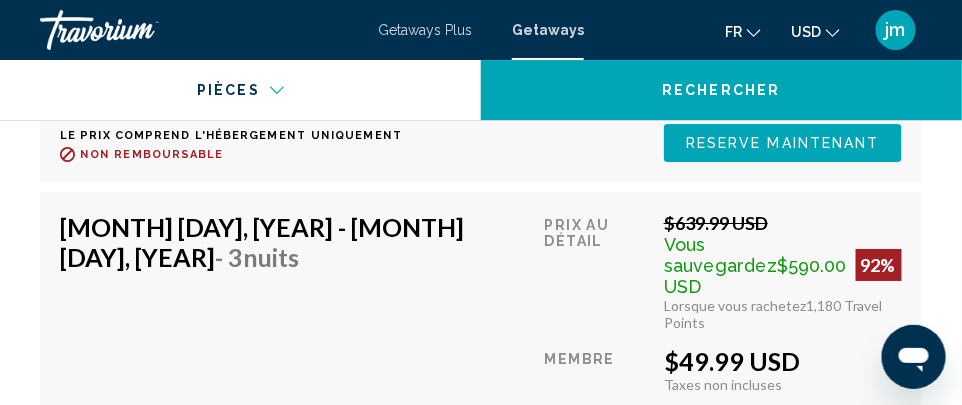 click on "Jan 16, 2026 - Jan 19, 2026  - 3  nuits" at bounding box center [295, 565] 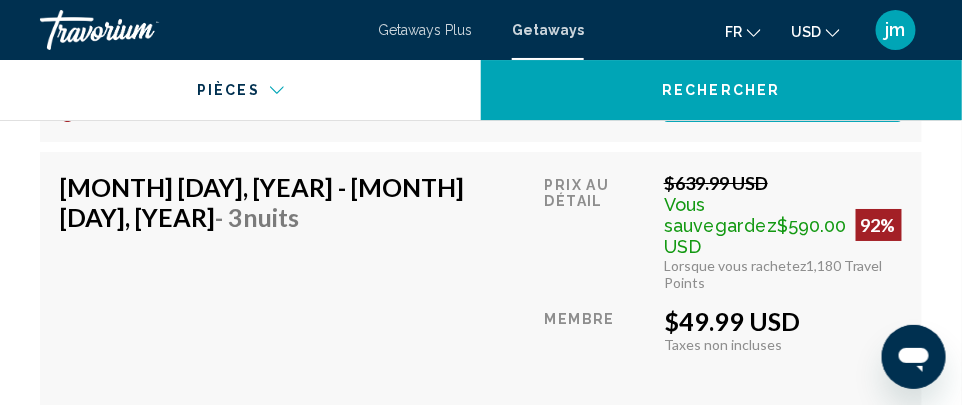 scroll, scrollTop: 6654, scrollLeft: 0, axis: vertical 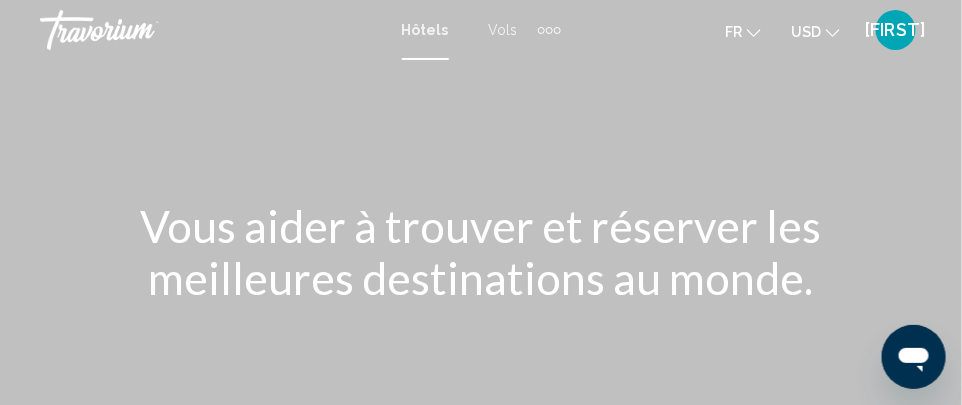 click at bounding box center (549, 30) 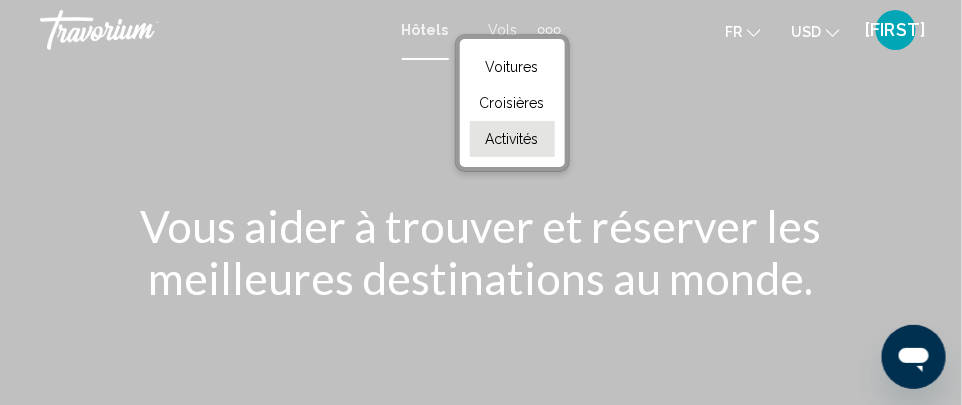 click on "Activités" at bounding box center (512, 139) 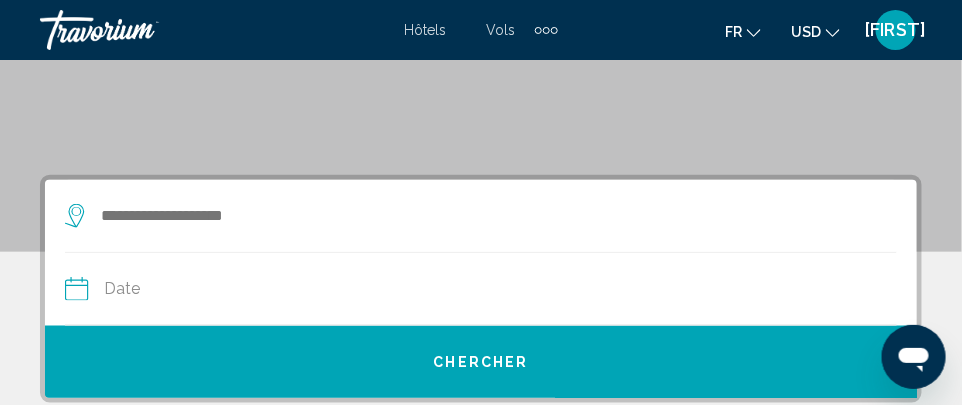 scroll, scrollTop: 357, scrollLeft: 0, axis: vertical 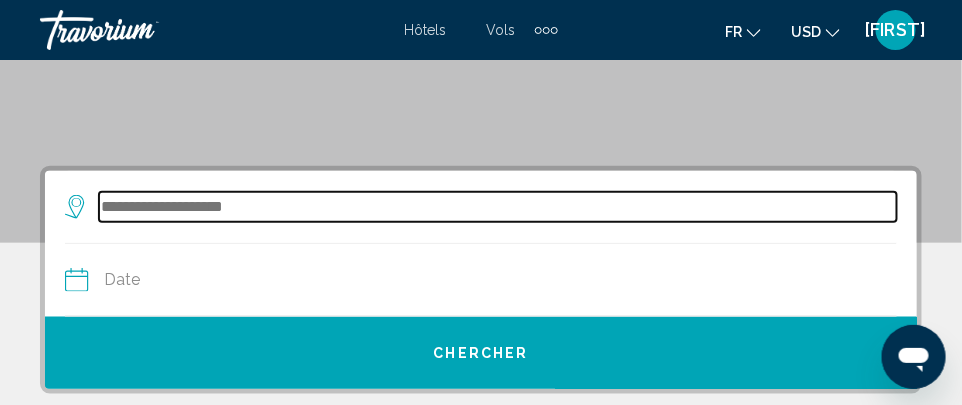 click at bounding box center (498, 207) 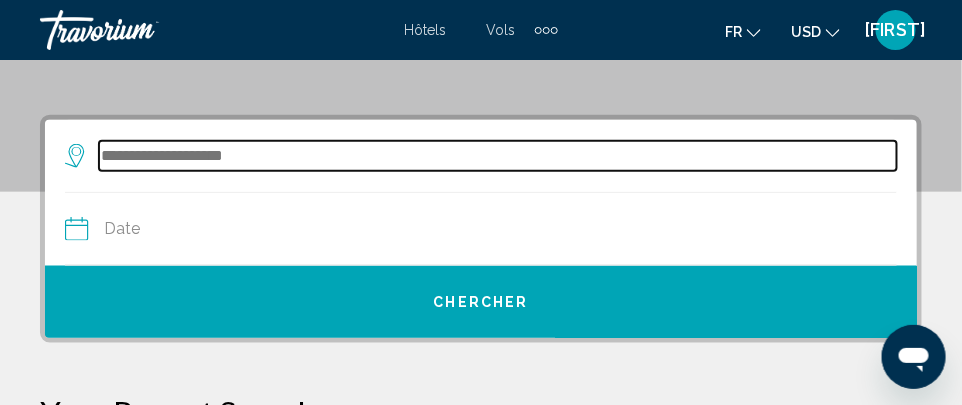 scroll, scrollTop: 457, scrollLeft: 0, axis: vertical 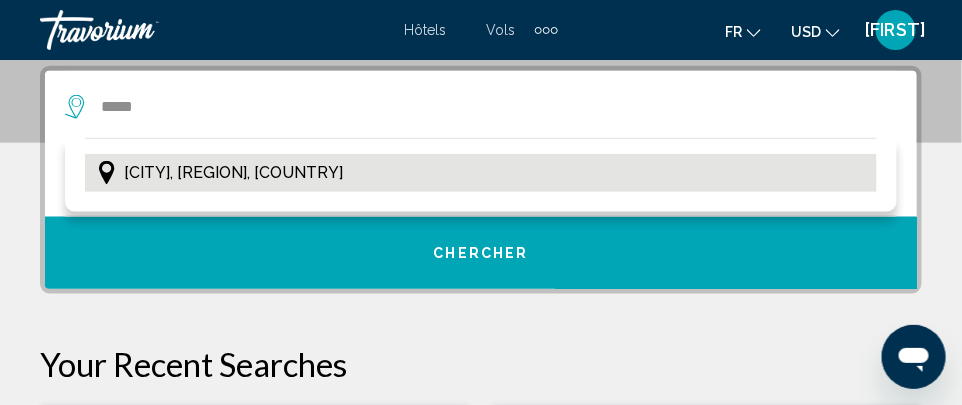 click on "[CITY], [REGION], [COUNTRY]" at bounding box center [233, 173] 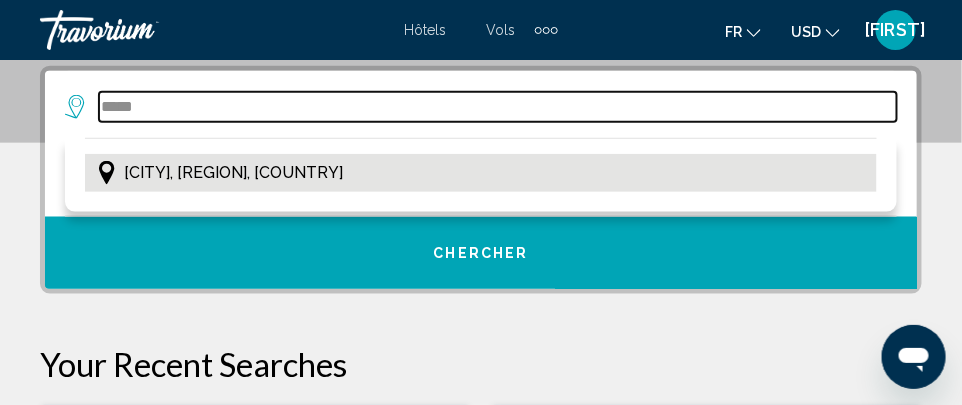 type on "**********" 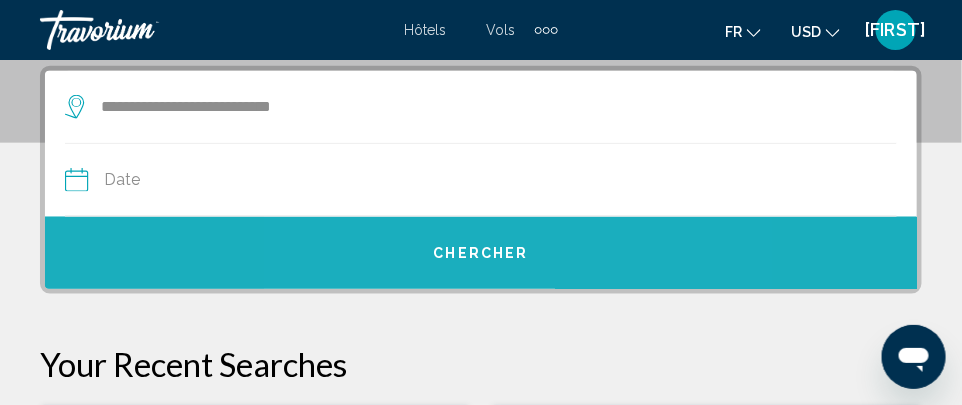 click on "Chercher" at bounding box center (481, 253) 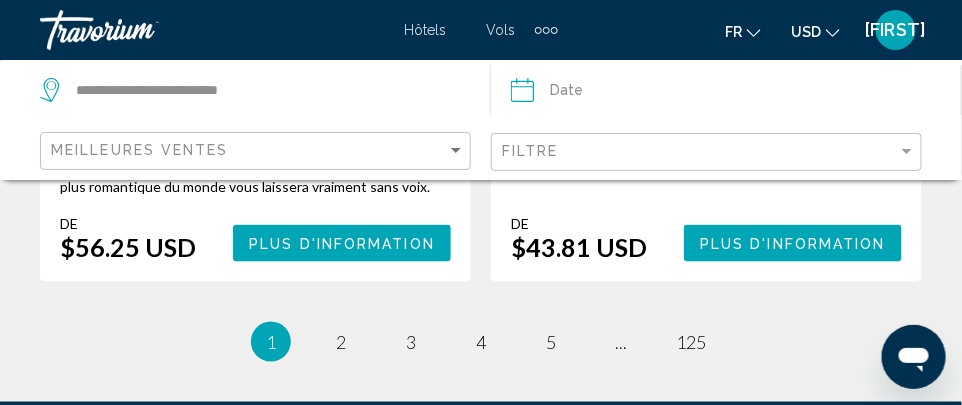 scroll, scrollTop: 5551, scrollLeft: 0, axis: vertical 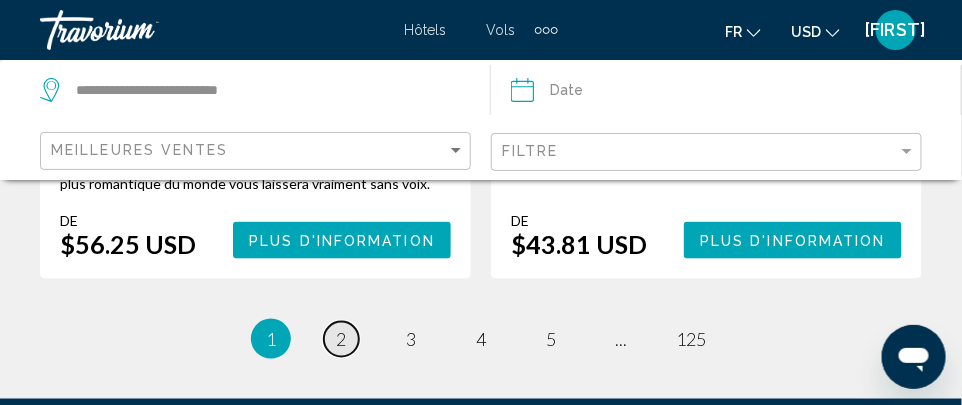 click on "2" at bounding box center (341, 339) 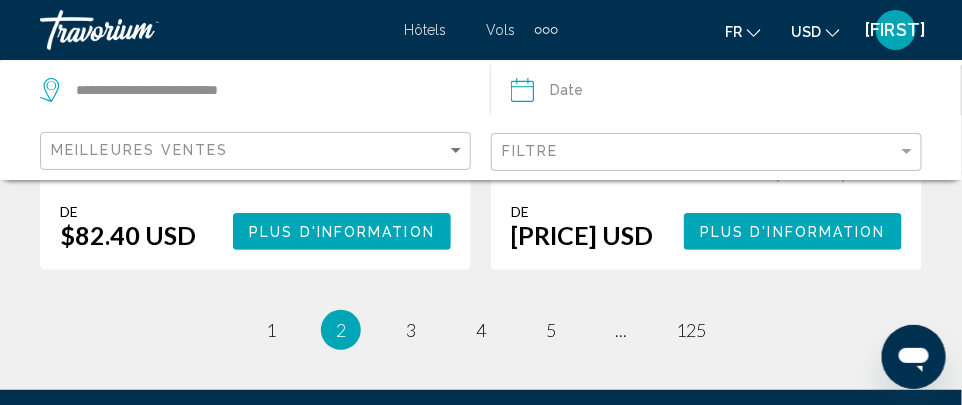 scroll, scrollTop: 5119, scrollLeft: 0, axis: vertical 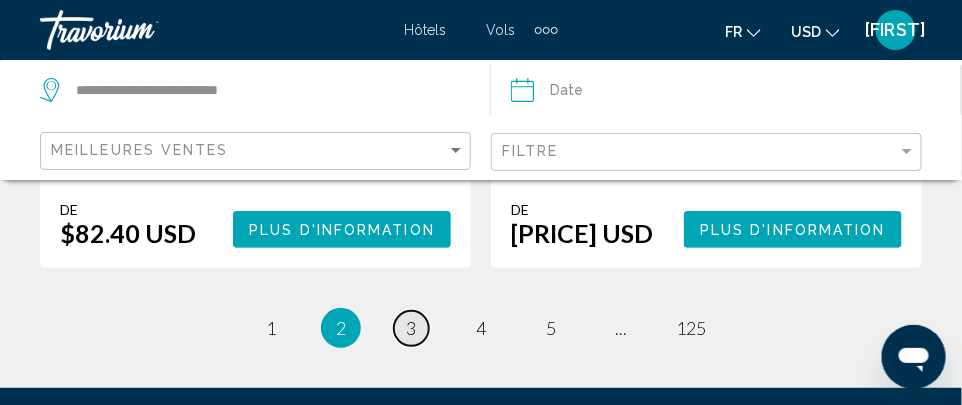 click on "page  3" at bounding box center (411, 328) 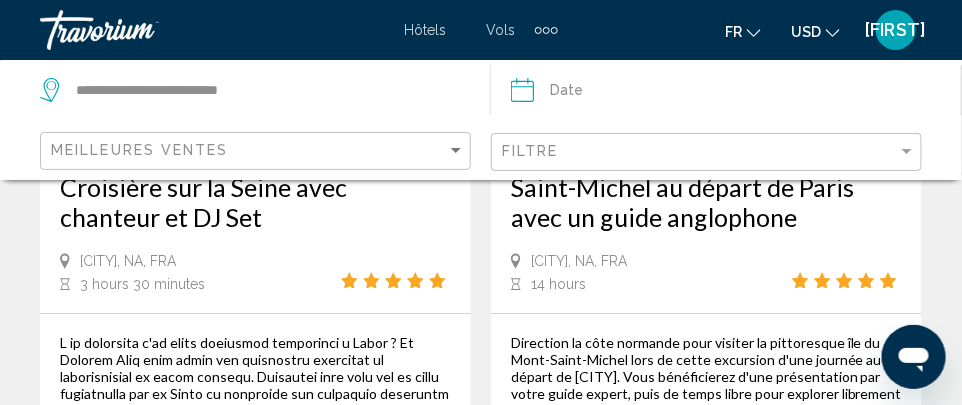 scroll, scrollTop: 1247, scrollLeft: 0, axis: vertical 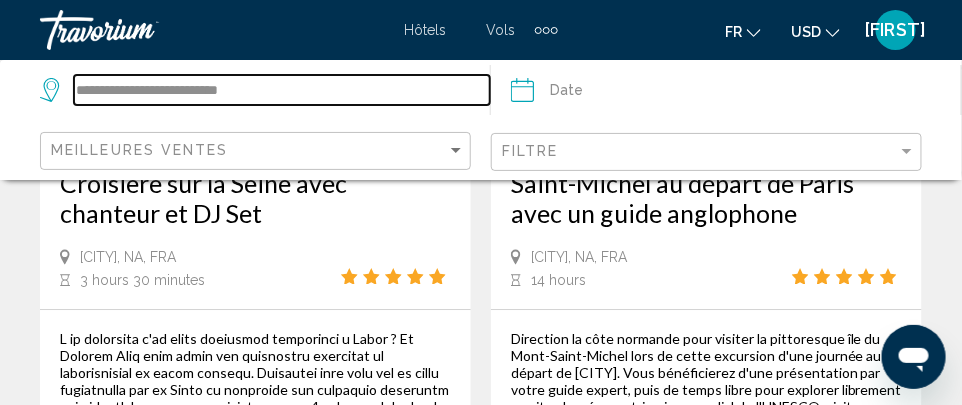 click on "**********" at bounding box center [282, 90] 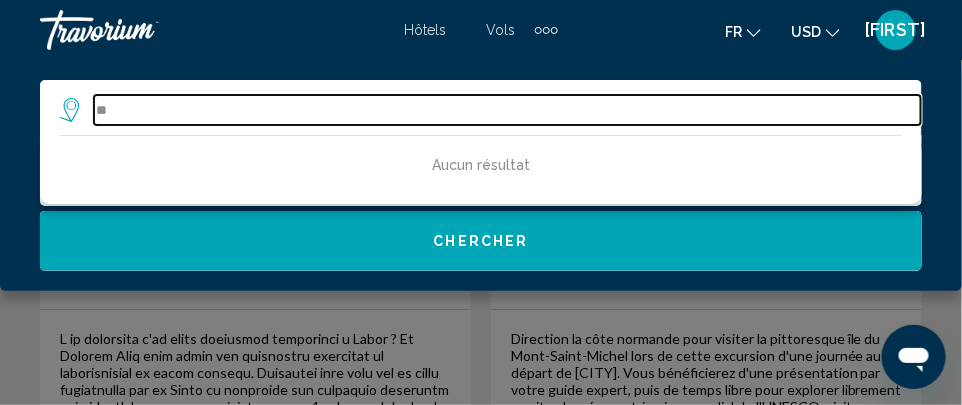 type on "*" 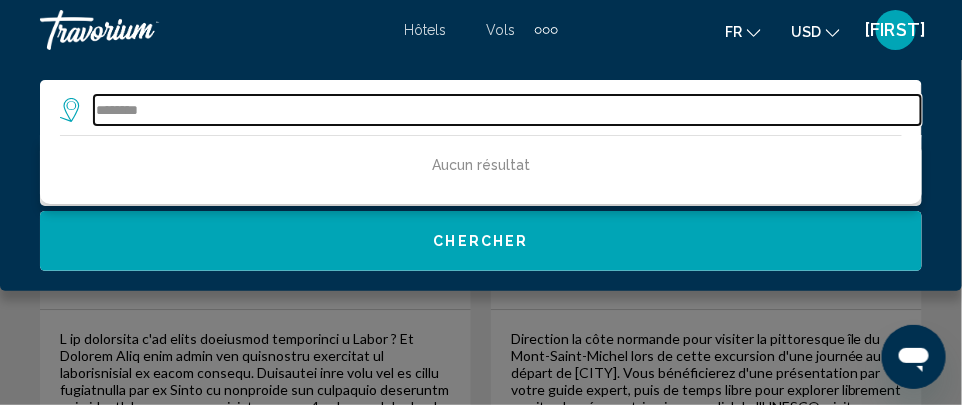 click on "********" at bounding box center [507, 110] 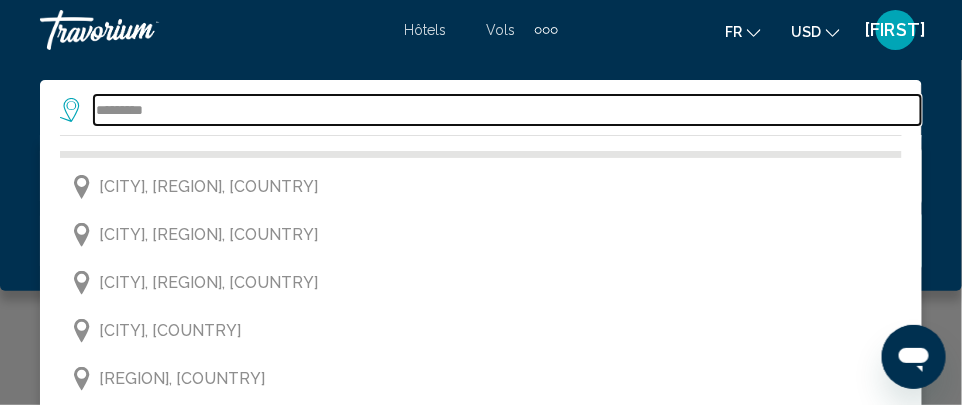 scroll, scrollTop: 131, scrollLeft: 0, axis: vertical 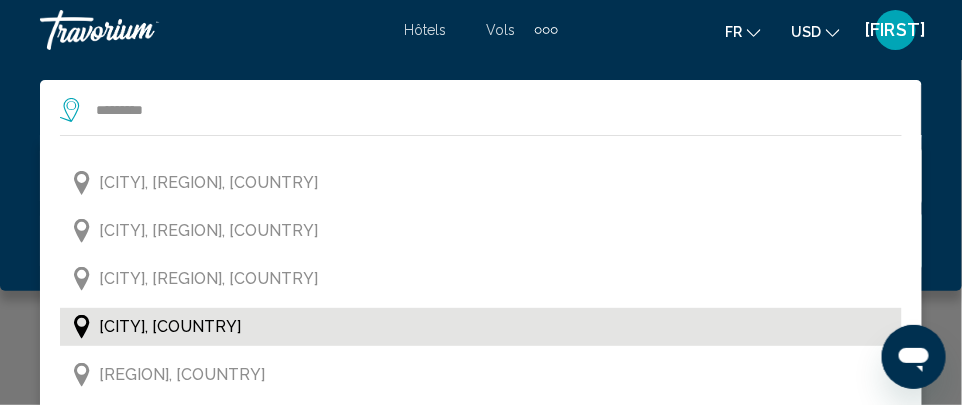 click on "[CITY], [COUNTRY]" at bounding box center [170, 327] 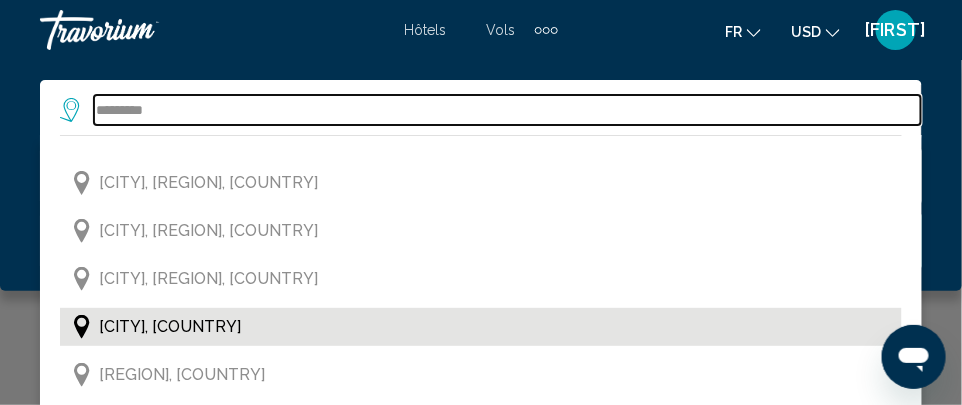 type on "**********" 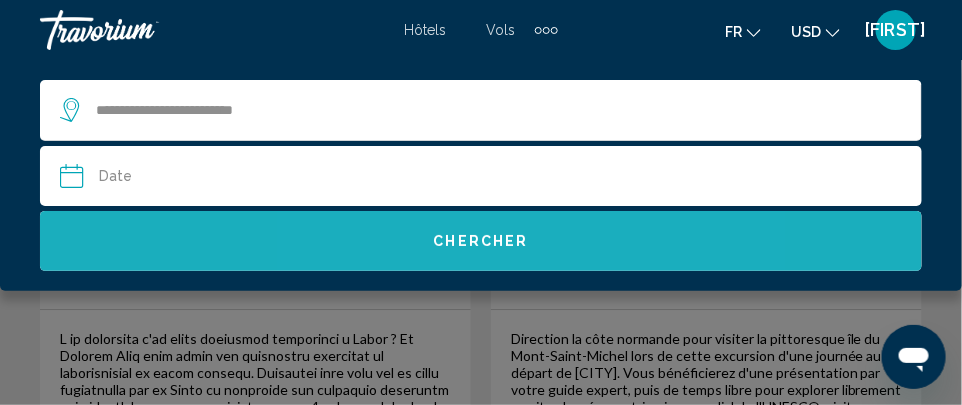 click on "Chercher" 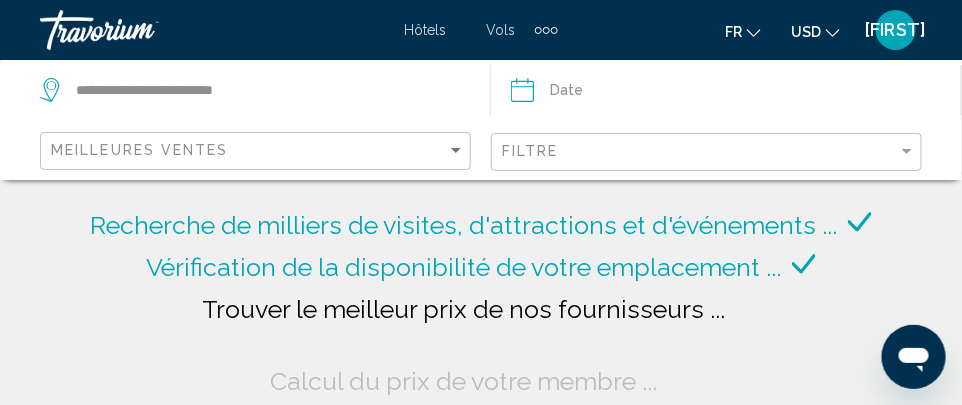 scroll, scrollTop: 69, scrollLeft: 0, axis: vertical 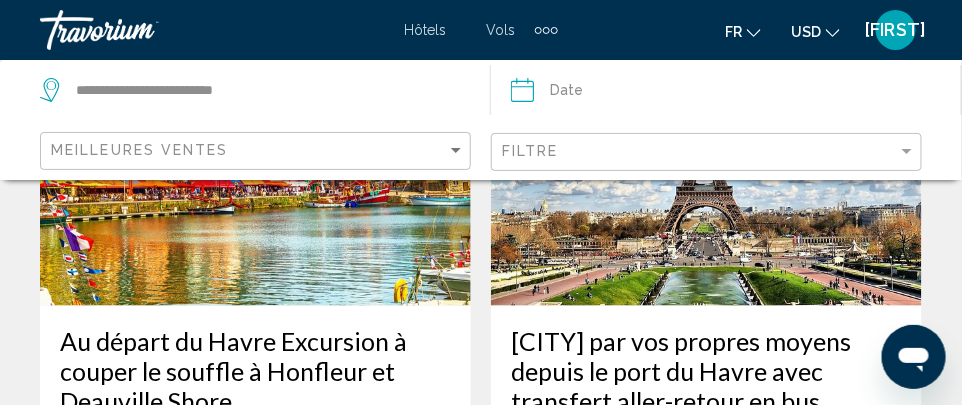click at bounding box center (706, 146) 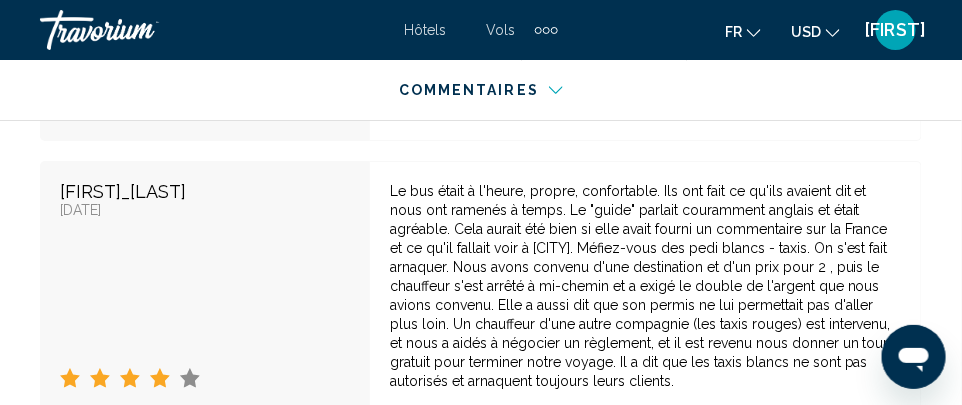 scroll, scrollTop: 4946, scrollLeft: 0, axis: vertical 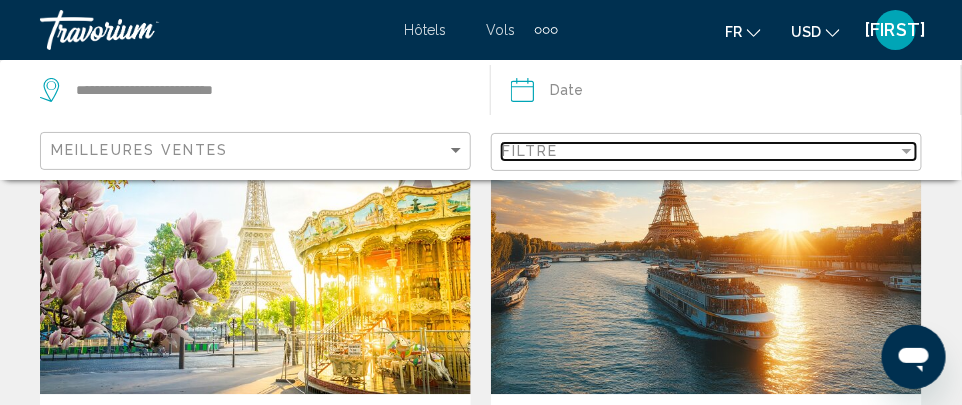 click on "Filtre" at bounding box center (700, 151) 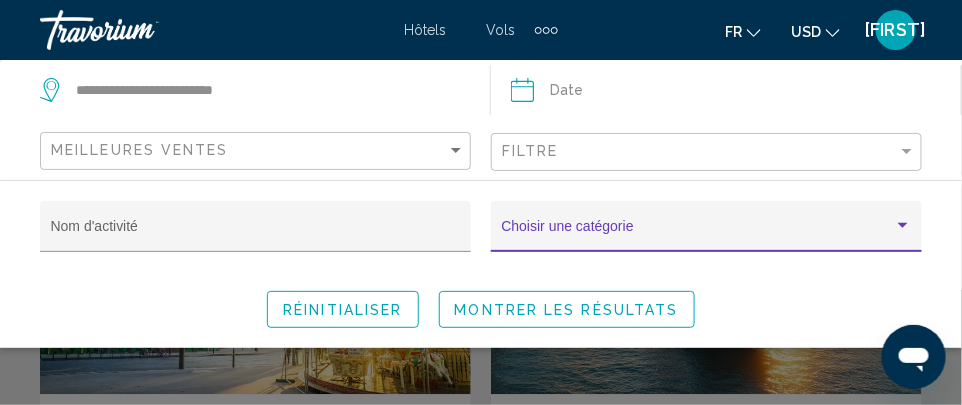 click at bounding box center (698, 234) 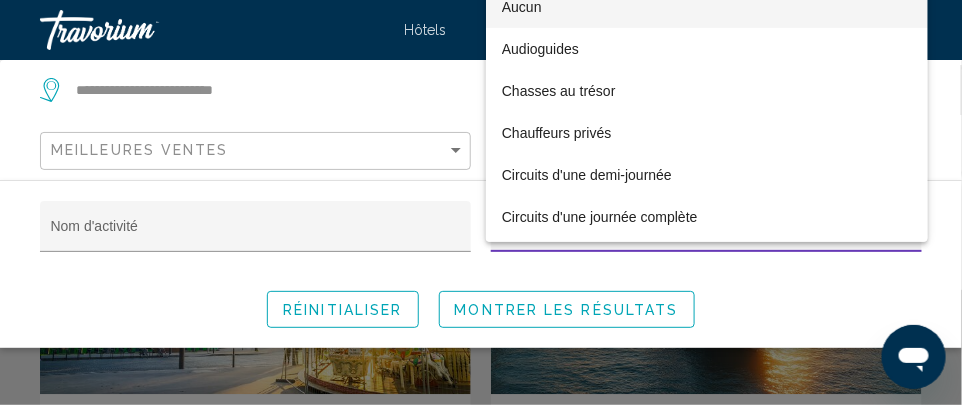 click at bounding box center (481, 202) 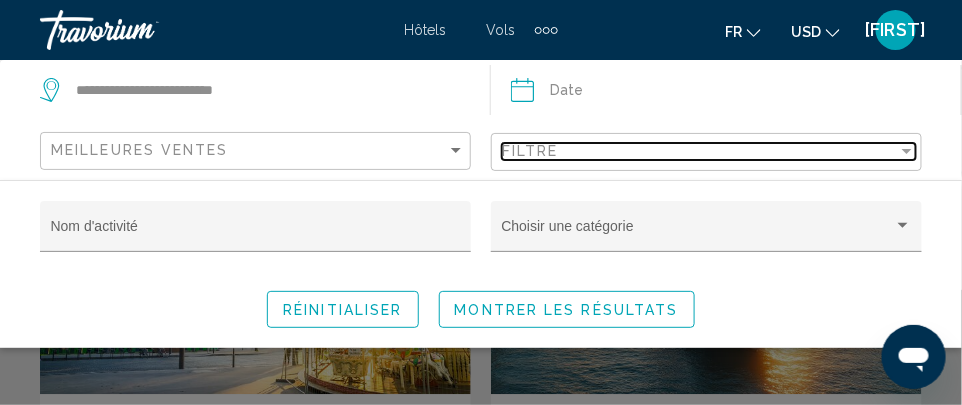 click on "Filtre" at bounding box center (700, 151) 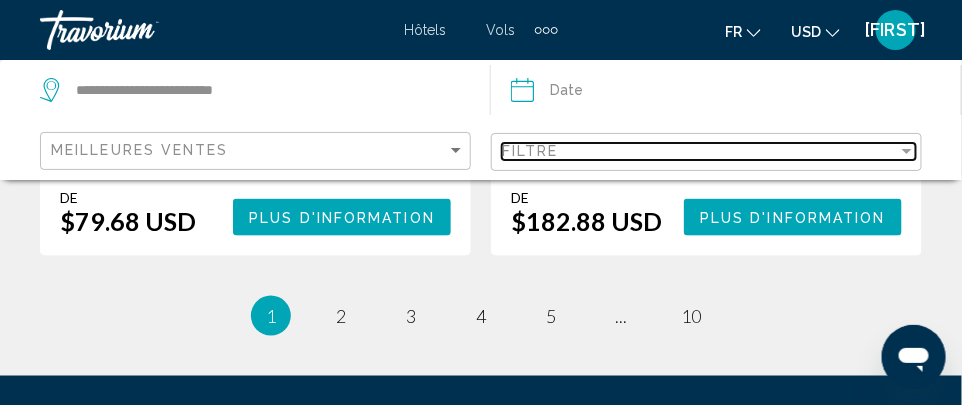 scroll, scrollTop: 5583, scrollLeft: 0, axis: vertical 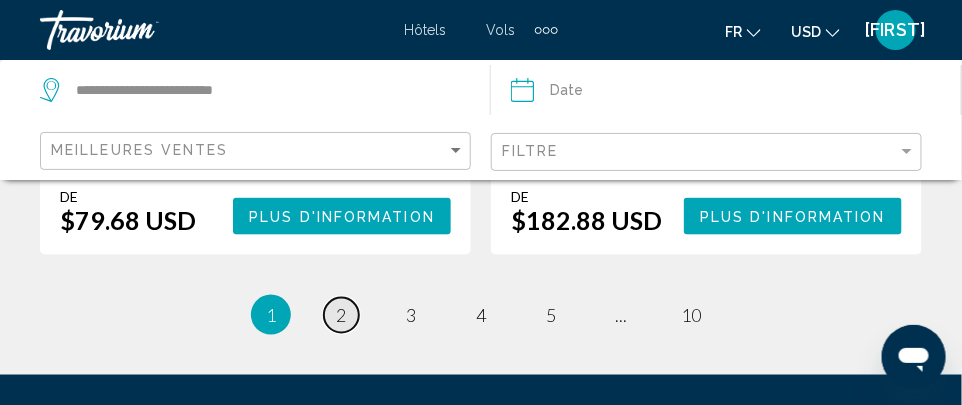 click on "page  2" at bounding box center (341, 315) 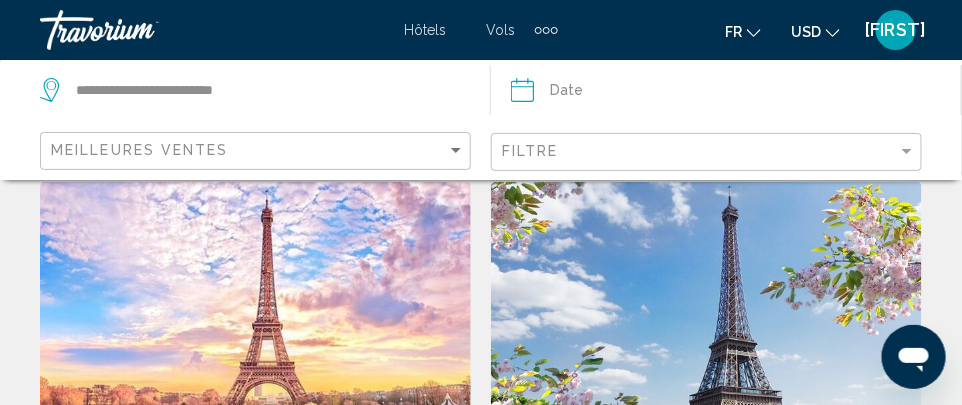 scroll, scrollTop: 12, scrollLeft: 0, axis: vertical 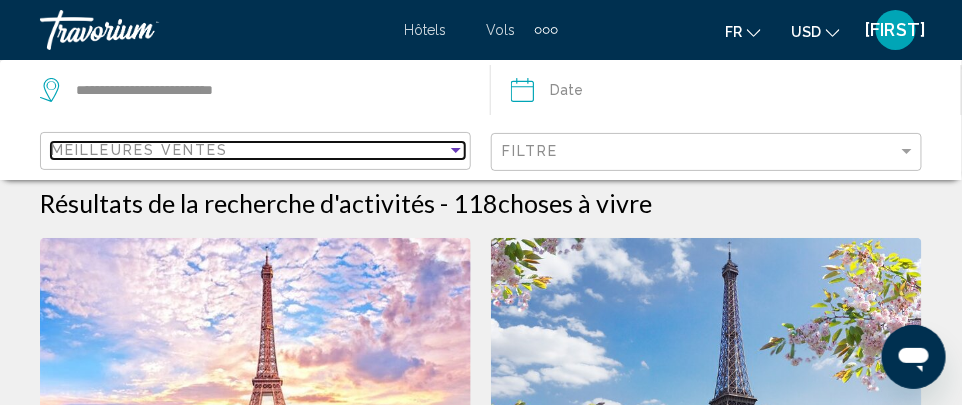 click at bounding box center [456, 150] 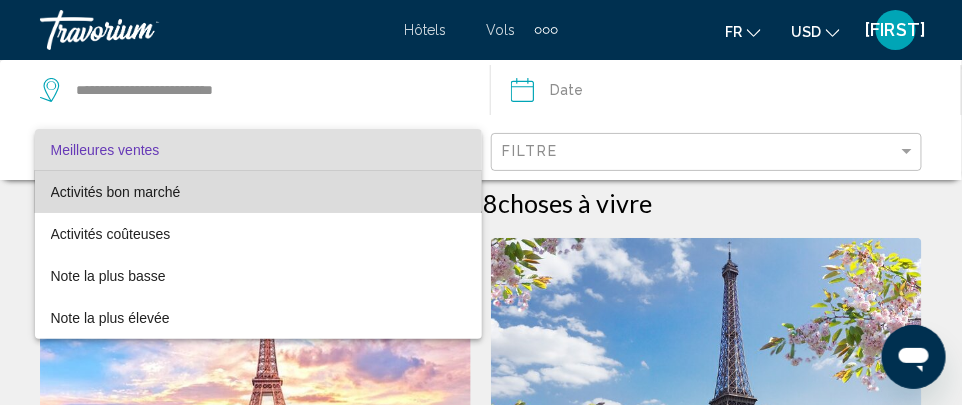 click on "Activités bon marché" at bounding box center [258, 192] 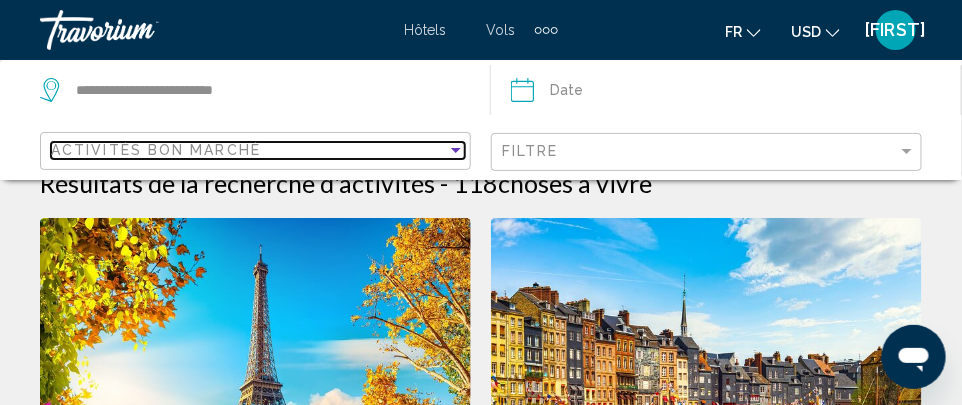 scroll, scrollTop: 0, scrollLeft: 0, axis: both 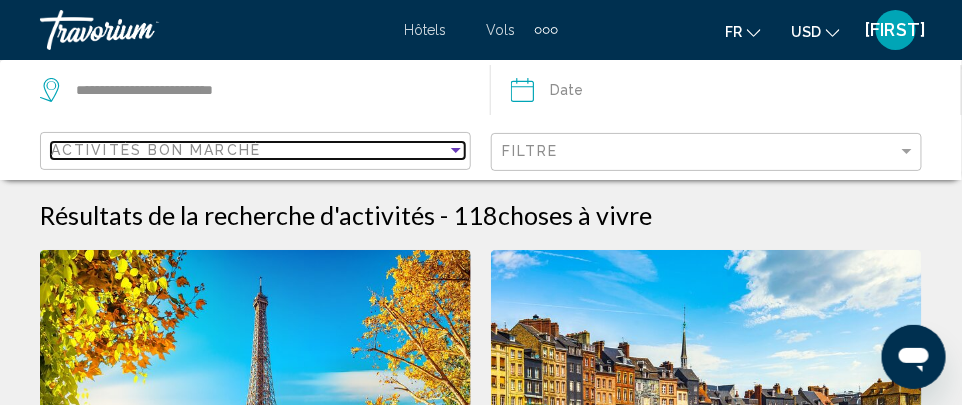 click at bounding box center [456, 150] 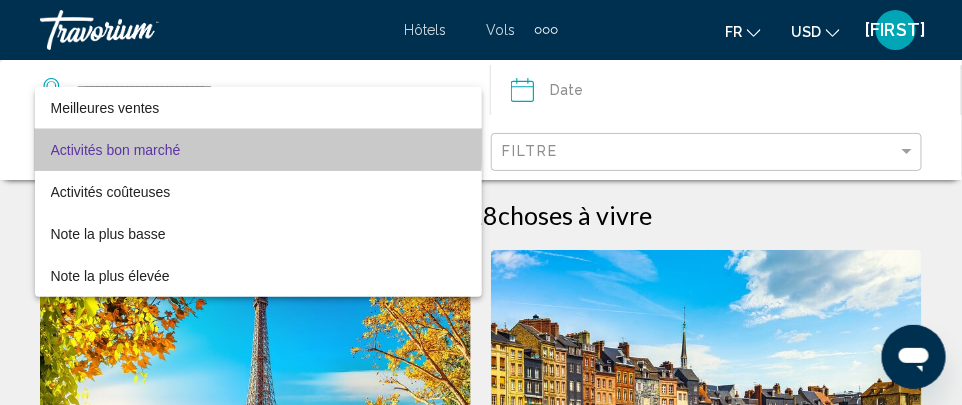 click on "Activités bon marché" at bounding box center [258, 150] 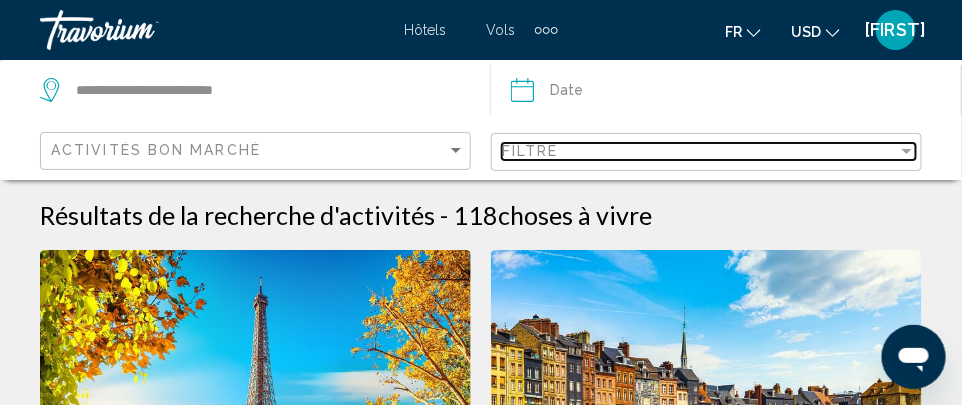 click on "Filtre" at bounding box center [700, 151] 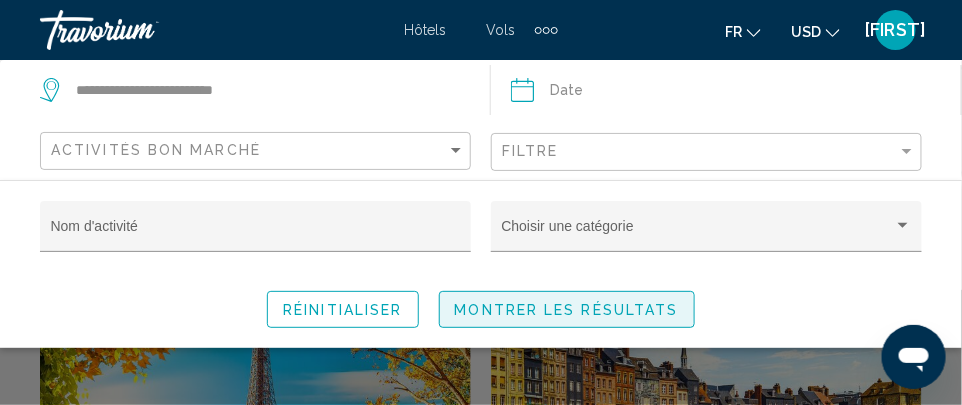 click on "Montrer les résultats" 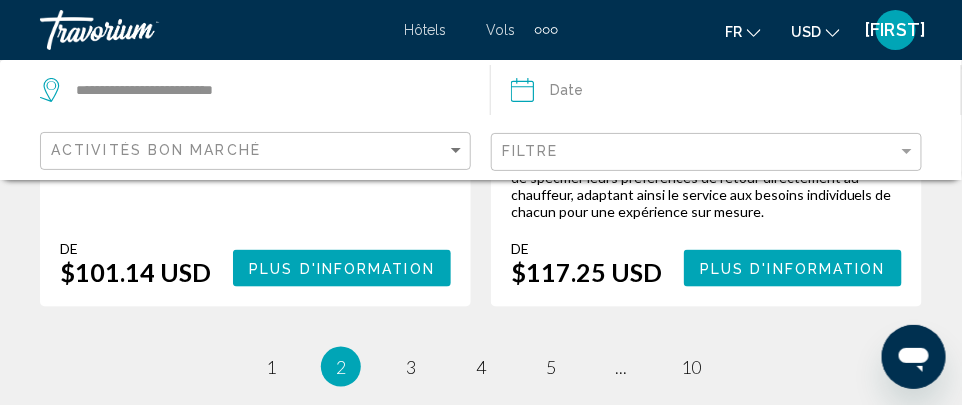 scroll, scrollTop: 5630, scrollLeft: 0, axis: vertical 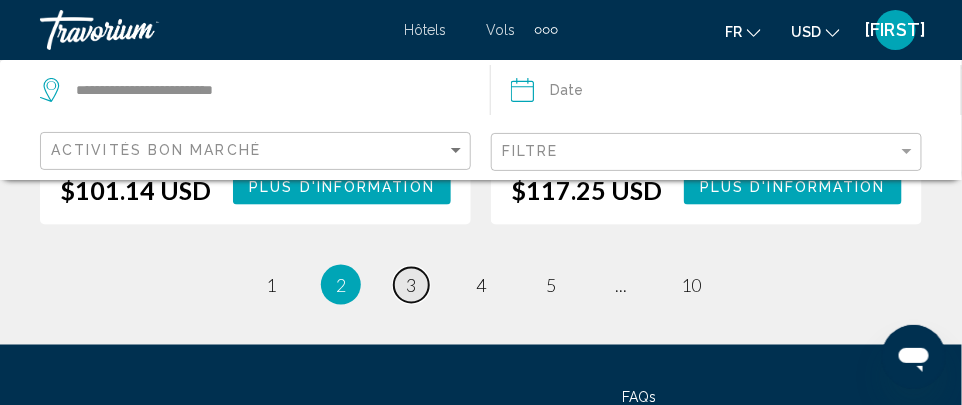 click on "3" at bounding box center (411, 285) 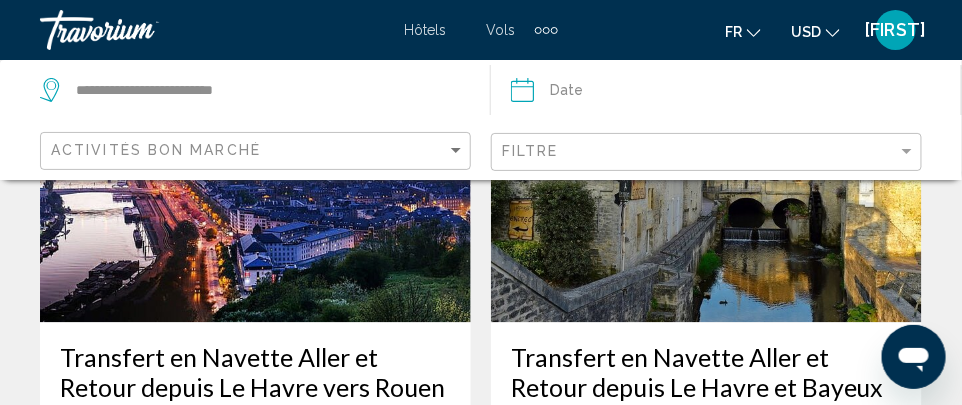 scroll, scrollTop: 4207, scrollLeft: 0, axis: vertical 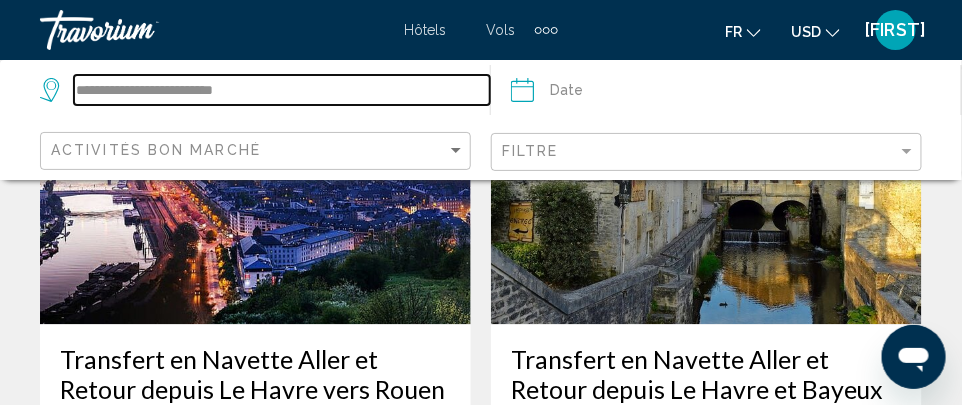 click on "**********" at bounding box center [282, 90] 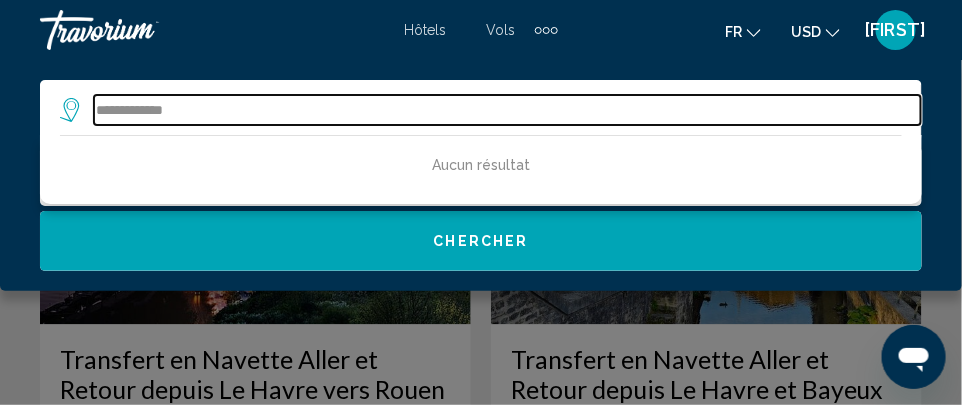 click on "**********" at bounding box center (507, 110) 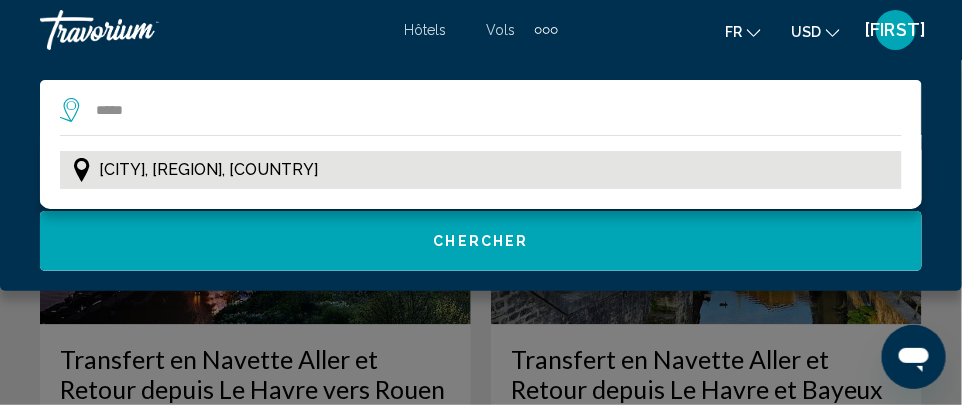 click on "[CITY], [REGION], [COUNTRY]" at bounding box center (208, 170) 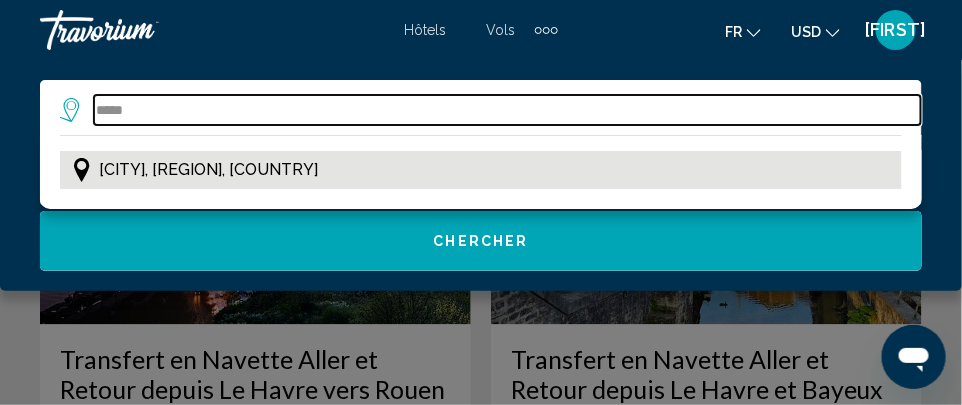 type on "**********" 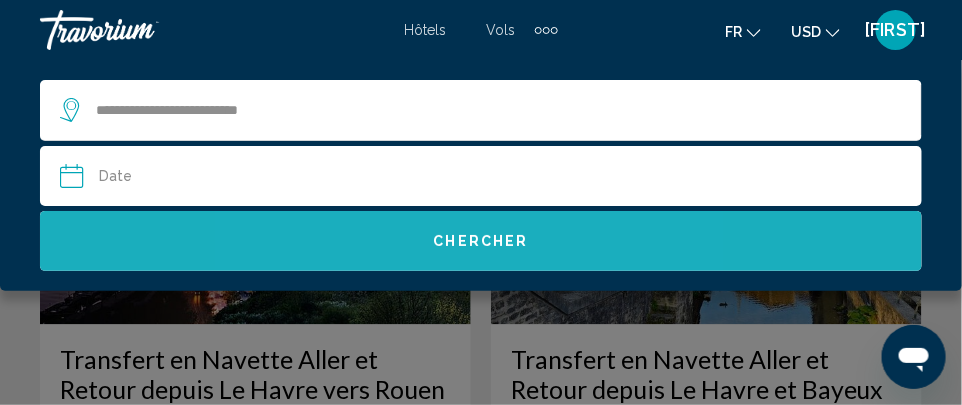 click on "Chercher" 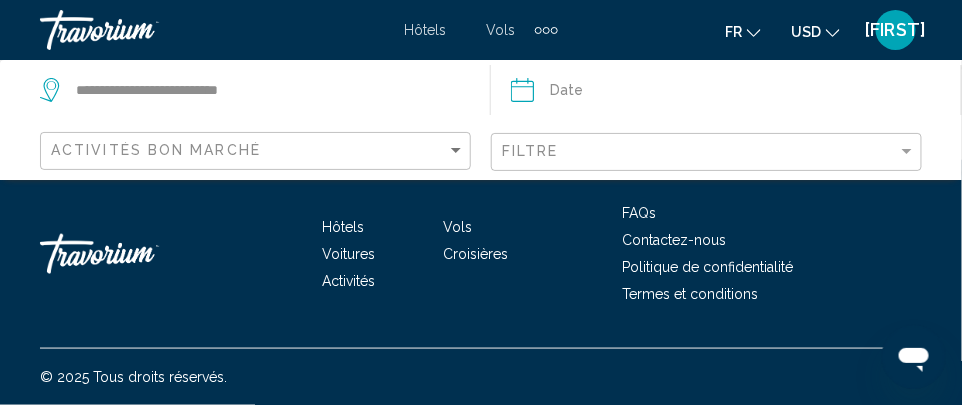 scroll, scrollTop: 401, scrollLeft: 0, axis: vertical 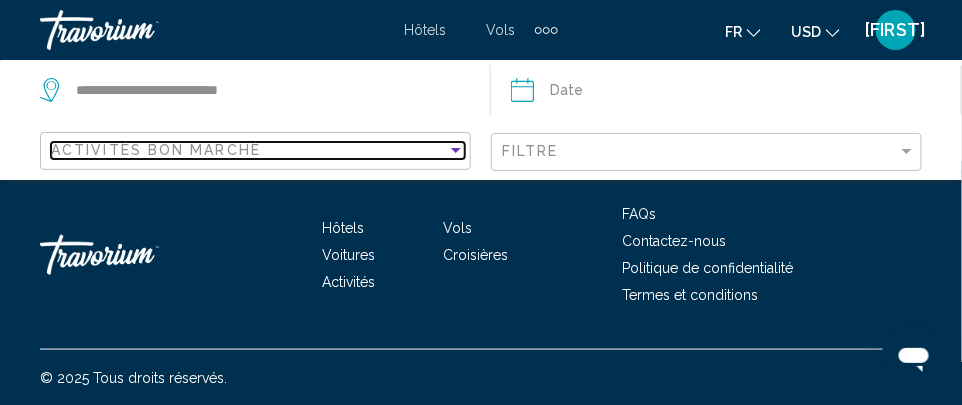 click at bounding box center [456, 150] 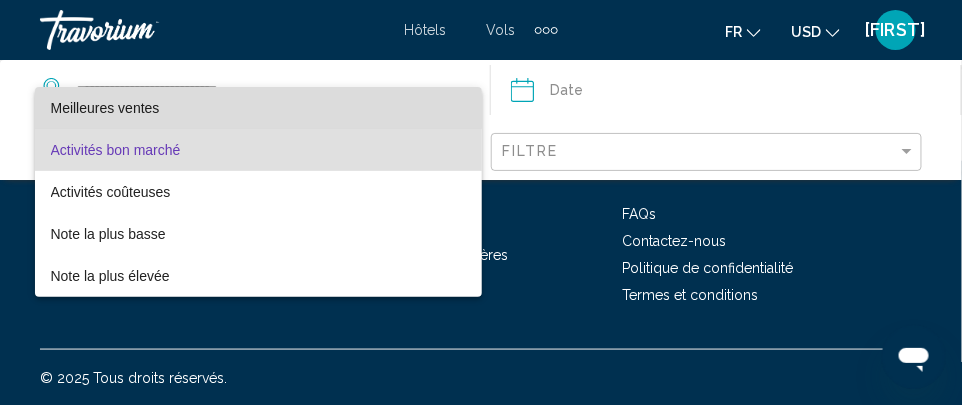 click on "Meilleures ventes" at bounding box center [258, 108] 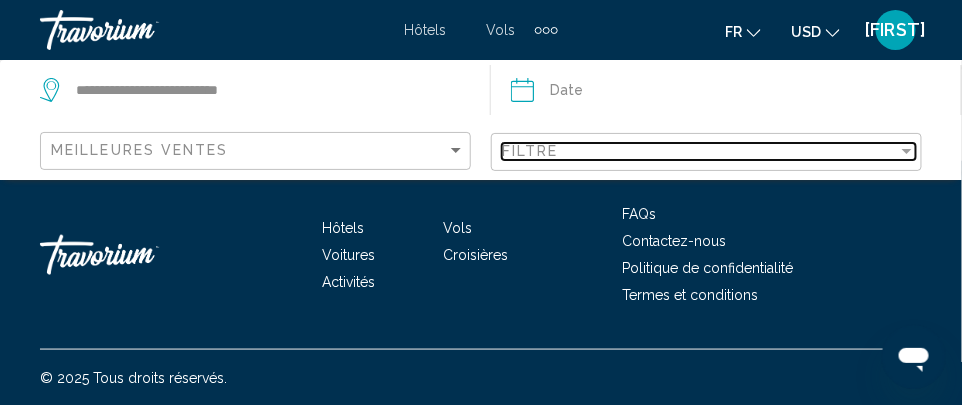 click on "Filtre" at bounding box center (530, 151) 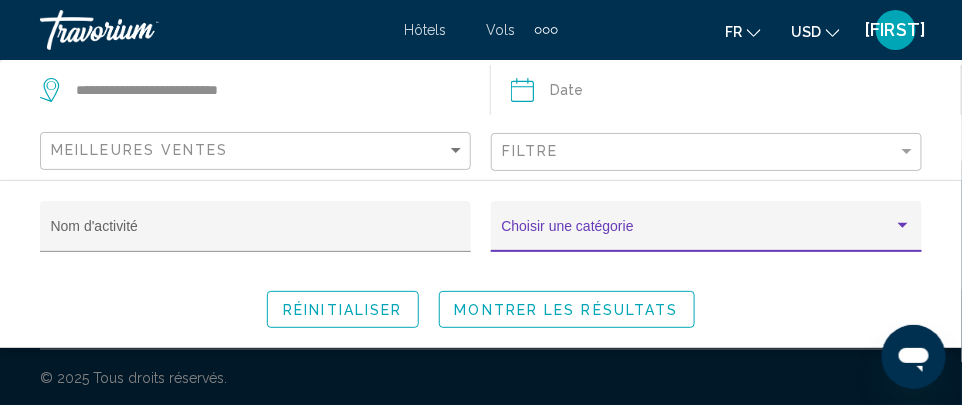click at bounding box center [698, 234] 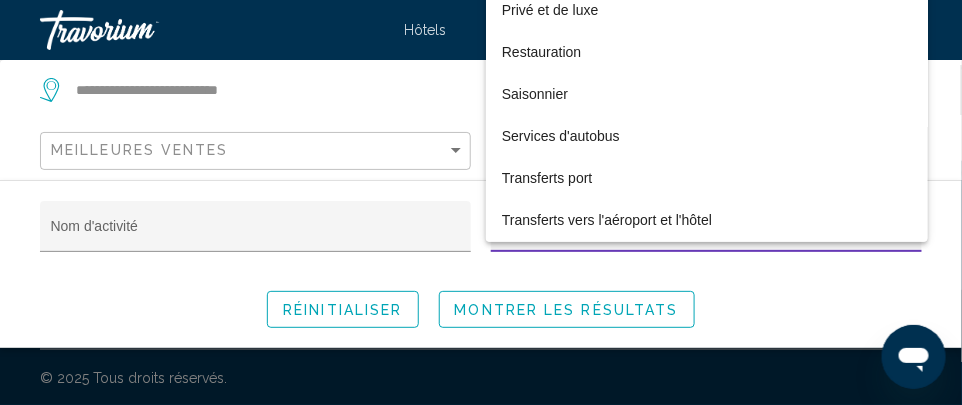 scroll, scrollTop: 1135, scrollLeft: 0, axis: vertical 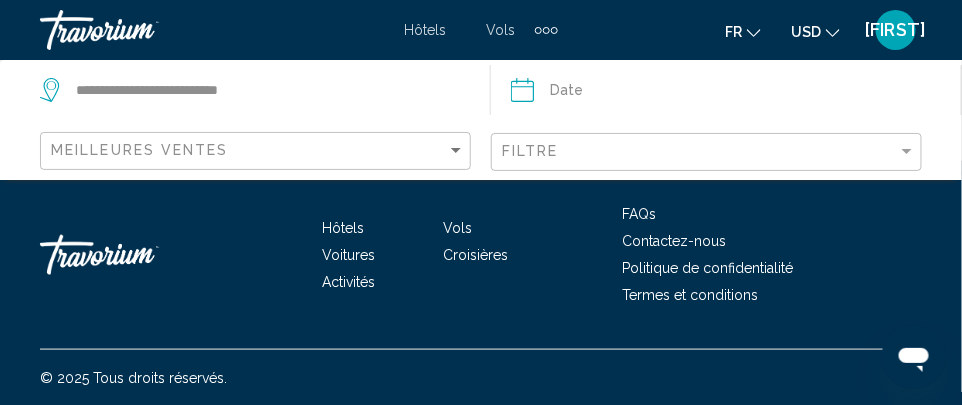 click on "Filtre" 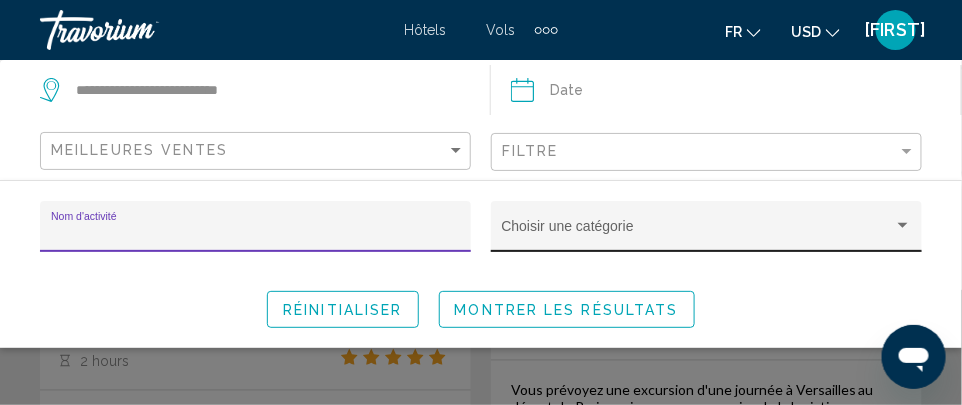 scroll, scrollTop: 571, scrollLeft: 0, axis: vertical 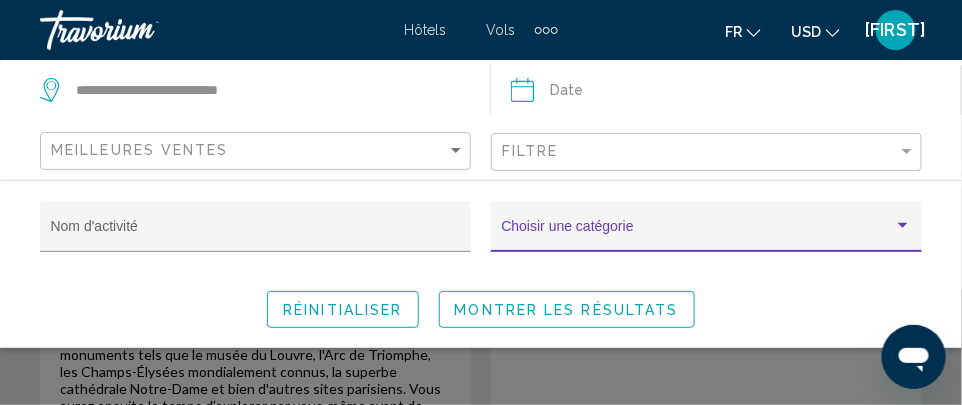 click at bounding box center [698, 234] 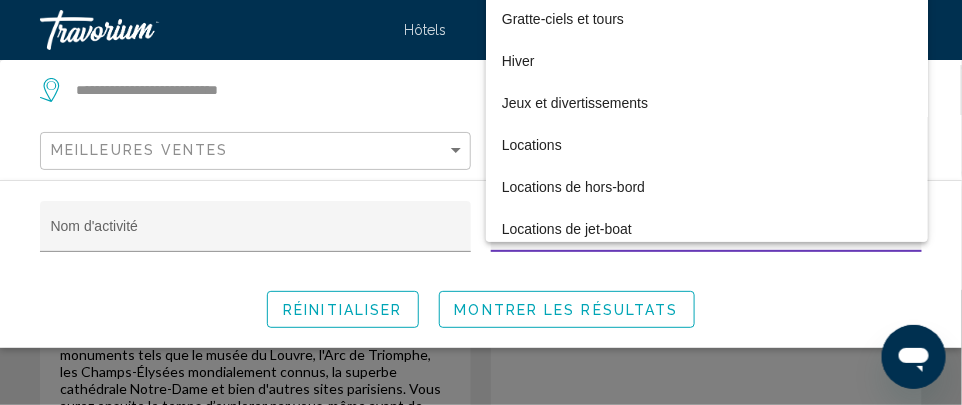scroll, scrollTop: 3940, scrollLeft: 0, axis: vertical 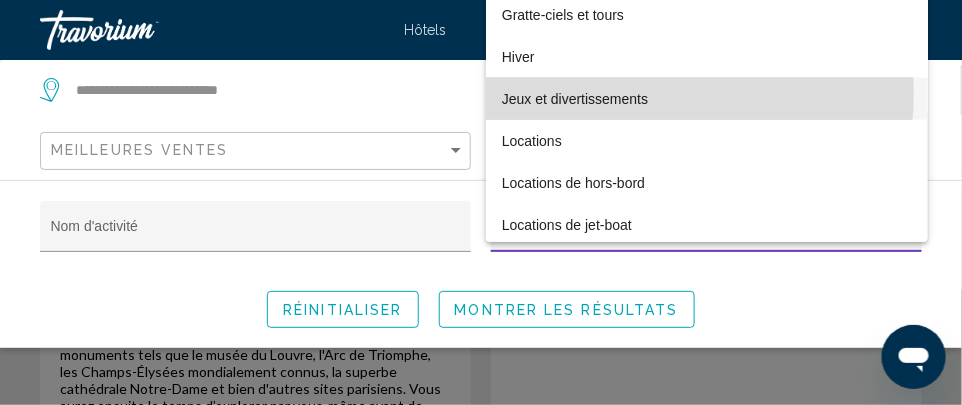 click on "Jeux et divertissements" at bounding box center [707, 99] 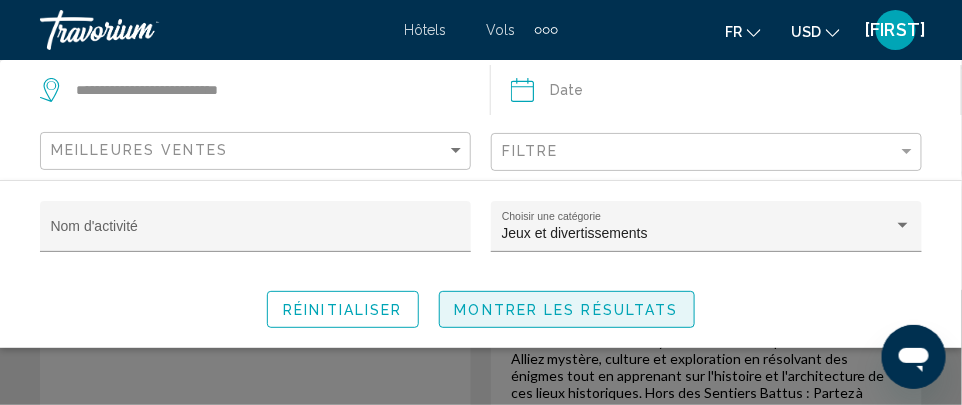 click on "Montrer les résultats" 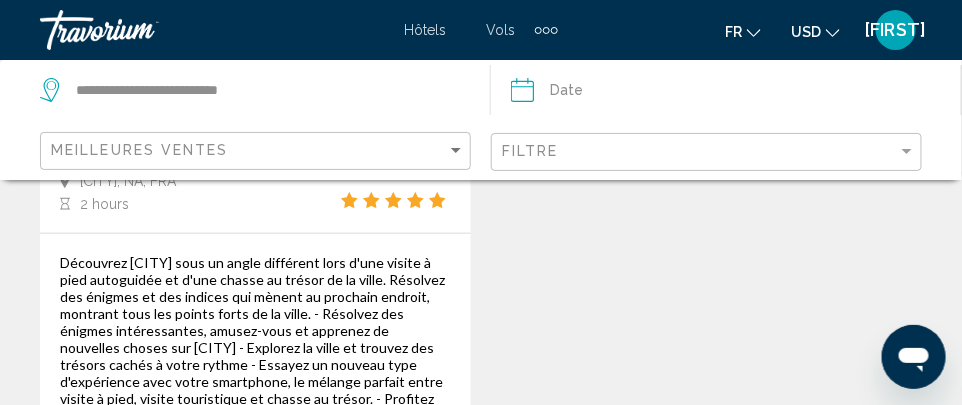 scroll, scrollTop: 3767, scrollLeft: 0, axis: vertical 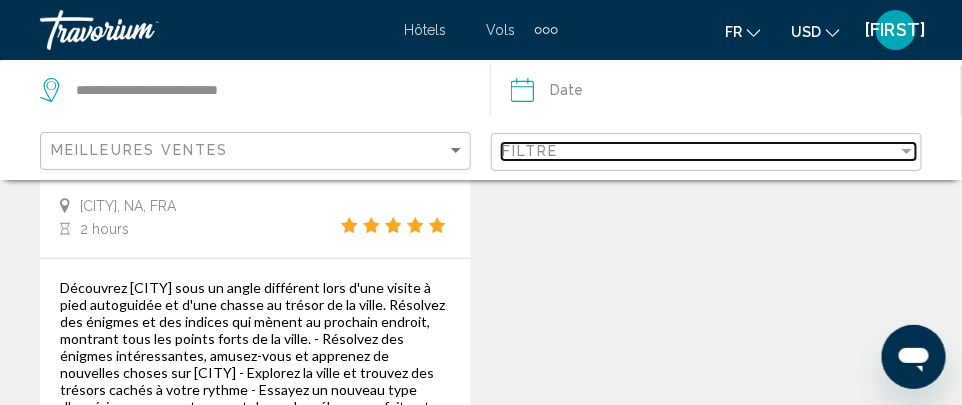 click on "Filtre" at bounding box center [700, 151] 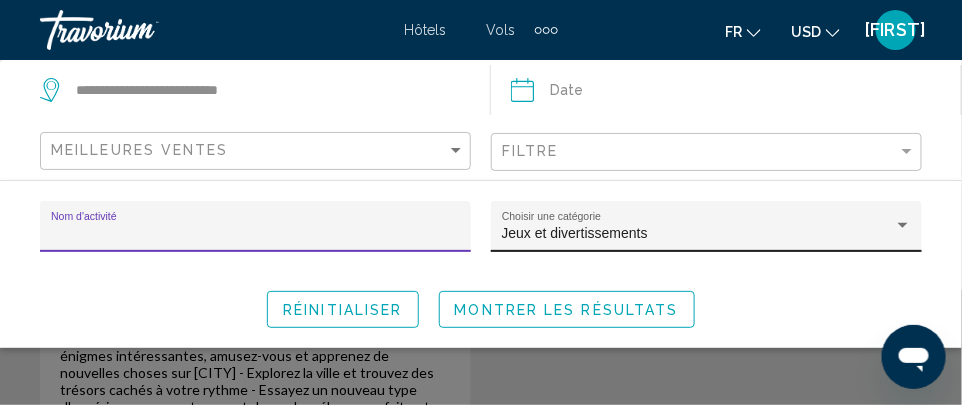 click on "Jeux et divertissements Choisir une catégorie" 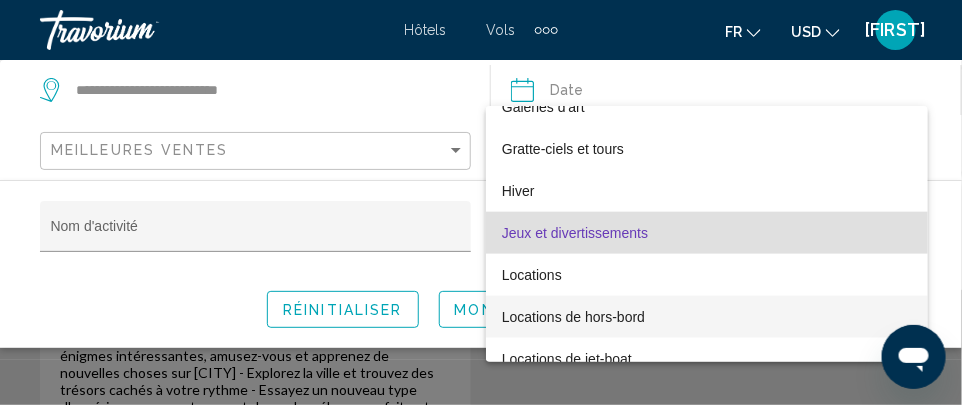 scroll, scrollTop: 3927, scrollLeft: 0, axis: vertical 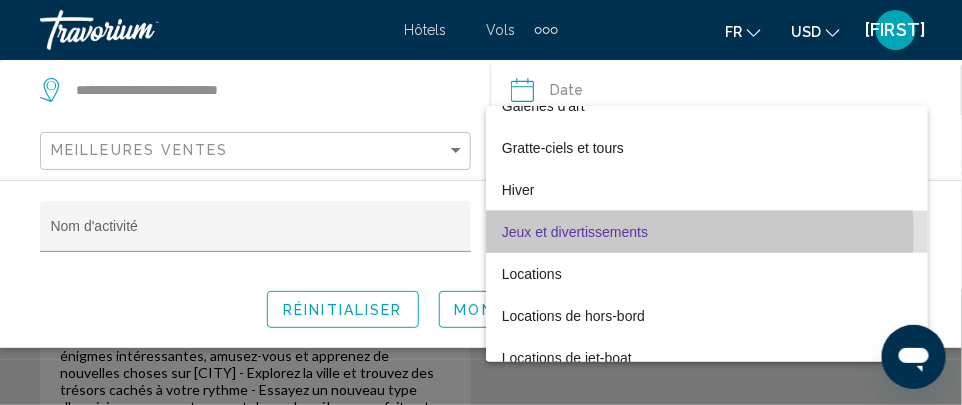 click on "Jeux et divertissements" at bounding box center [707, 232] 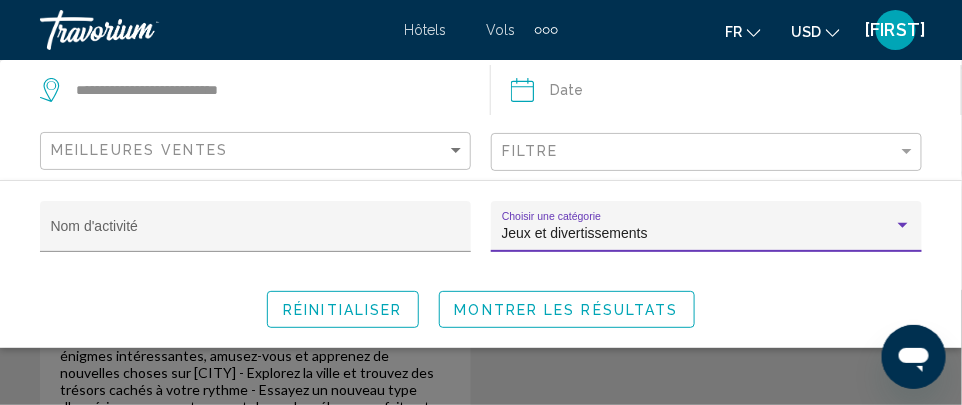 click on "Jeux et divertissements" at bounding box center [575, 233] 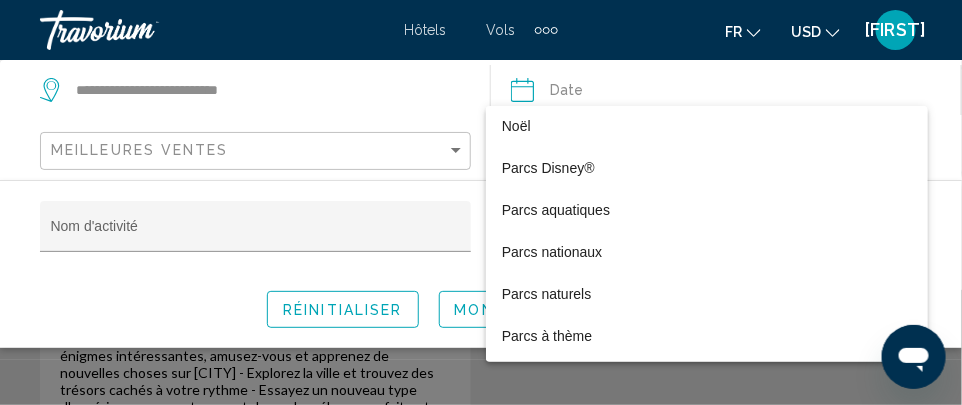 scroll, scrollTop: 4661, scrollLeft: 0, axis: vertical 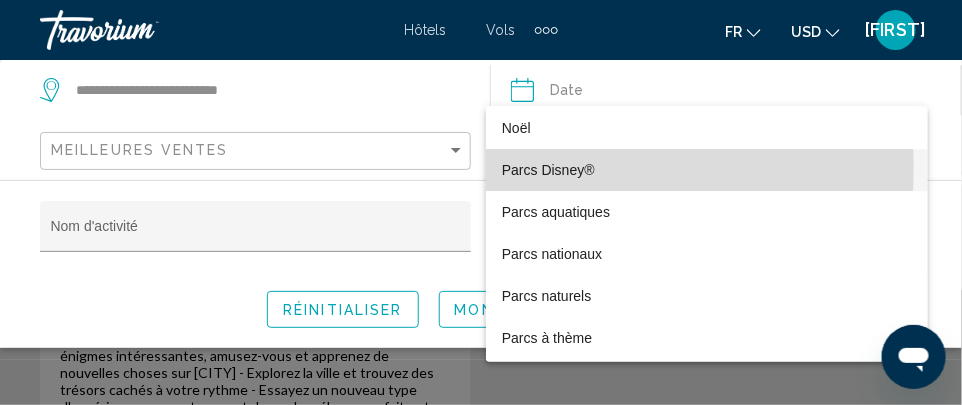 click on "Parcs Disney®" at bounding box center (707, 170) 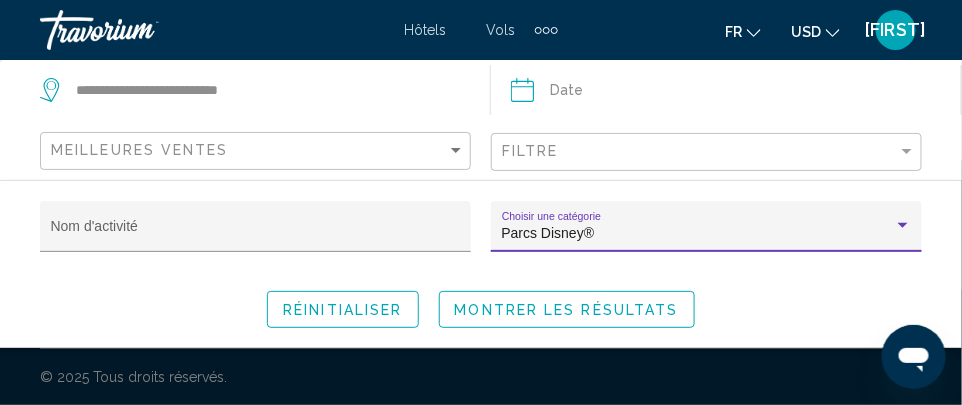 scroll, scrollTop: 1807, scrollLeft: 0, axis: vertical 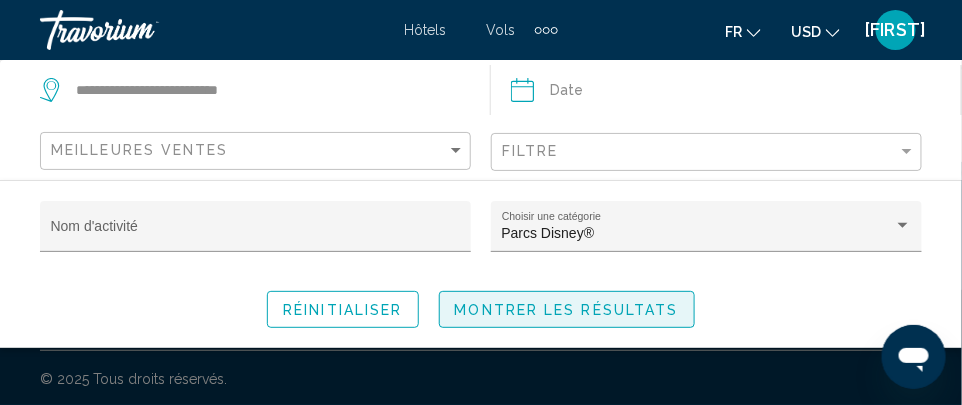 click on "Montrer les résultats" 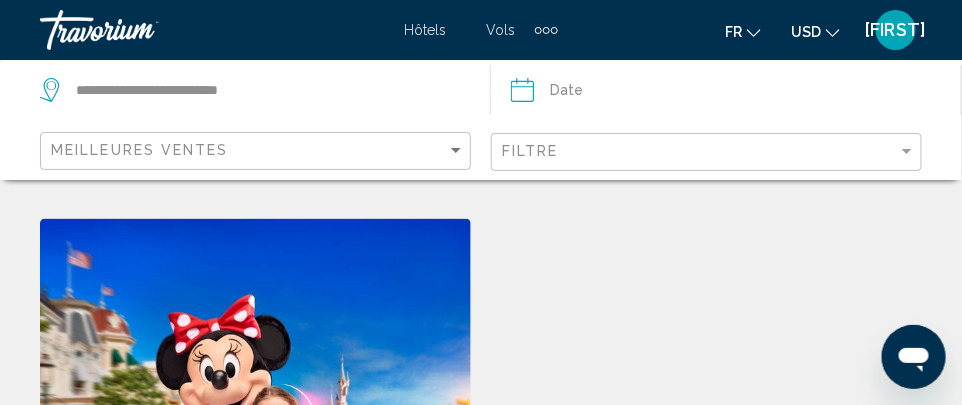 scroll, scrollTop: 777, scrollLeft: 0, axis: vertical 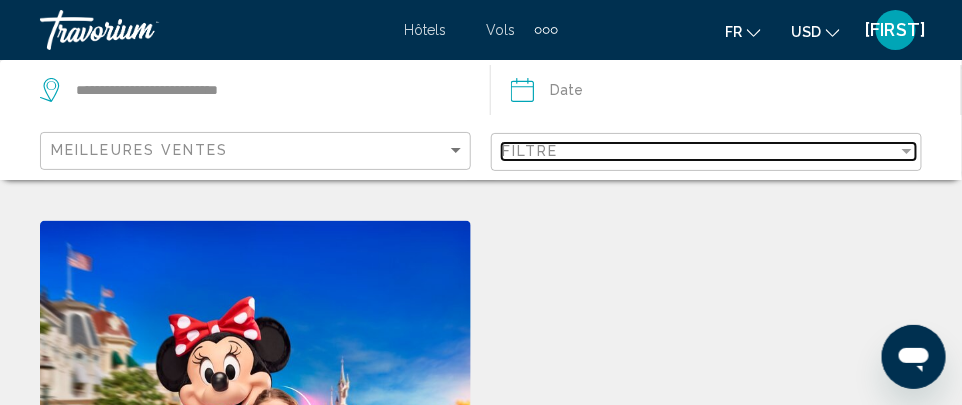 click on "Filtre" at bounding box center (700, 151) 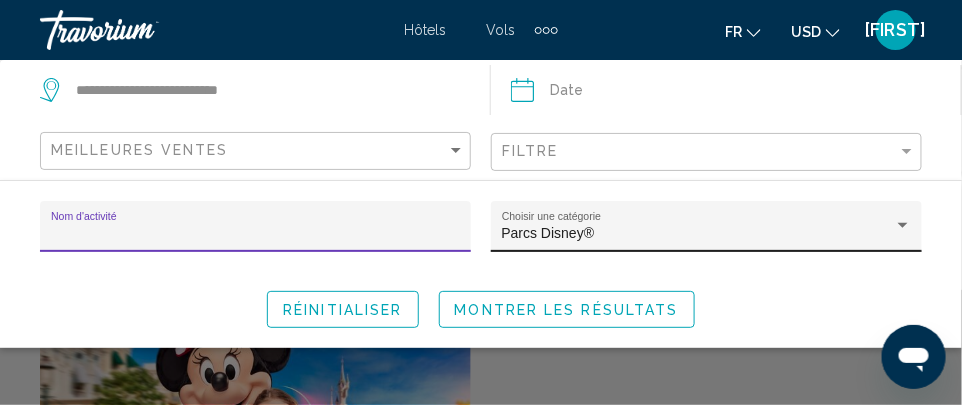 click on "Parcs Disney®" at bounding box center (698, 234) 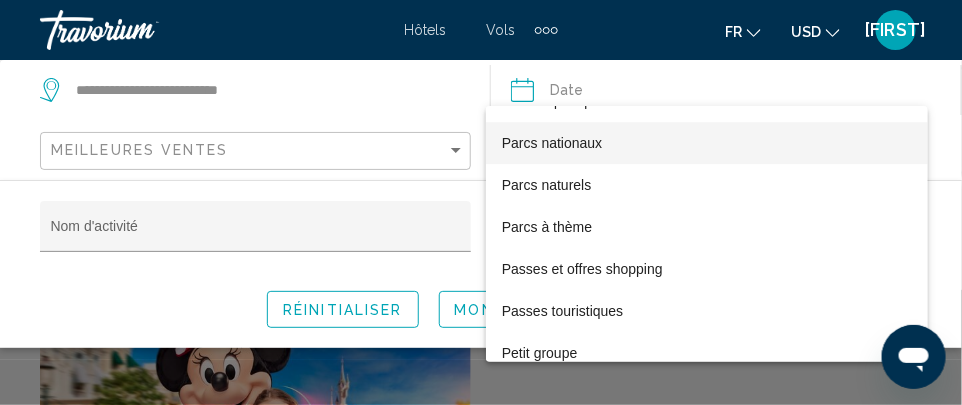 scroll, scrollTop: 4773, scrollLeft: 0, axis: vertical 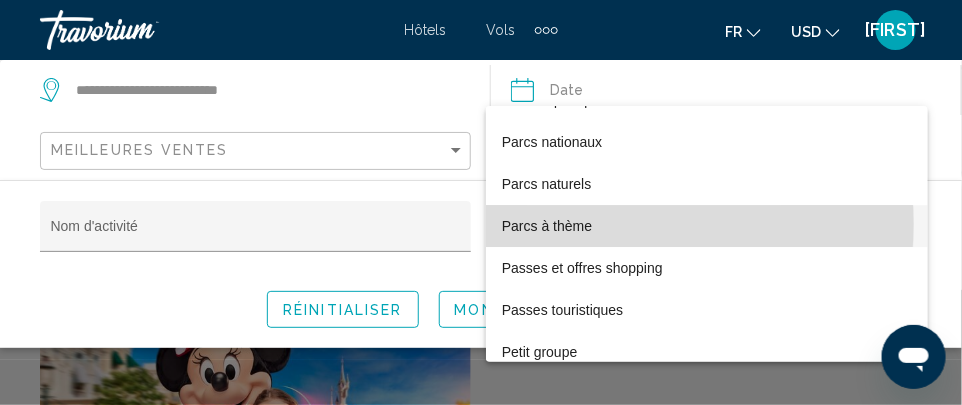 click on "Parcs à thème" at bounding box center [707, 226] 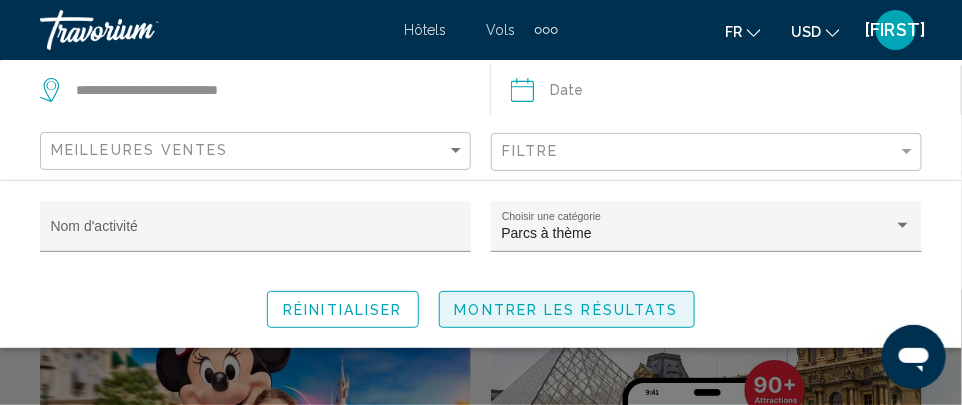 click on "Montrer les résultats" 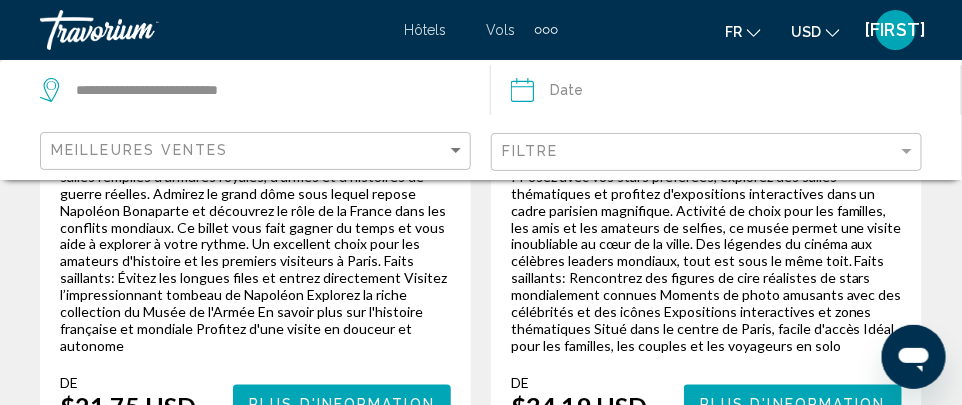 scroll, scrollTop: 4032, scrollLeft: 0, axis: vertical 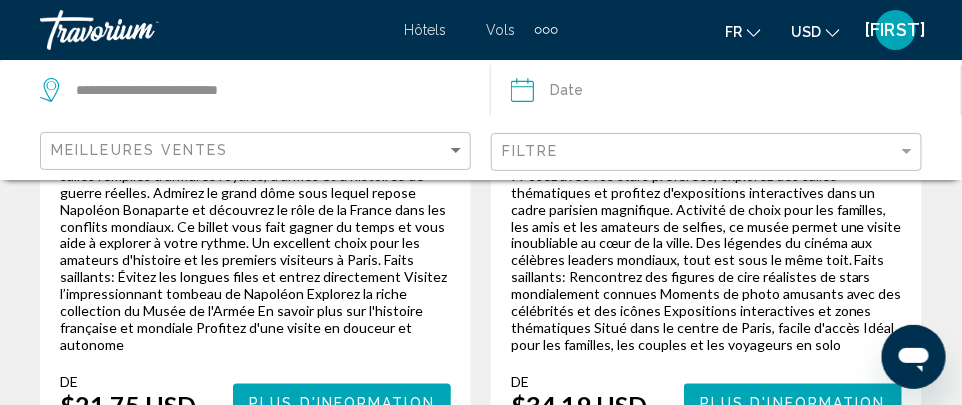 click on "Plus d'information" at bounding box center (793, 403) 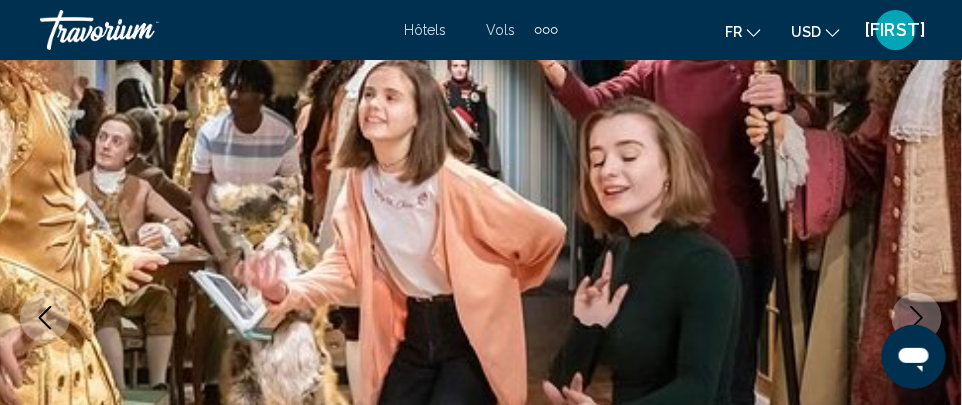 scroll, scrollTop: 0, scrollLeft: 0, axis: both 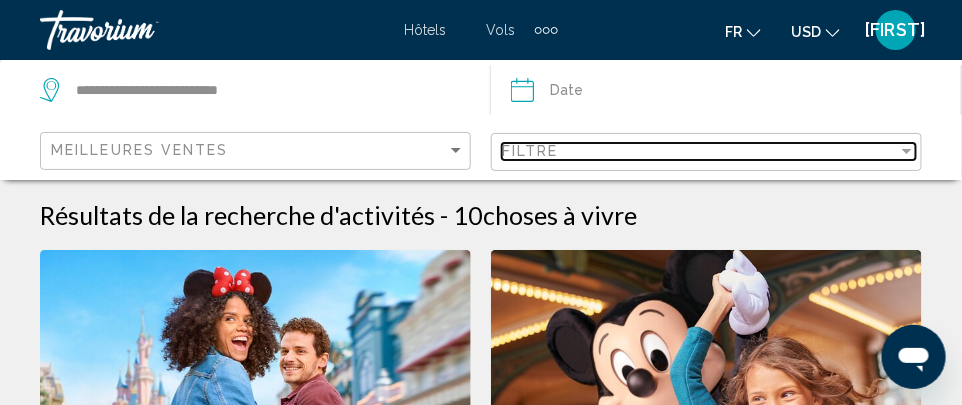 click on "Filtre" at bounding box center (530, 151) 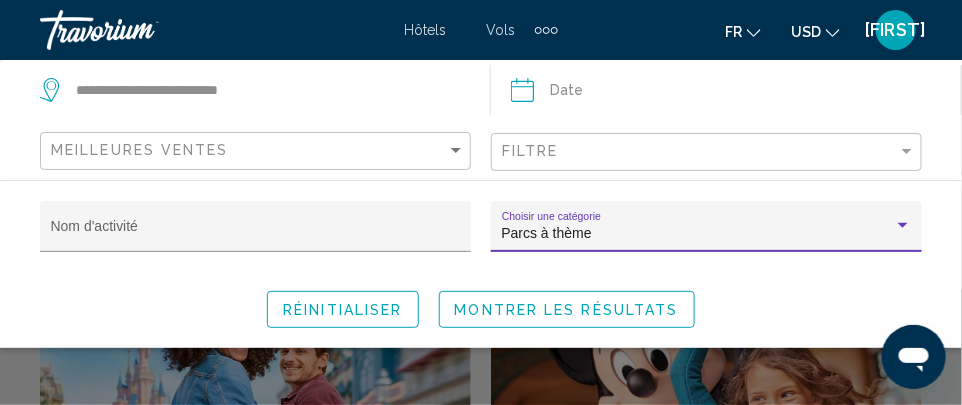 click on "Parcs à thème" at bounding box center (547, 233) 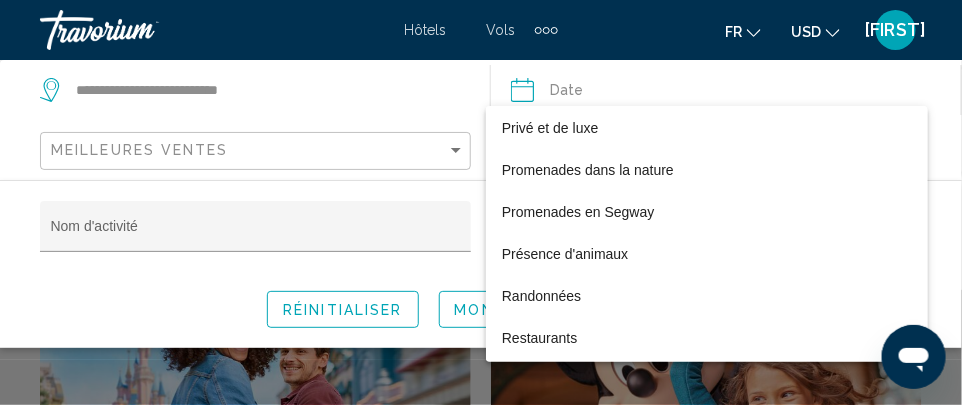 scroll, scrollTop: 5126, scrollLeft: 0, axis: vertical 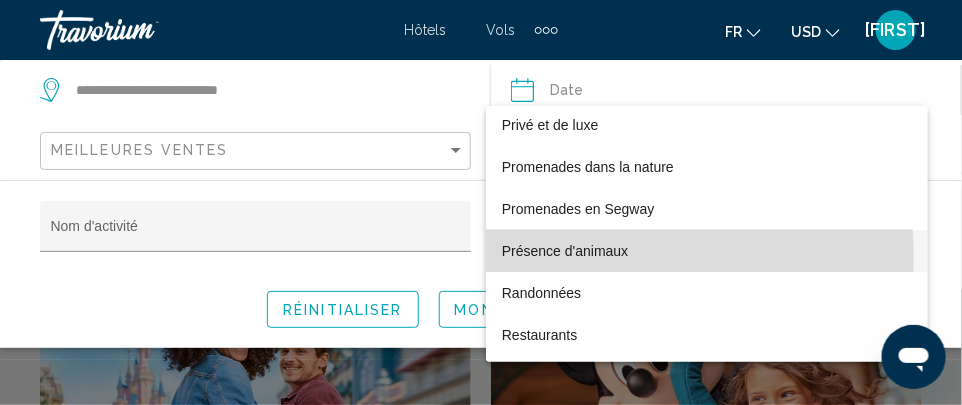 click on "Présence d'animaux" at bounding box center (707, 251) 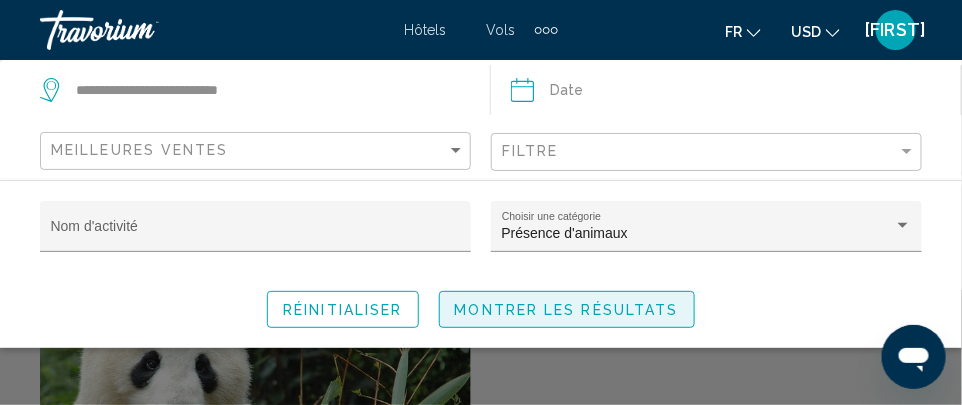 click on "Montrer les résultats" 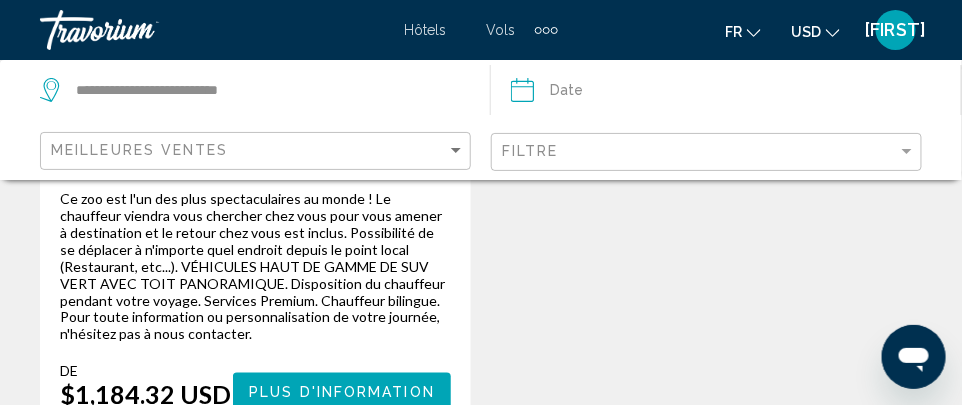 scroll, scrollTop: 550, scrollLeft: 0, axis: vertical 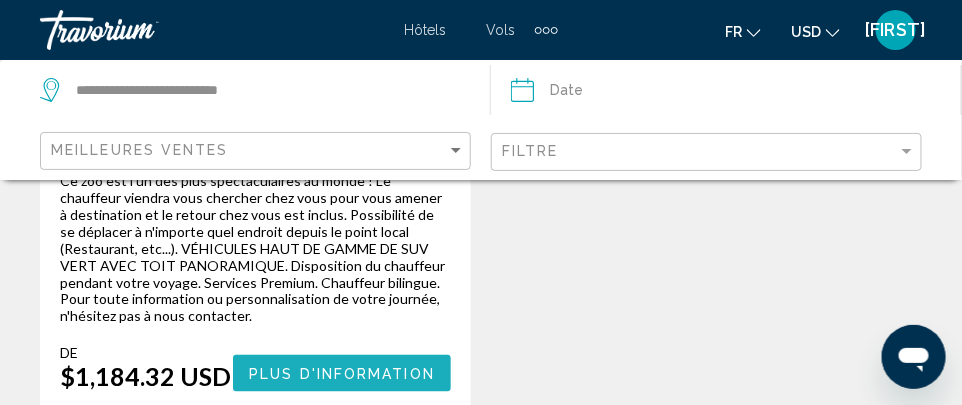 click on "Plus d'information" at bounding box center [342, 373] 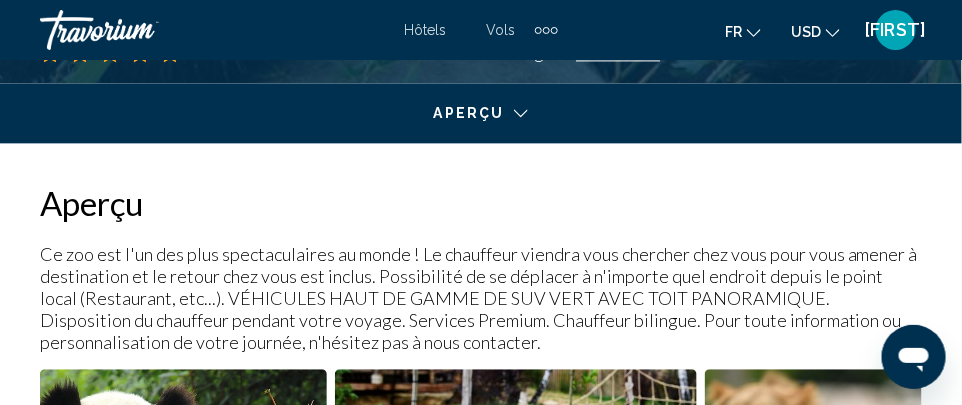 scroll, scrollTop: 934, scrollLeft: 0, axis: vertical 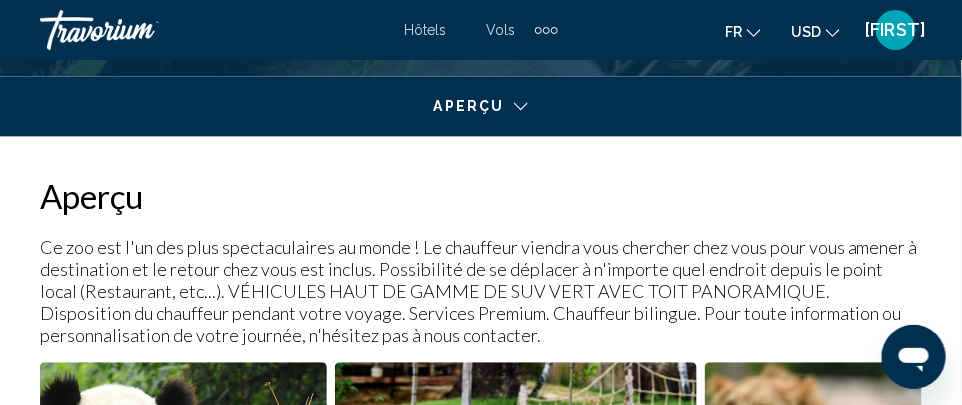click on "Ce zoo est l'un des plus spectaculaires au monde !
Le chauffeur viendra vous chercher chez vous pour vous amener à destination et le retour chez vous est inclus.
Possibilité de se déplacer à n'importe quel endroit depuis le point local (Restaurant, etc...).
VÉHICULES HAUT DE GAMME DE SUV VERT AVEC TOIT PANORAMIQUE.
Disposition du chauffeur pendant votre voyage.
Services Premium.
Chauffeur bilingue.
Pour toute information ou personnalisation de votre journée, n'hésitez pas à nous contacter." at bounding box center [481, 291] 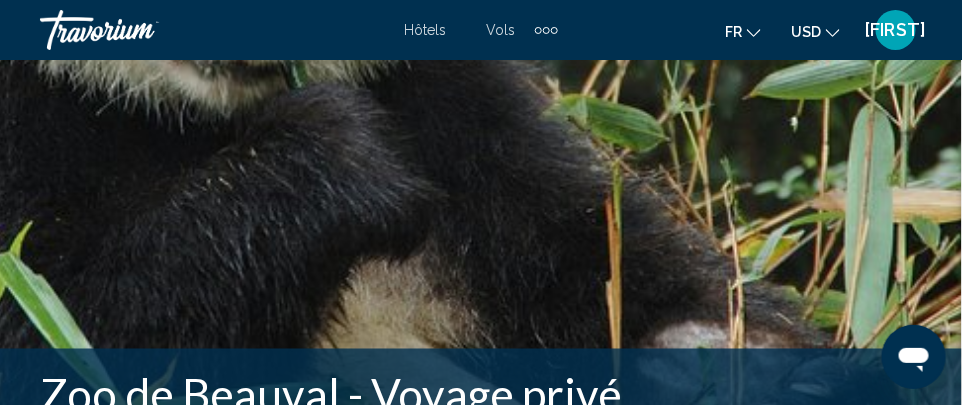 scroll, scrollTop: 389, scrollLeft: 0, axis: vertical 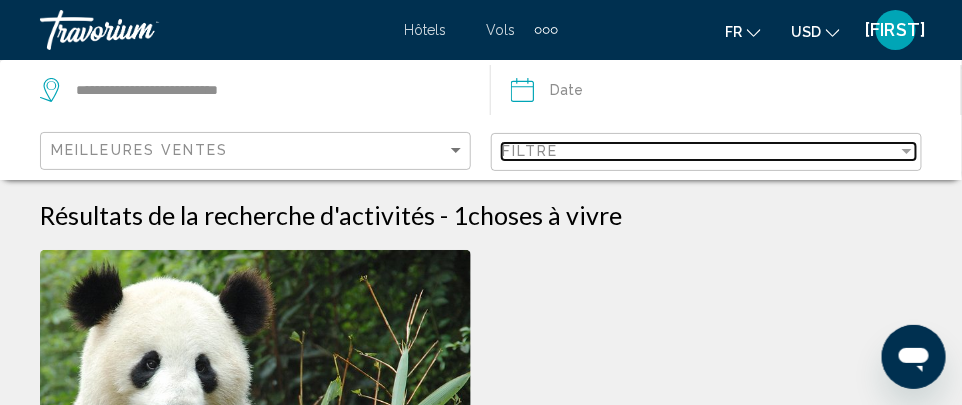 click on "Filtre" at bounding box center (700, 151) 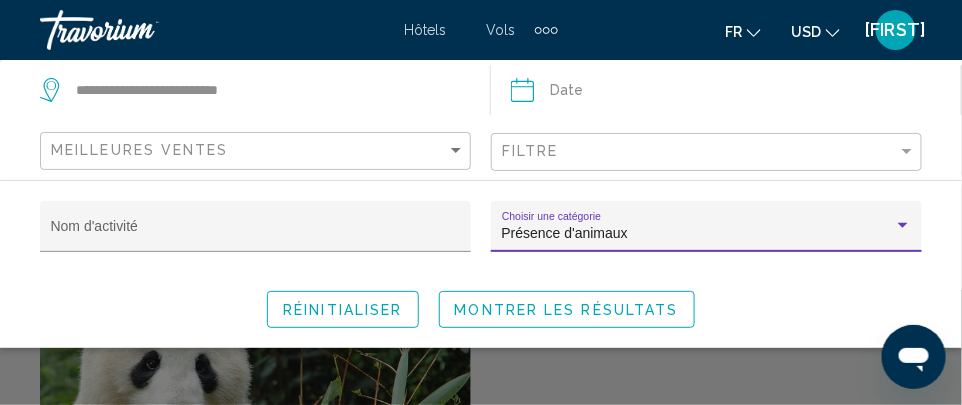 click on "Présence d'animaux" at bounding box center [565, 233] 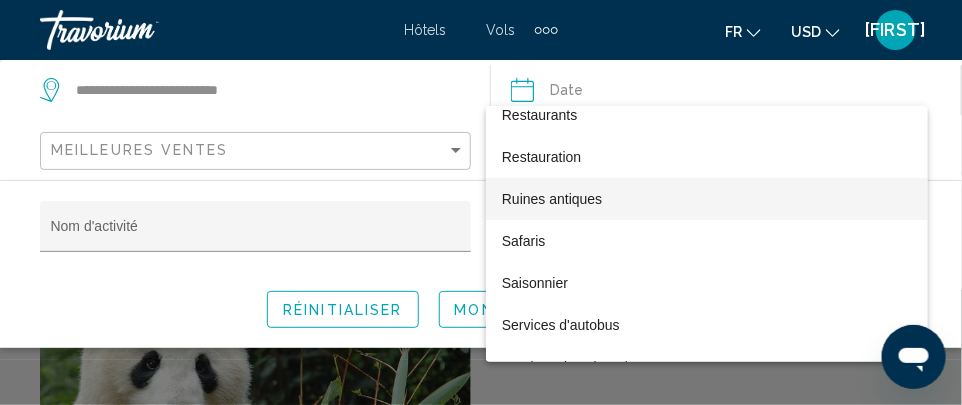 scroll, scrollTop: 5355, scrollLeft: 0, axis: vertical 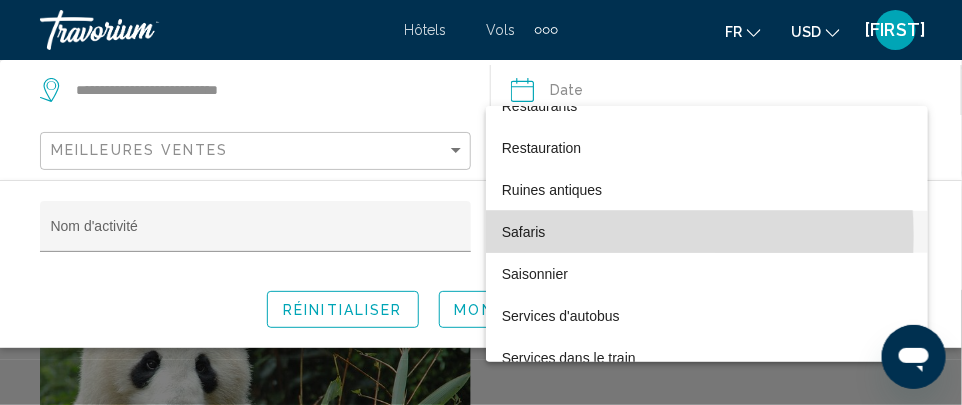 click on "Safaris" at bounding box center (707, 232) 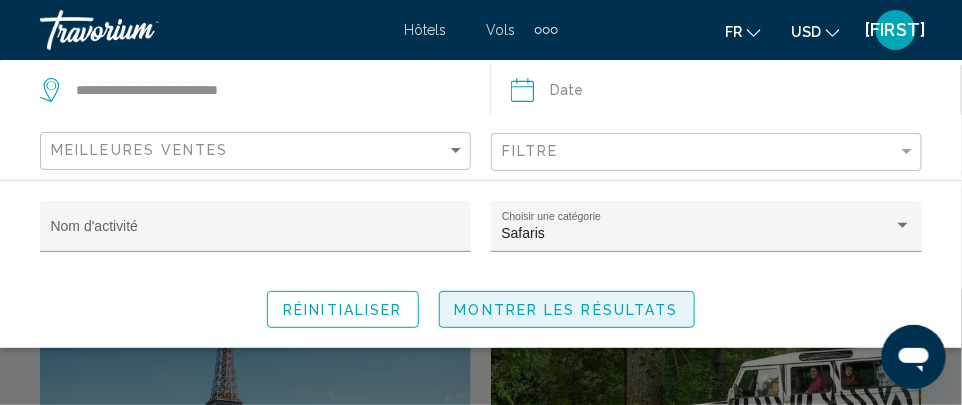 click on "Montrer les résultats" 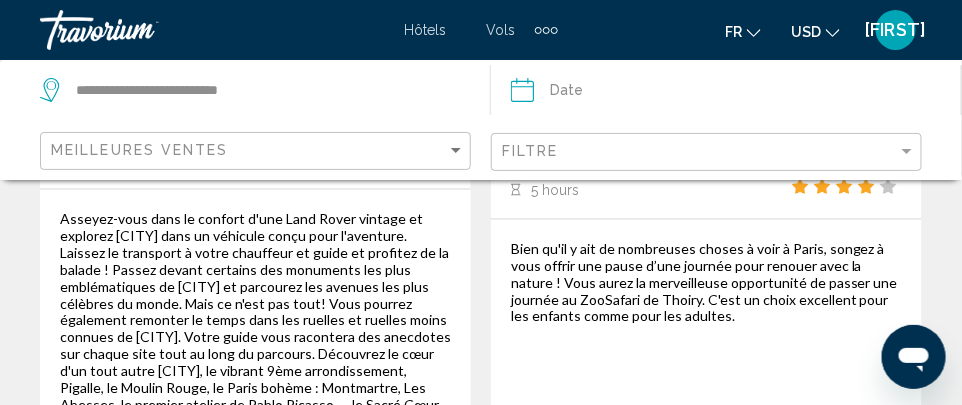 scroll, scrollTop: 545, scrollLeft: 0, axis: vertical 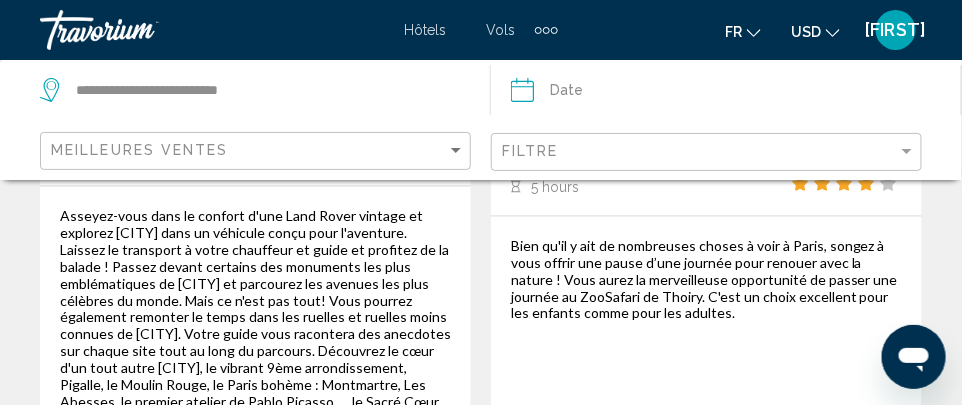 click on "Excursion privée au ZooSafari de Thoiry avec transfert au départ de [CITY]
[CITY], [STATE], [COUNTRY]
5 hours
Bien qu'il y ait de nombreuses choses à voir à [CITY], songez à vous offrir une pause d’une journée pour renouer avec la nature ! Vous aurez la merveilleuse opportunité de passer une journée au ZooSafari de Thoiry. C'est un choix excellent pour les enfants comme pour les adultes. De  $153.01 USD  Plus d'information" at bounding box center (706, 118) 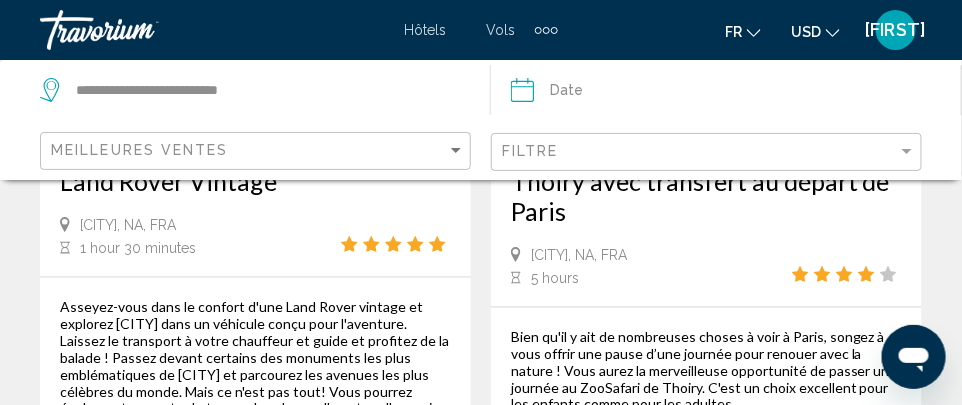 scroll, scrollTop: 483, scrollLeft: 0, axis: vertical 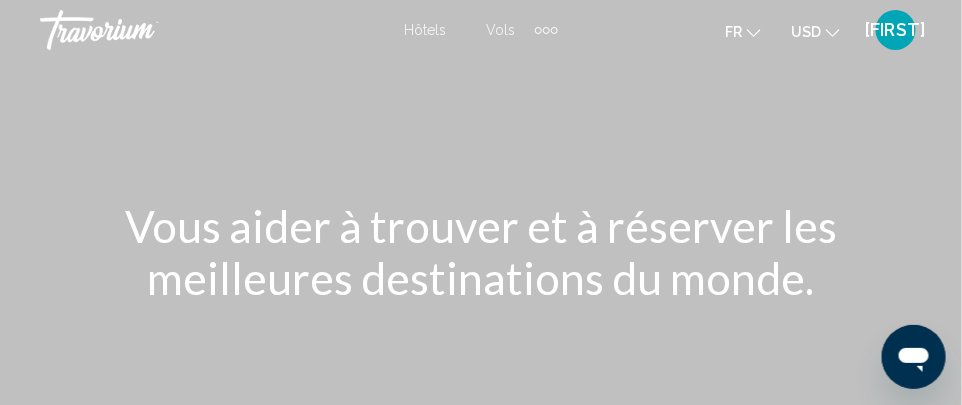 click at bounding box center [481, 300] 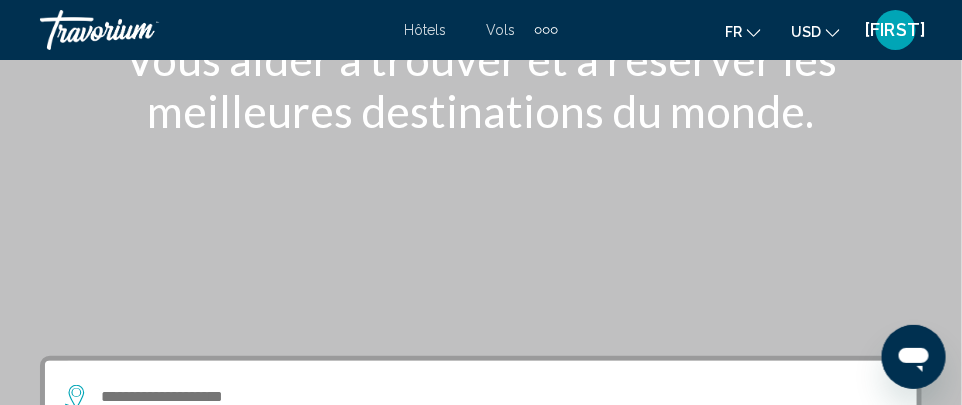 scroll, scrollTop: 0, scrollLeft: 0, axis: both 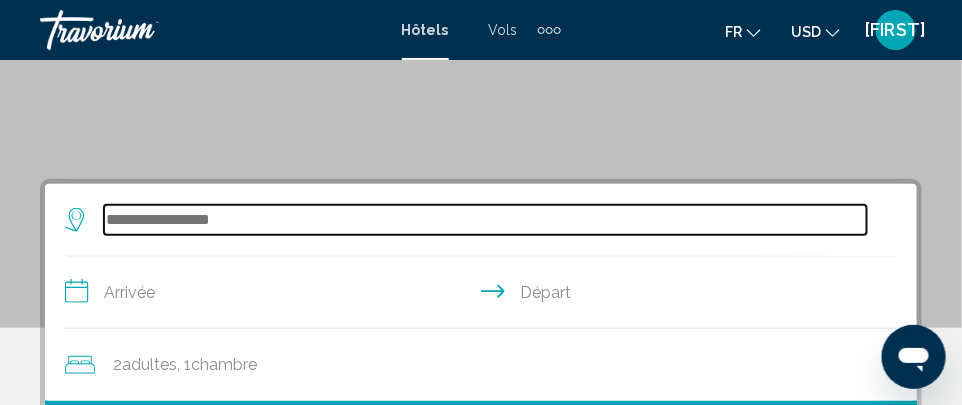 click at bounding box center (485, 220) 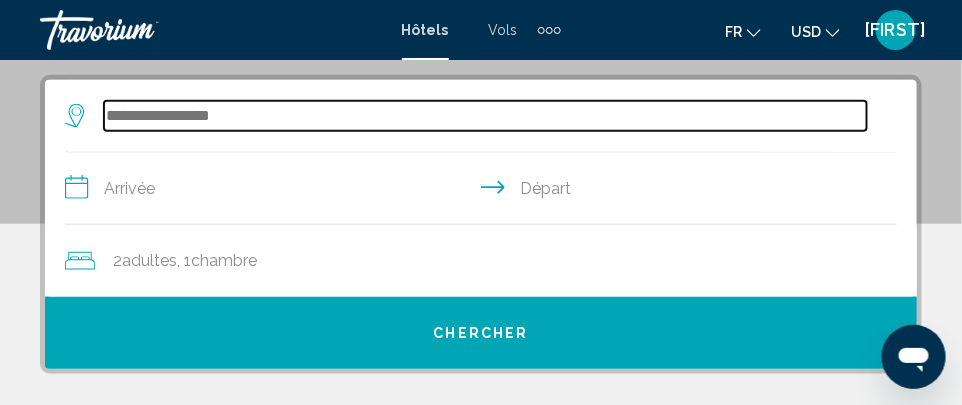 scroll, scrollTop: 385, scrollLeft: 0, axis: vertical 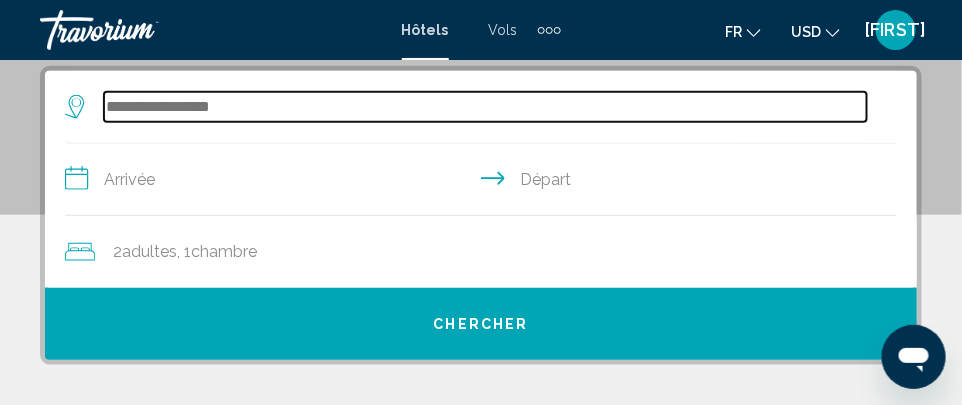 click at bounding box center (485, 107) 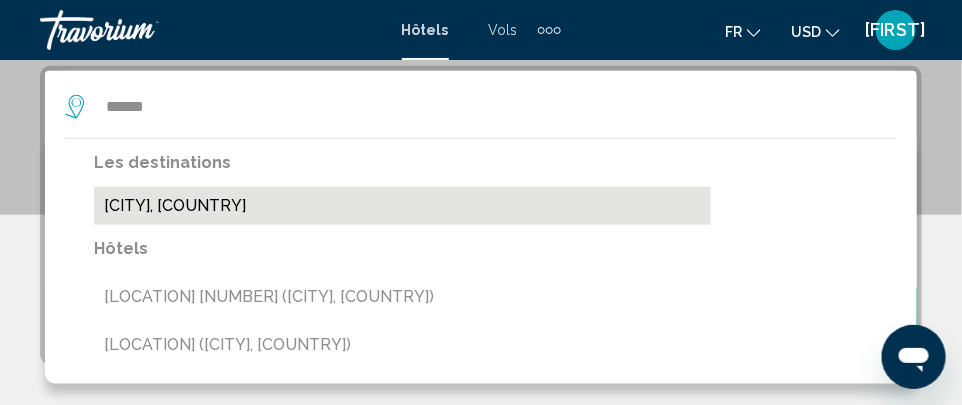 click on "[CITY], [COUNTRY]" at bounding box center (402, 206) 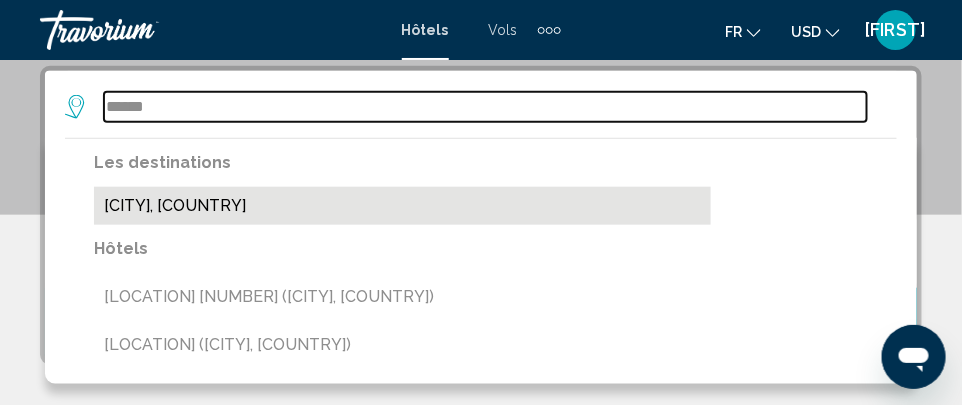type on "**********" 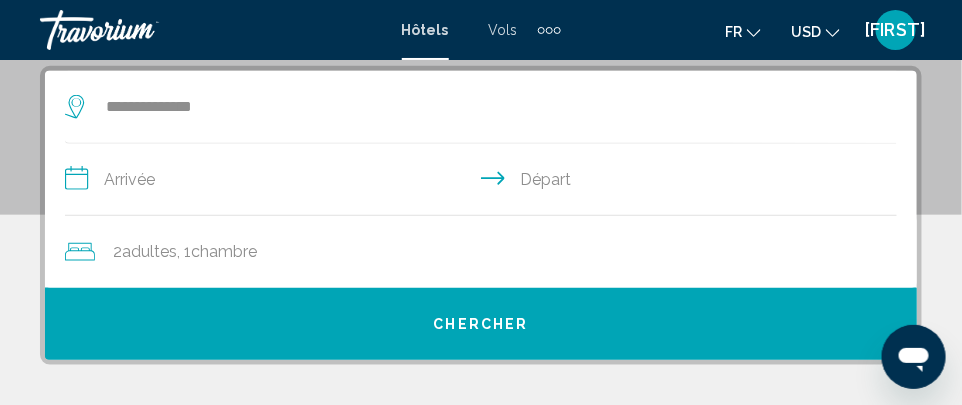 click on "Adultes" 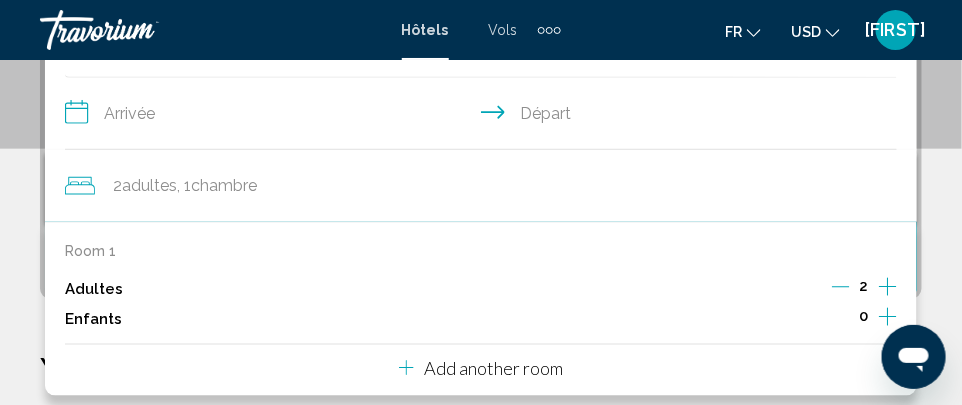 scroll, scrollTop: 458, scrollLeft: 0, axis: vertical 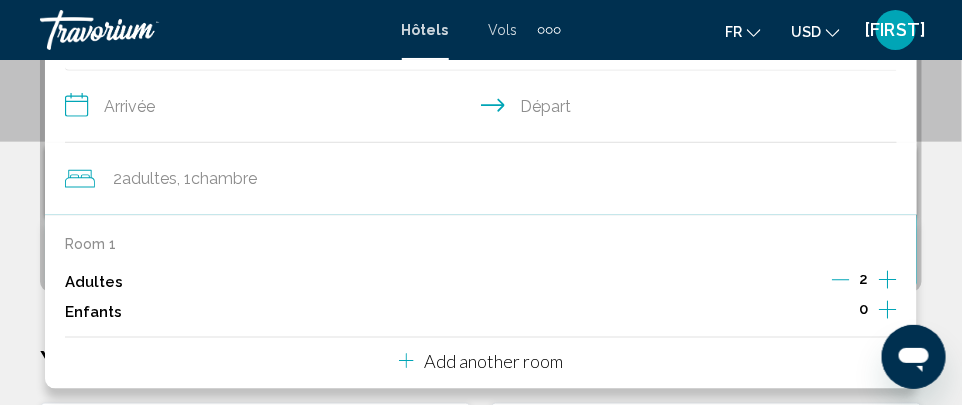 click 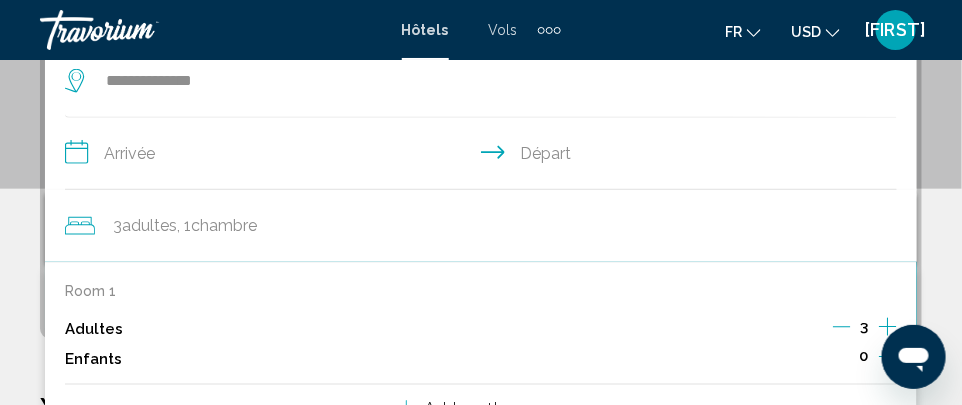 scroll, scrollTop: 385, scrollLeft: 0, axis: vertical 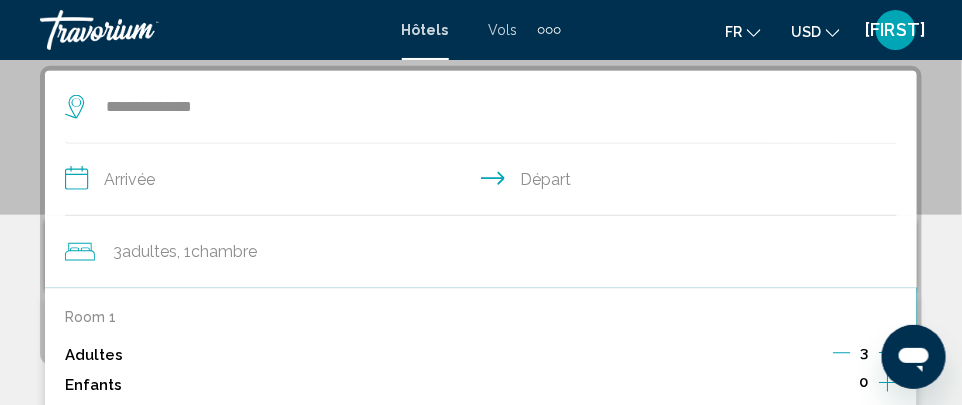 click on "[NUMBER]  Adulte Adultes , [NUMBER]  Chambre pièces" 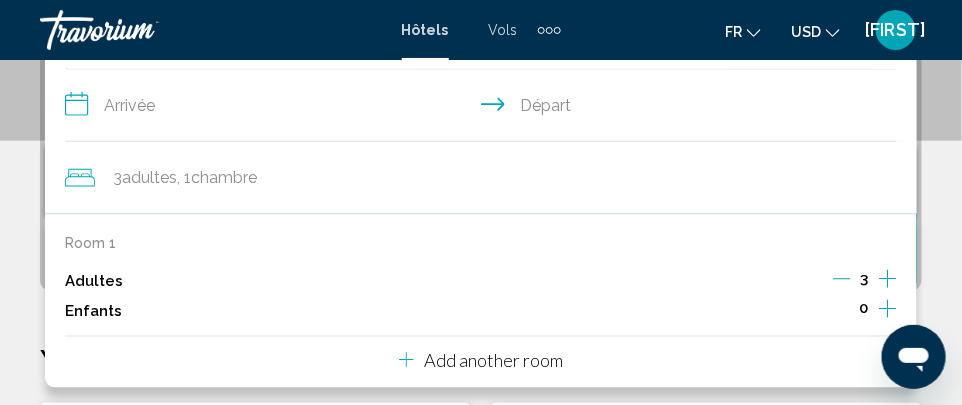 click 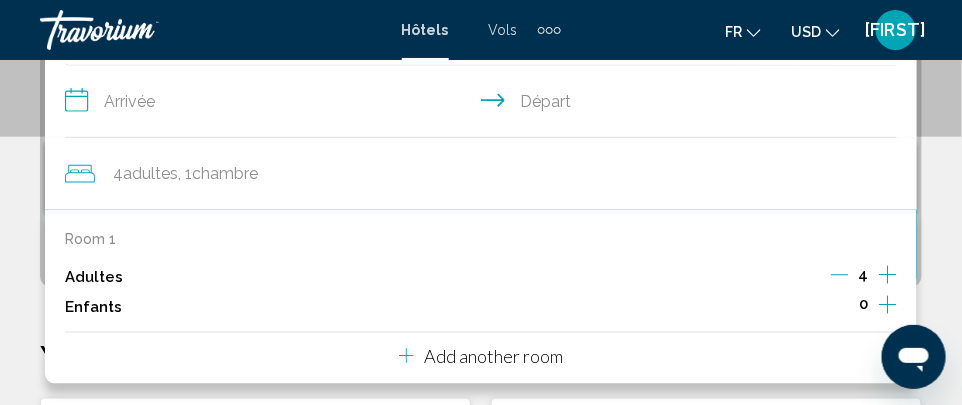 scroll, scrollTop: 467, scrollLeft: 0, axis: vertical 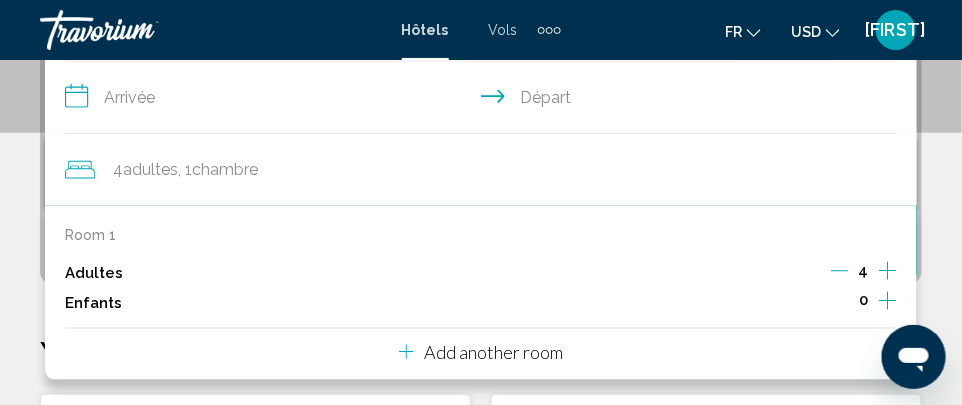 click 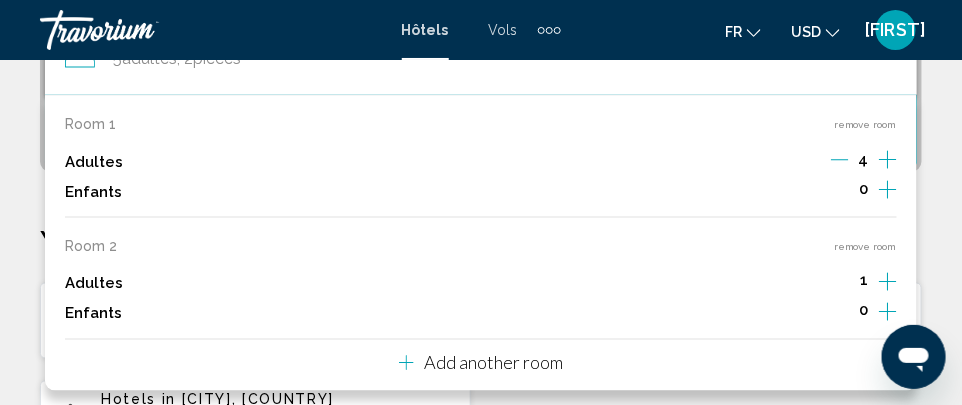 scroll, scrollTop: 581, scrollLeft: 0, axis: vertical 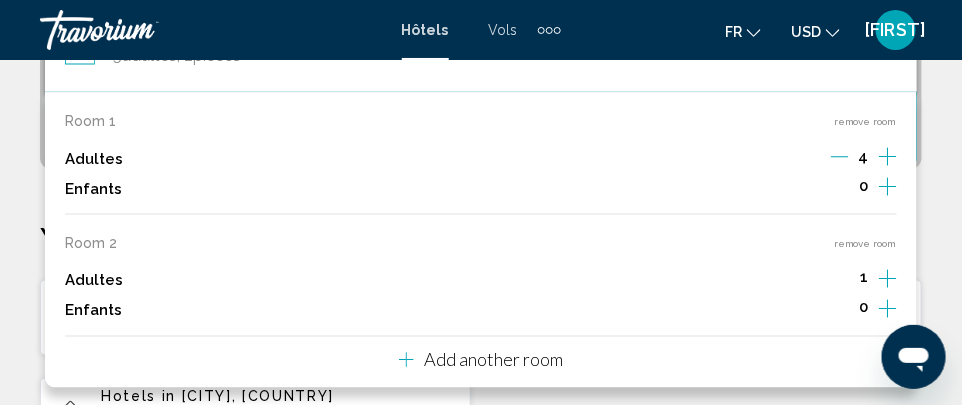 click 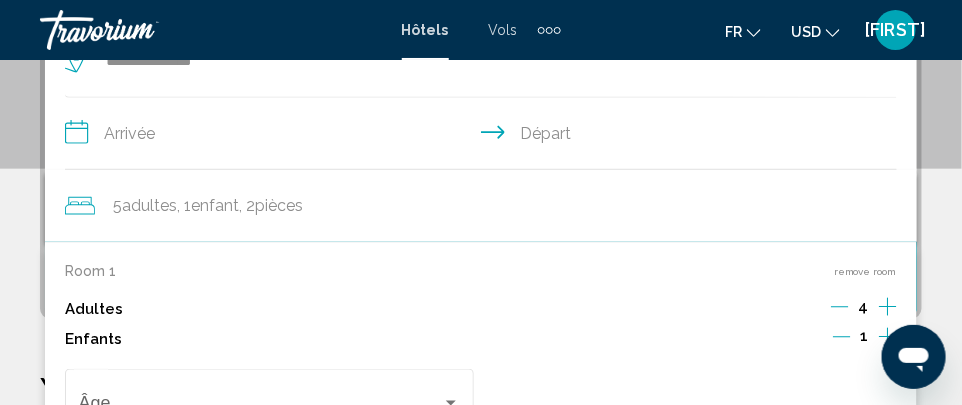 scroll, scrollTop: 385, scrollLeft: 0, axis: vertical 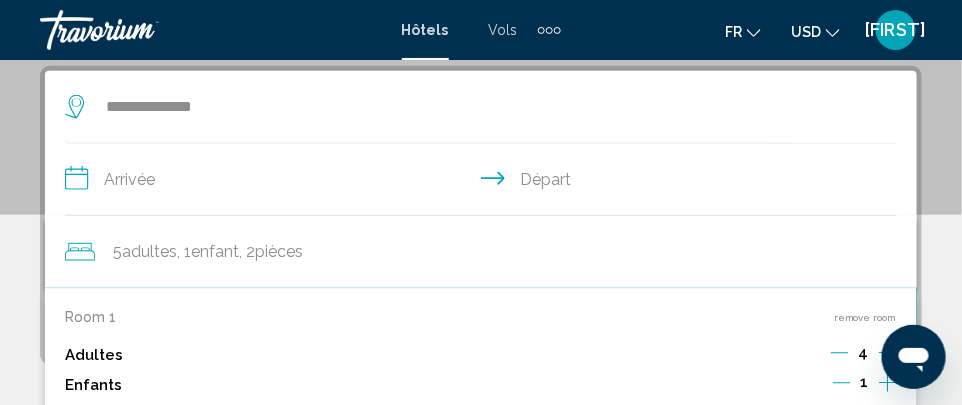 click 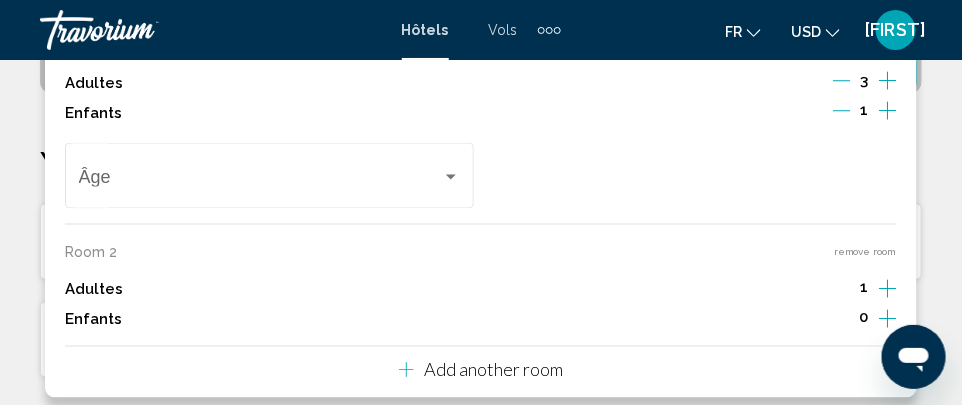 scroll, scrollTop: 658, scrollLeft: 0, axis: vertical 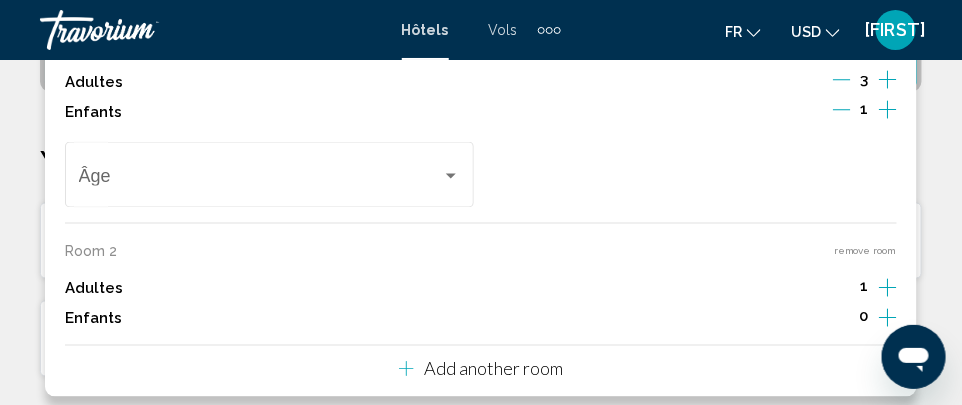 click 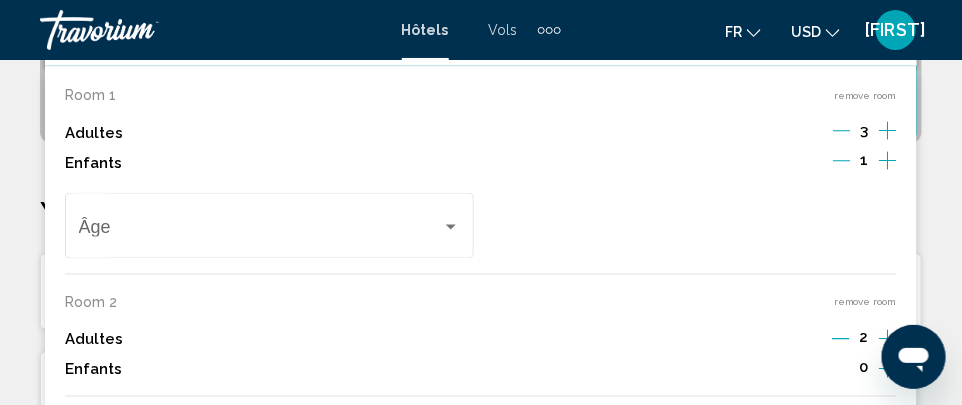 click on "Room [NUMBER]  remove room  Adultes
[NUMBER]
Enfants
[NUMBER]
Âge Room [NUMBER]  remove room  Adultes
[NUMBER]
Enfants
[NUMBER]
Add another room" at bounding box center [481, 257] 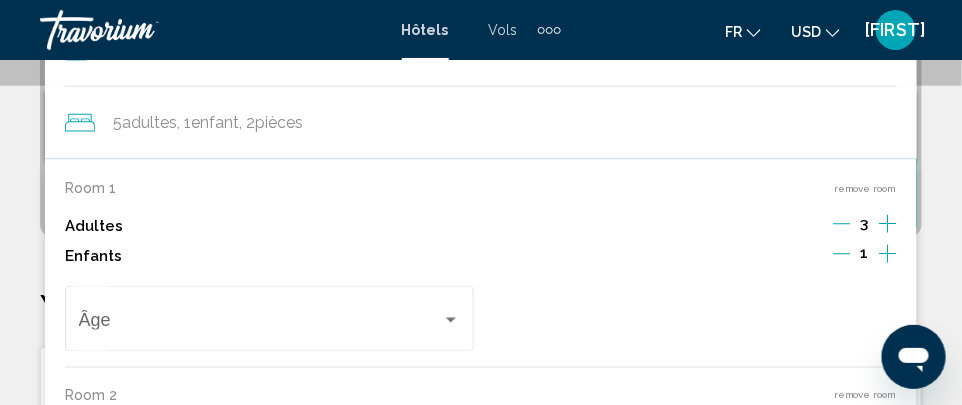 scroll, scrollTop: 385, scrollLeft: 0, axis: vertical 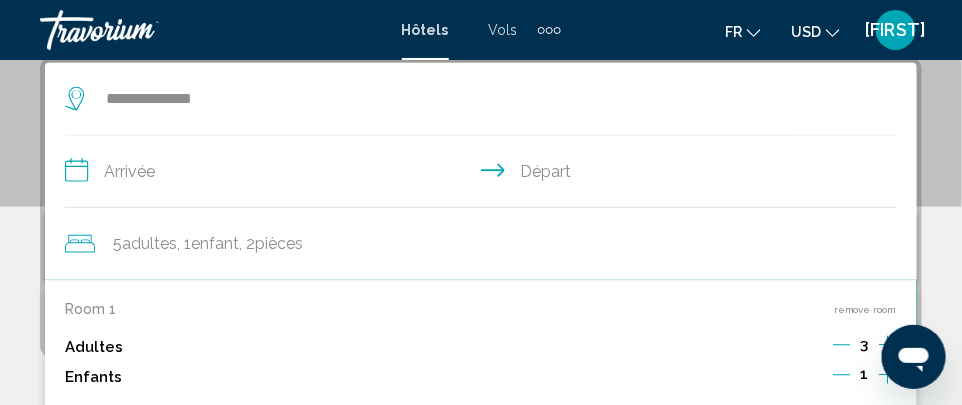 click on "[NUMBER] Adulte Adultes , 1 Enfant Enfants , 2 Chambre pièces Room 1 remove room Adultes
3
Enfants
1
Âge Room 2 remove room Adultes
2
Enfants
0
Add another room" 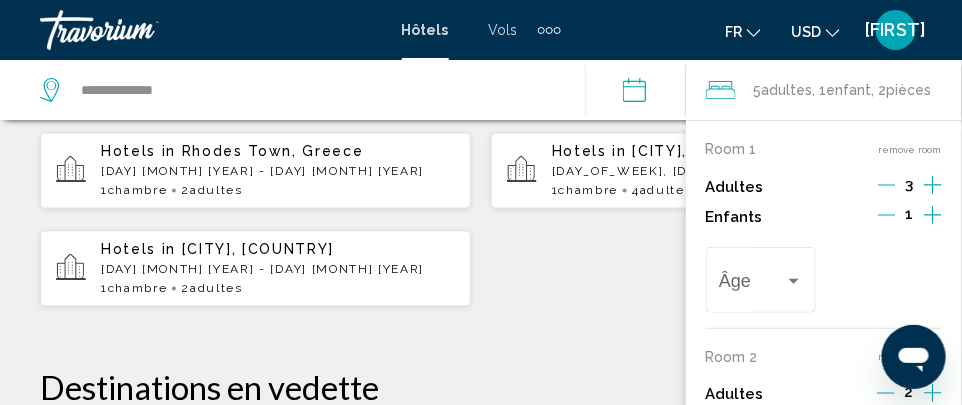 scroll, scrollTop: 801, scrollLeft: 0, axis: vertical 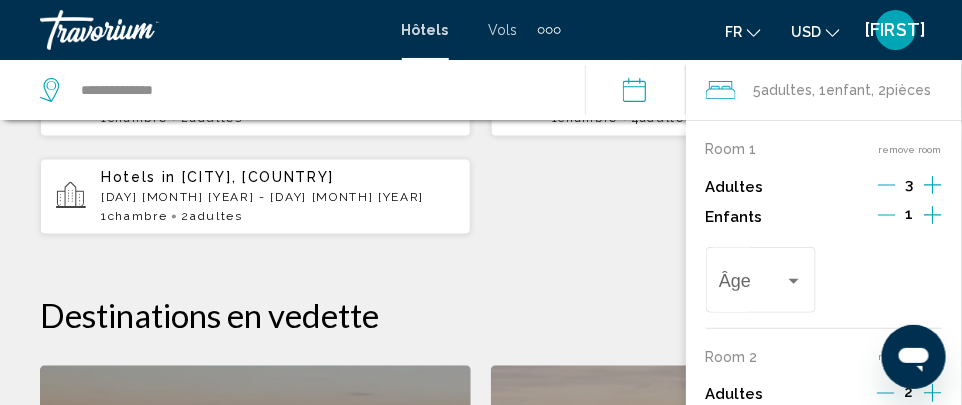 click on "Âge" at bounding box center (824, 280) 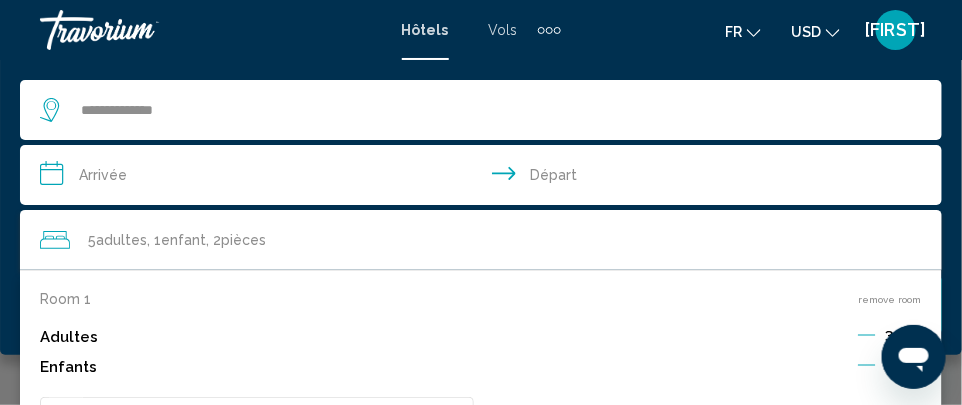 scroll, scrollTop: 1151, scrollLeft: 0, axis: vertical 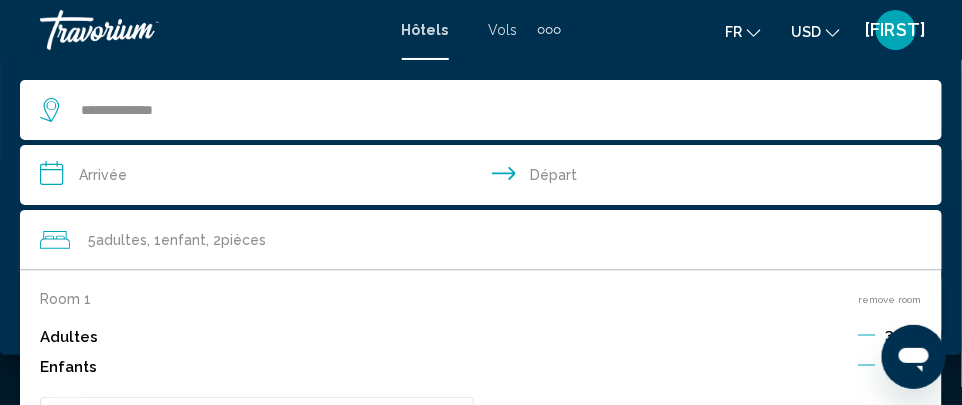 click on ", 1  Enfant Enfants" 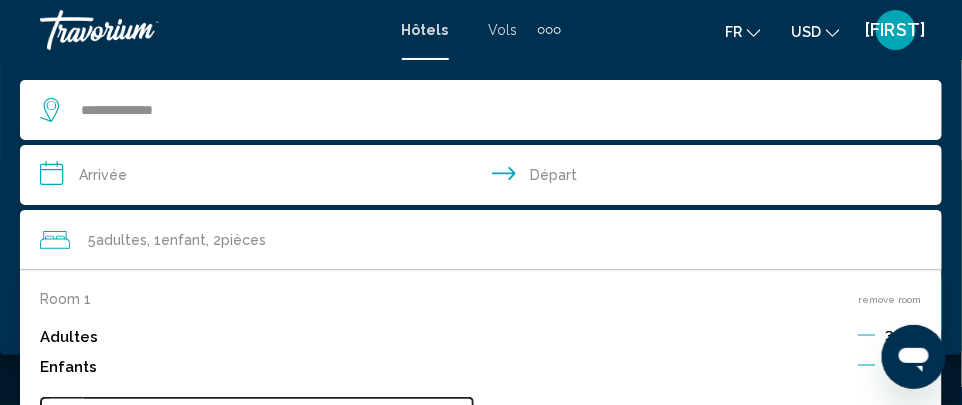 click on "Âge" at bounding box center (257, 427) 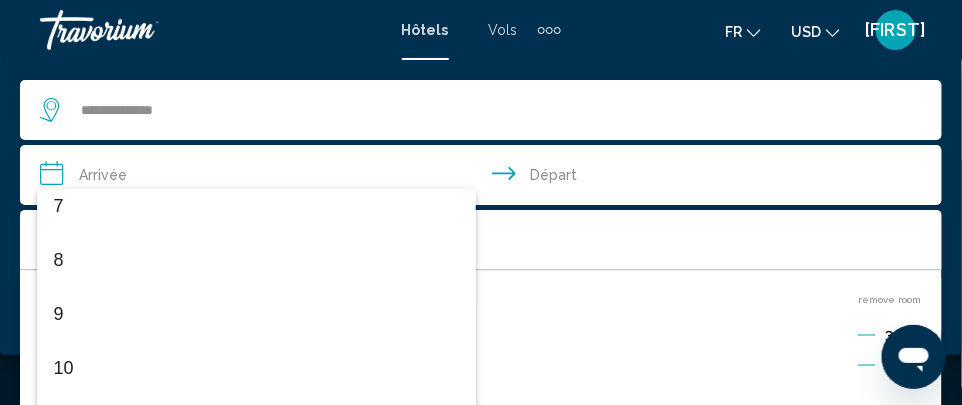 scroll, scrollTop: 387, scrollLeft: 0, axis: vertical 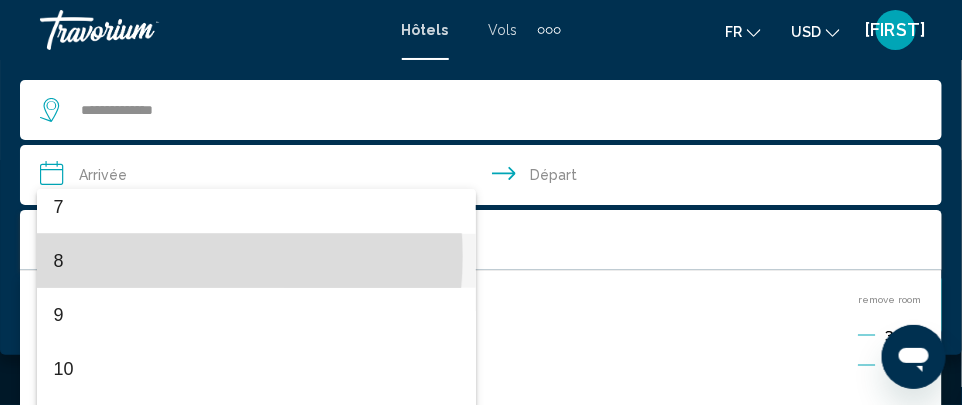 click on "8" at bounding box center (256, 261) 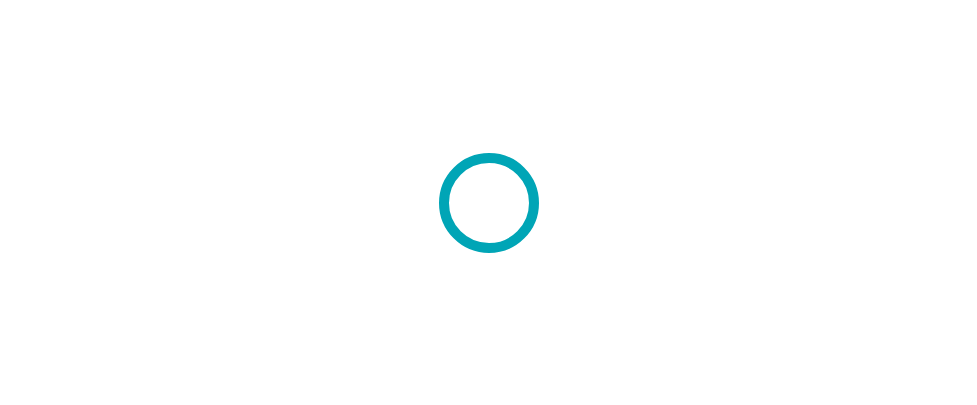 scroll, scrollTop: 0, scrollLeft: 0, axis: both 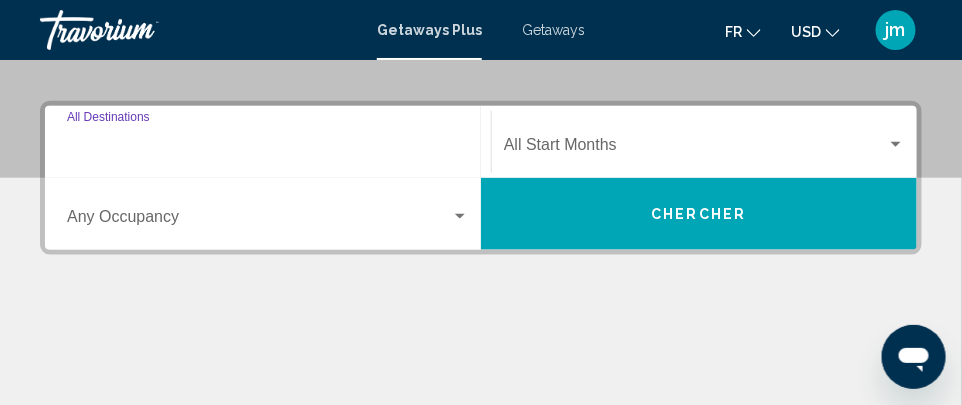click on "Destination All Destinations" at bounding box center [268, 149] 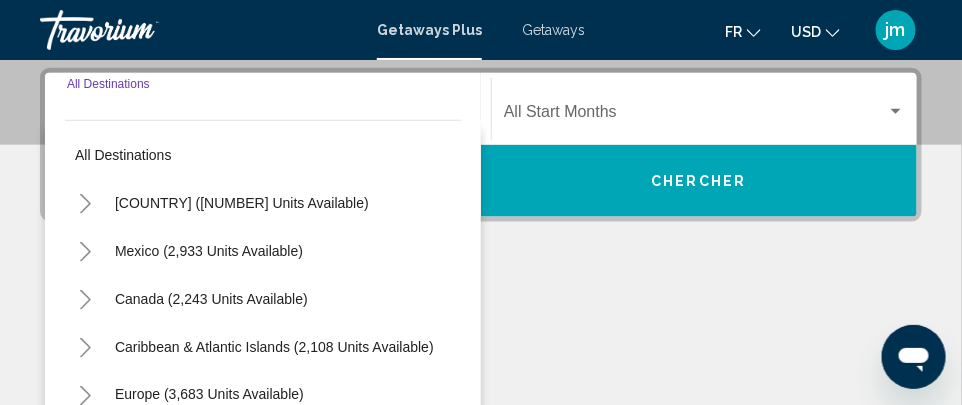 scroll, scrollTop: 457, scrollLeft: 0, axis: vertical 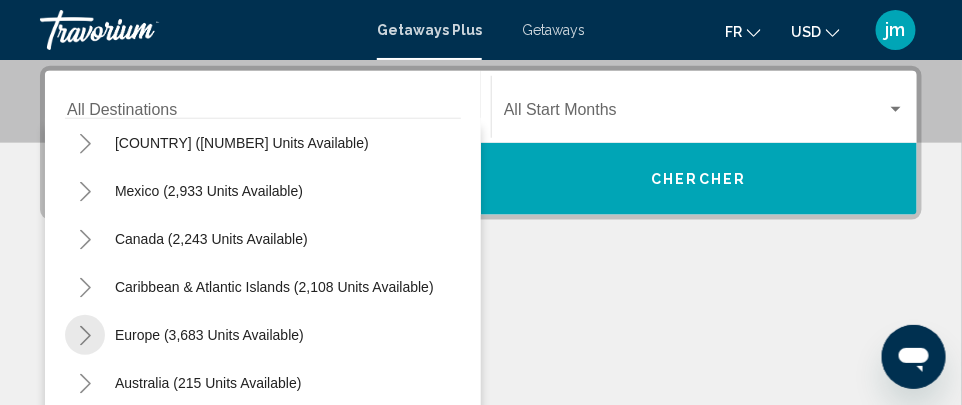 click 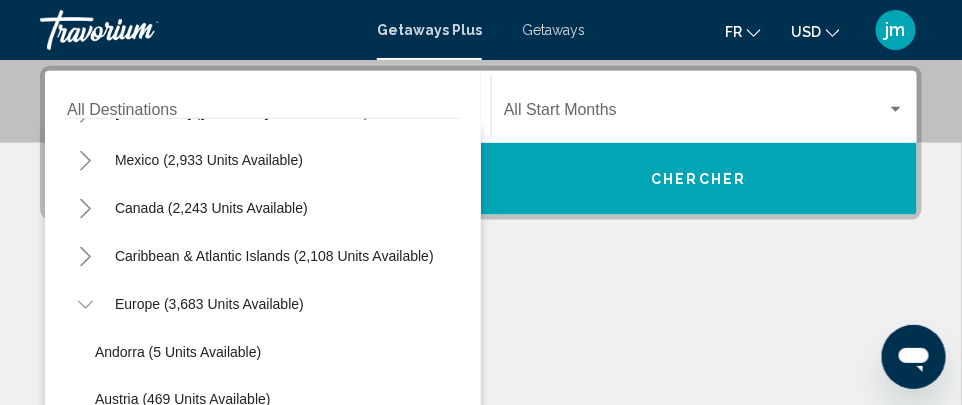 scroll, scrollTop: 96, scrollLeft: 0, axis: vertical 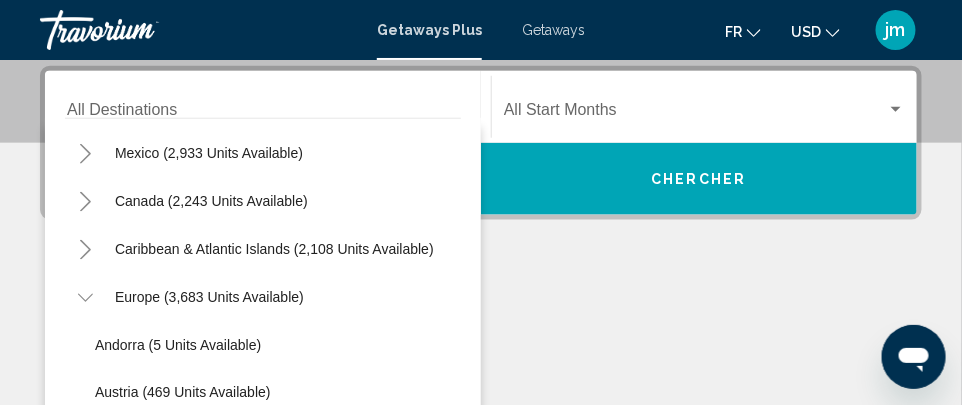 click on "Getaways" at bounding box center [553, 30] 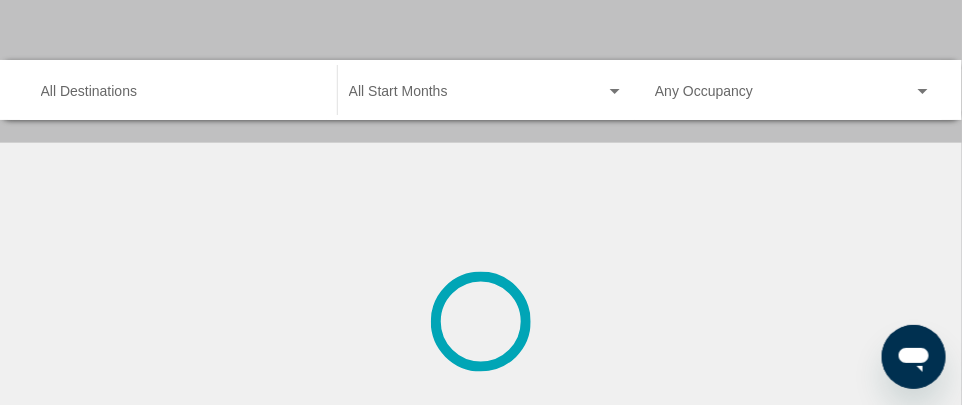 scroll, scrollTop: 0, scrollLeft: 0, axis: both 